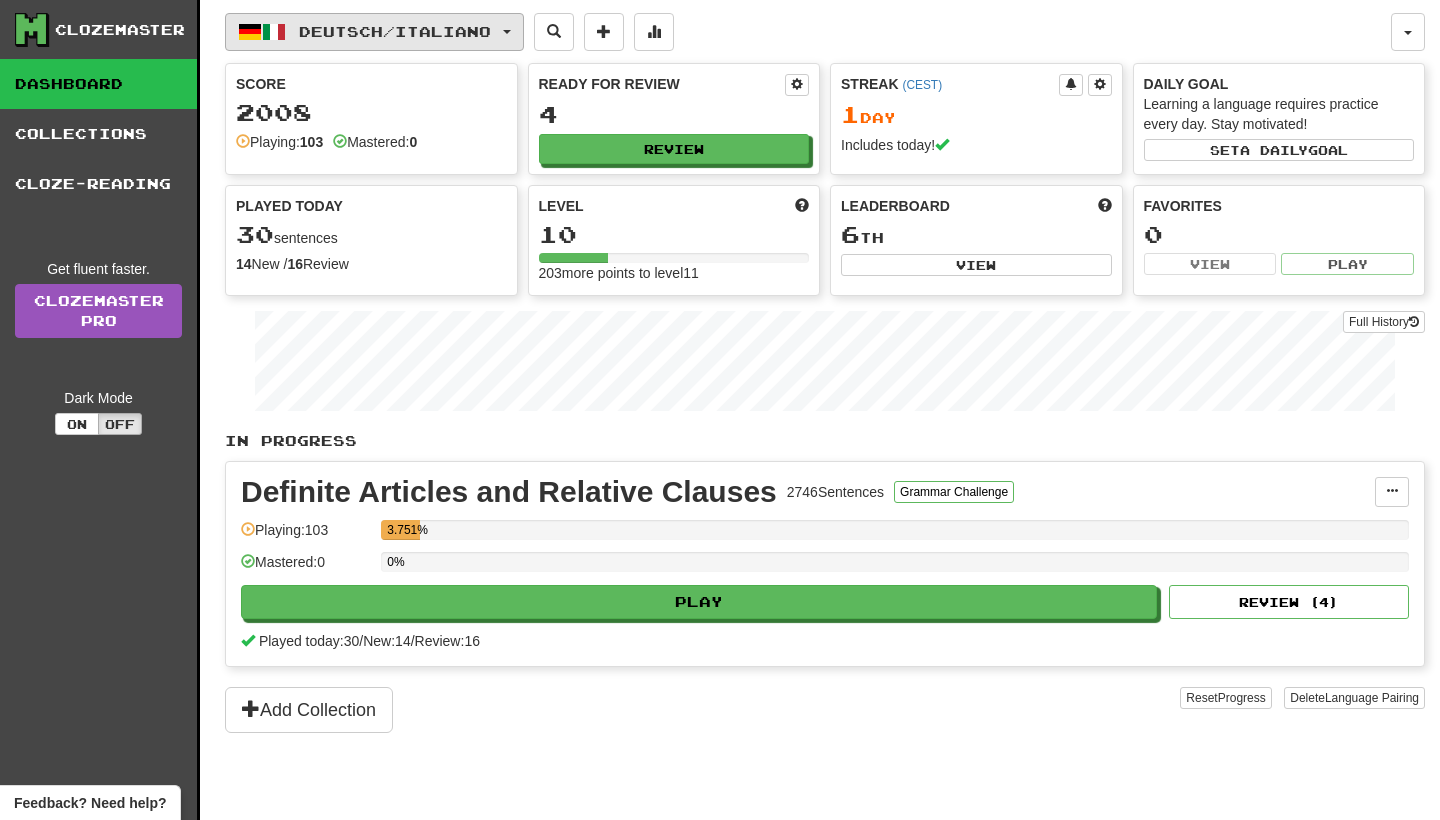 scroll, scrollTop: 0, scrollLeft: 0, axis: both 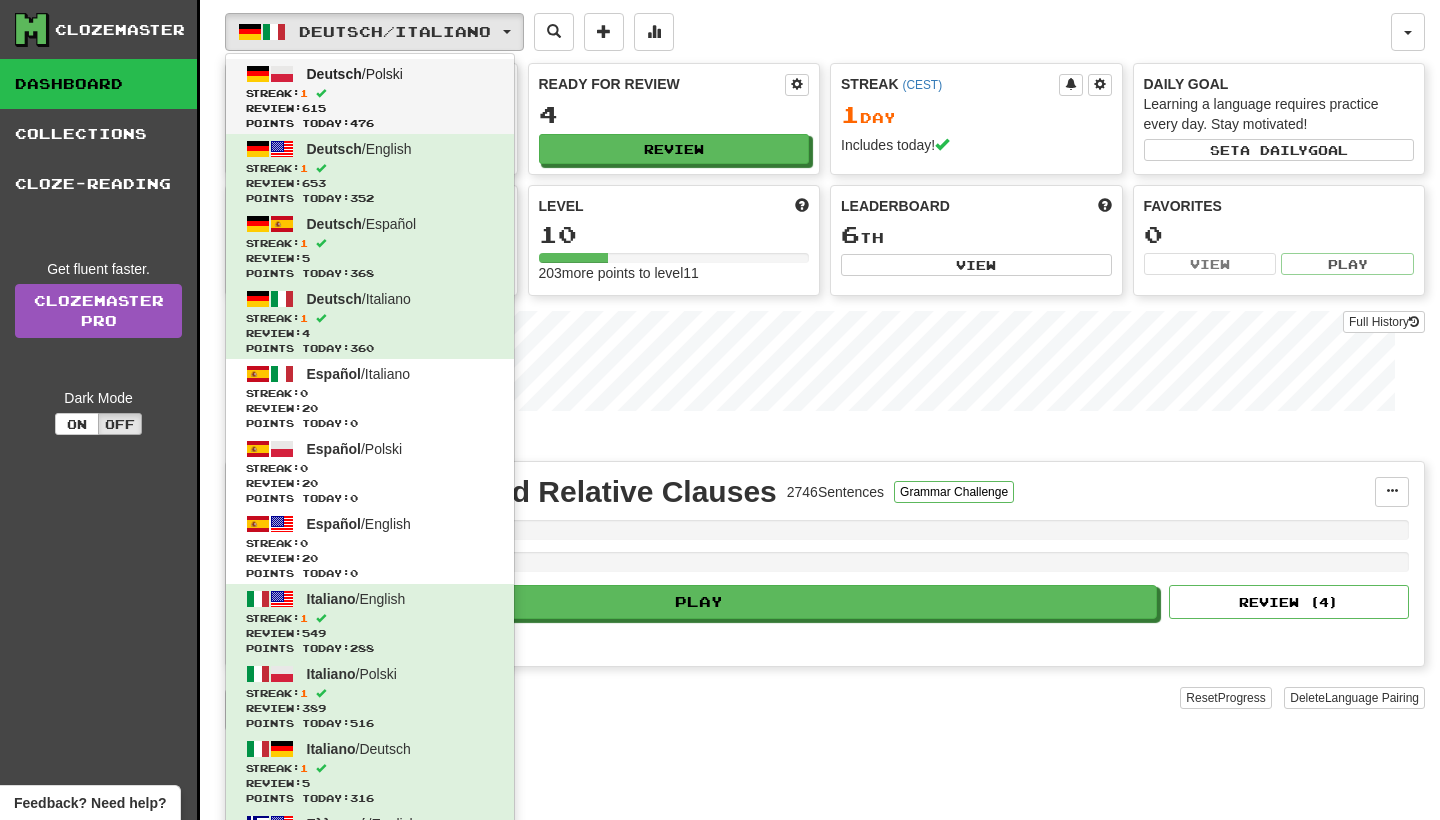 click on "Streak:  1" at bounding box center (370, 93) 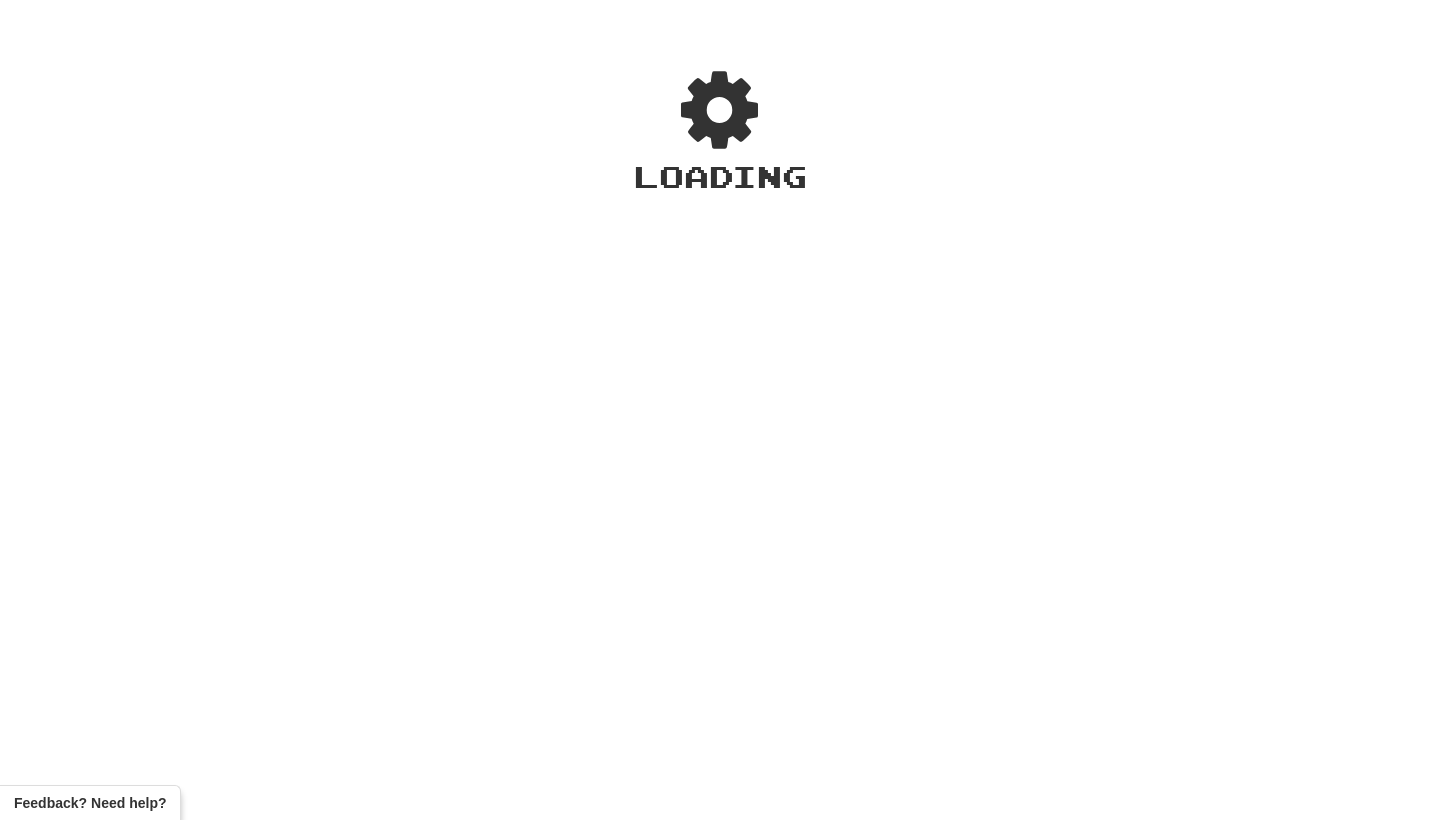 scroll, scrollTop: 0, scrollLeft: 0, axis: both 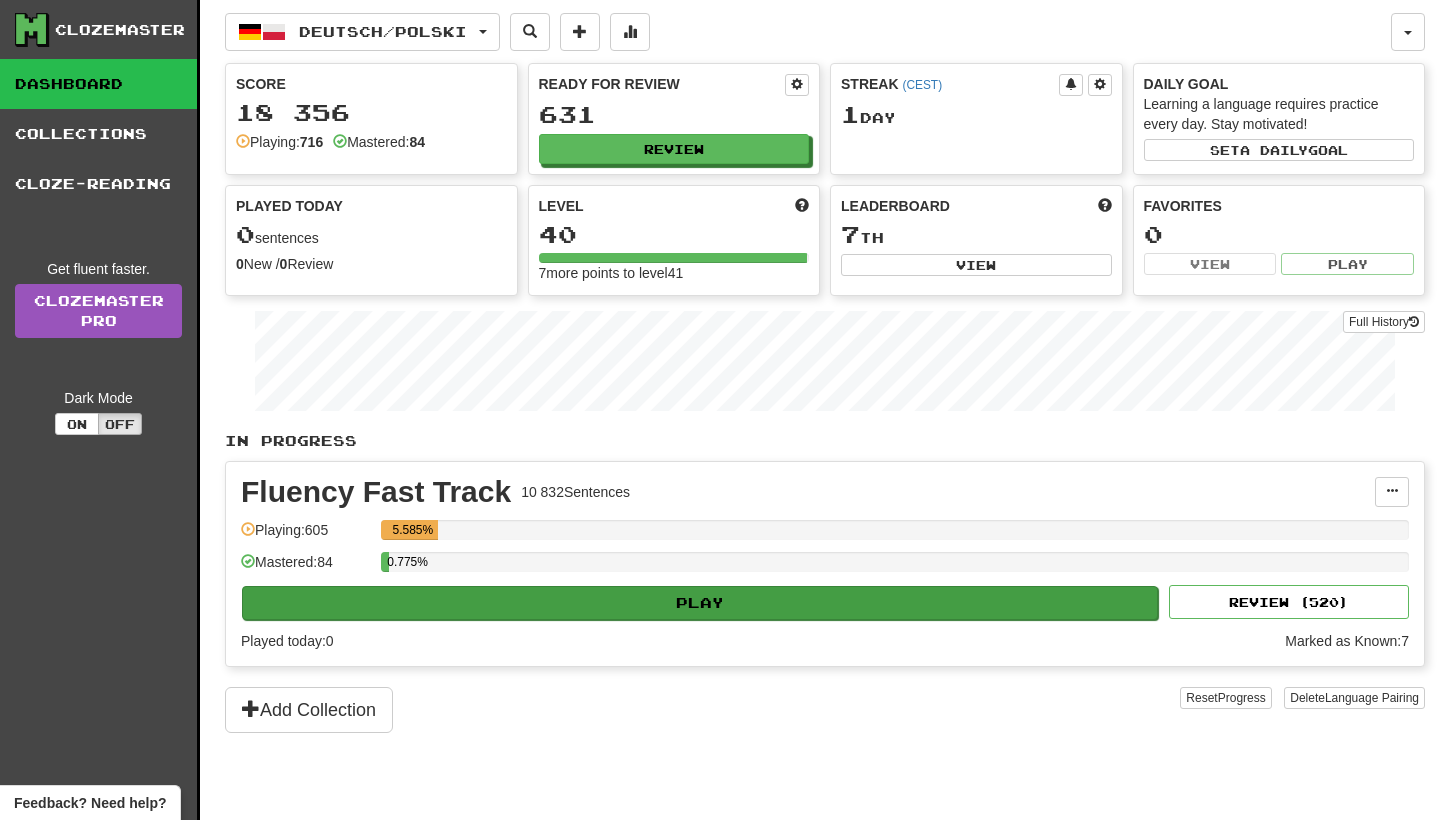 click on "Play" at bounding box center [700, 603] 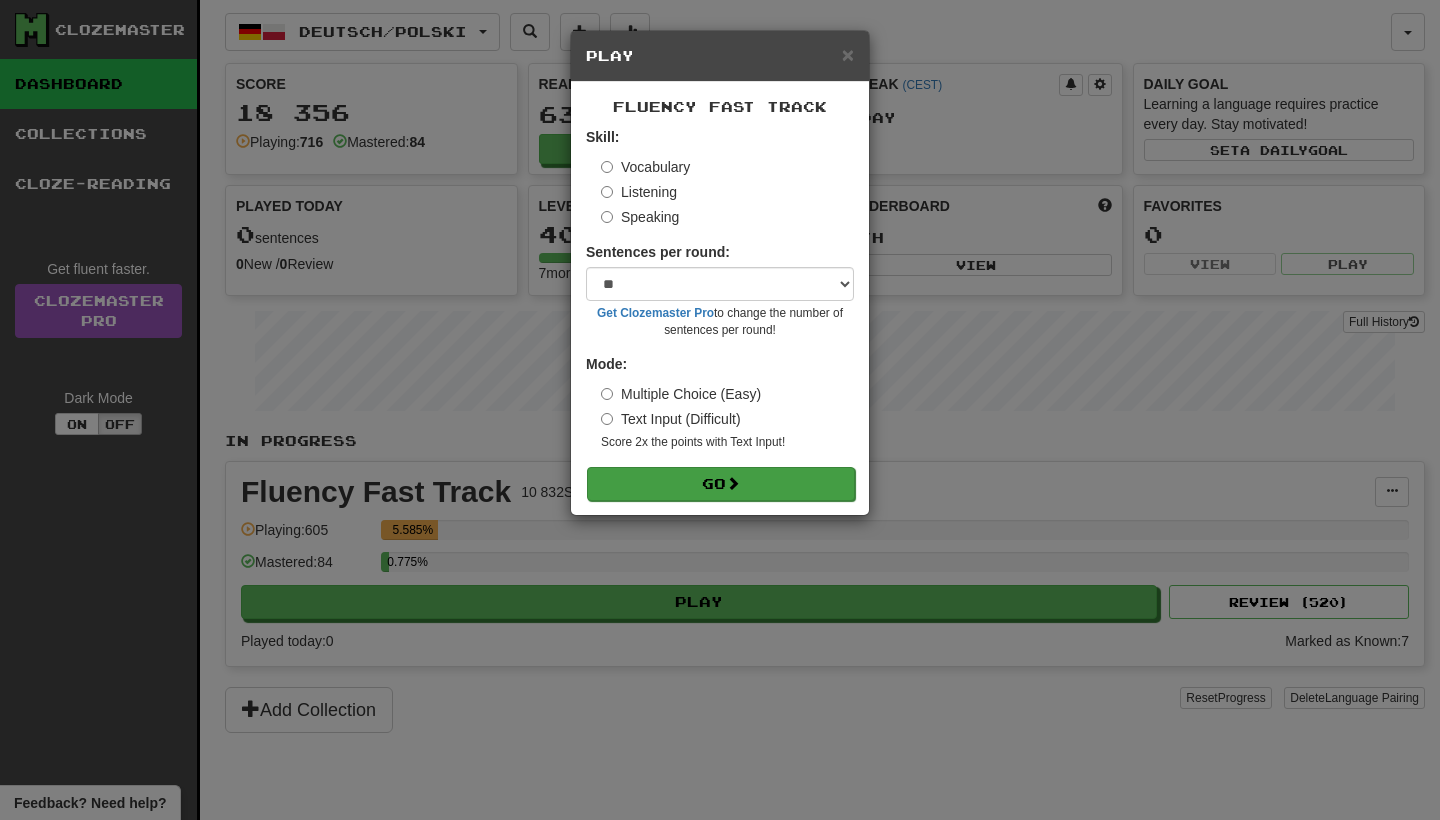 click on "Go" at bounding box center [721, 484] 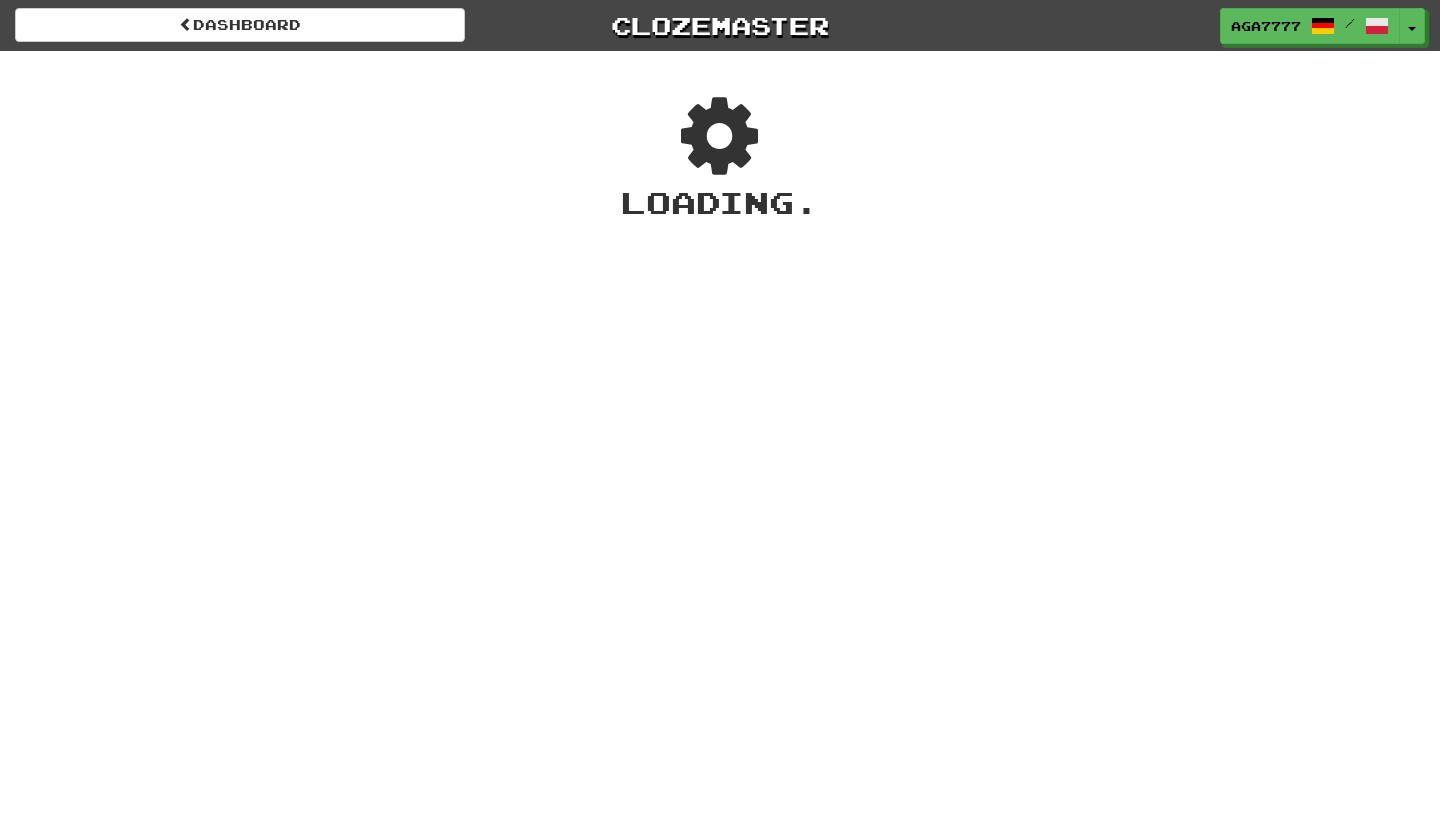 scroll, scrollTop: 0, scrollLeft: 0, axis: both 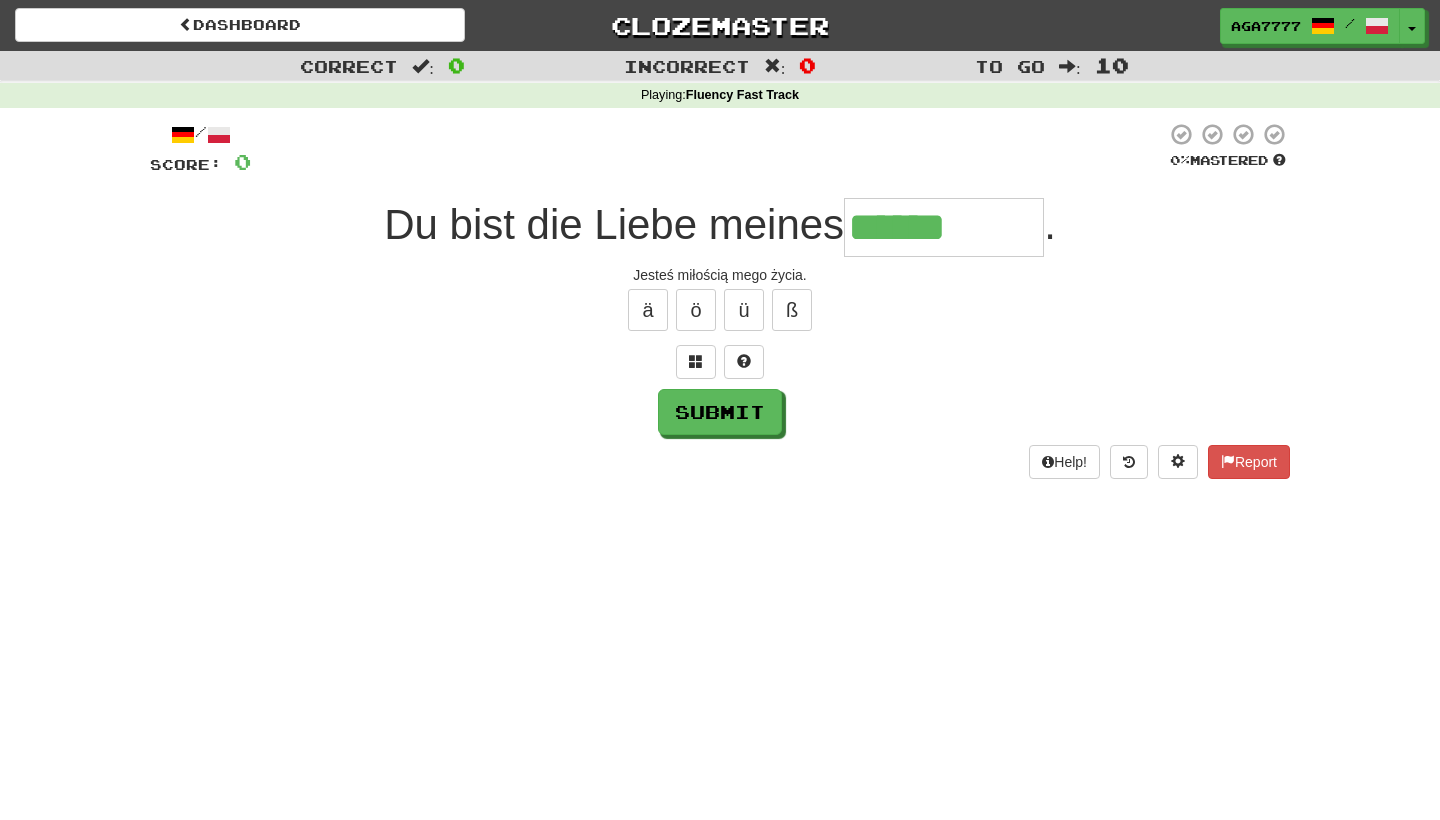 type on "******" 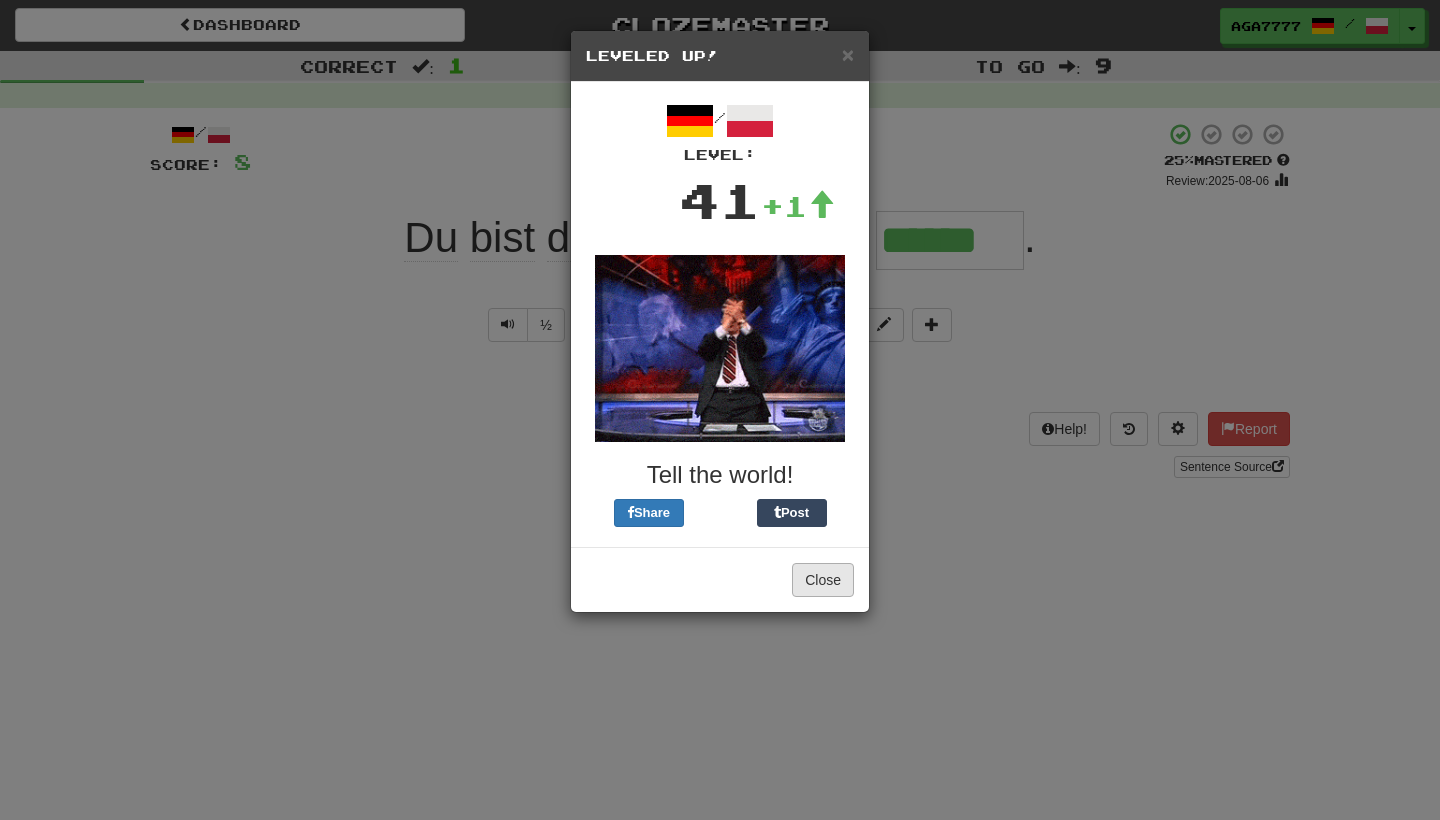 click on "Close" at bounding box center [823, 580] 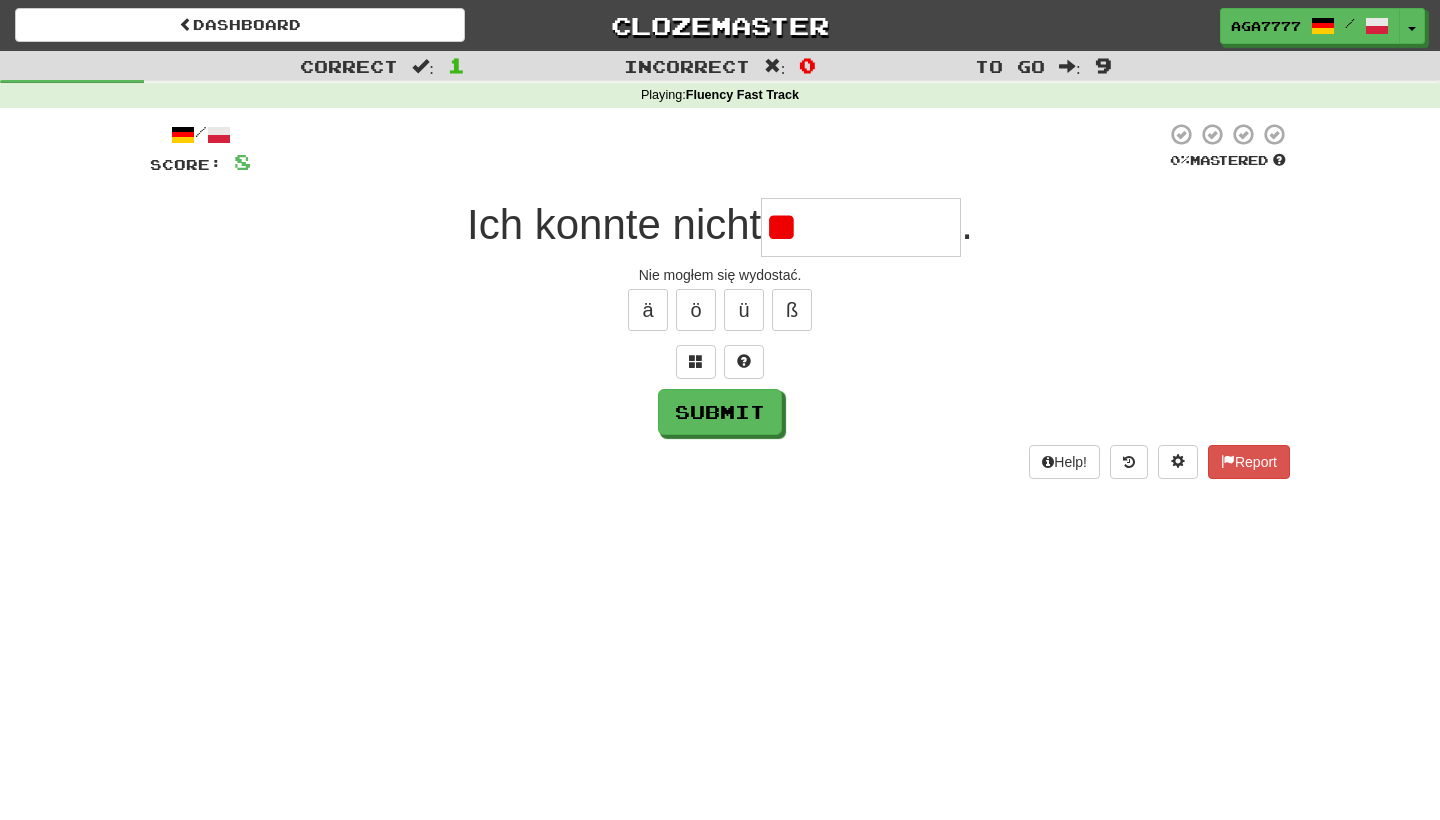 type on "*" 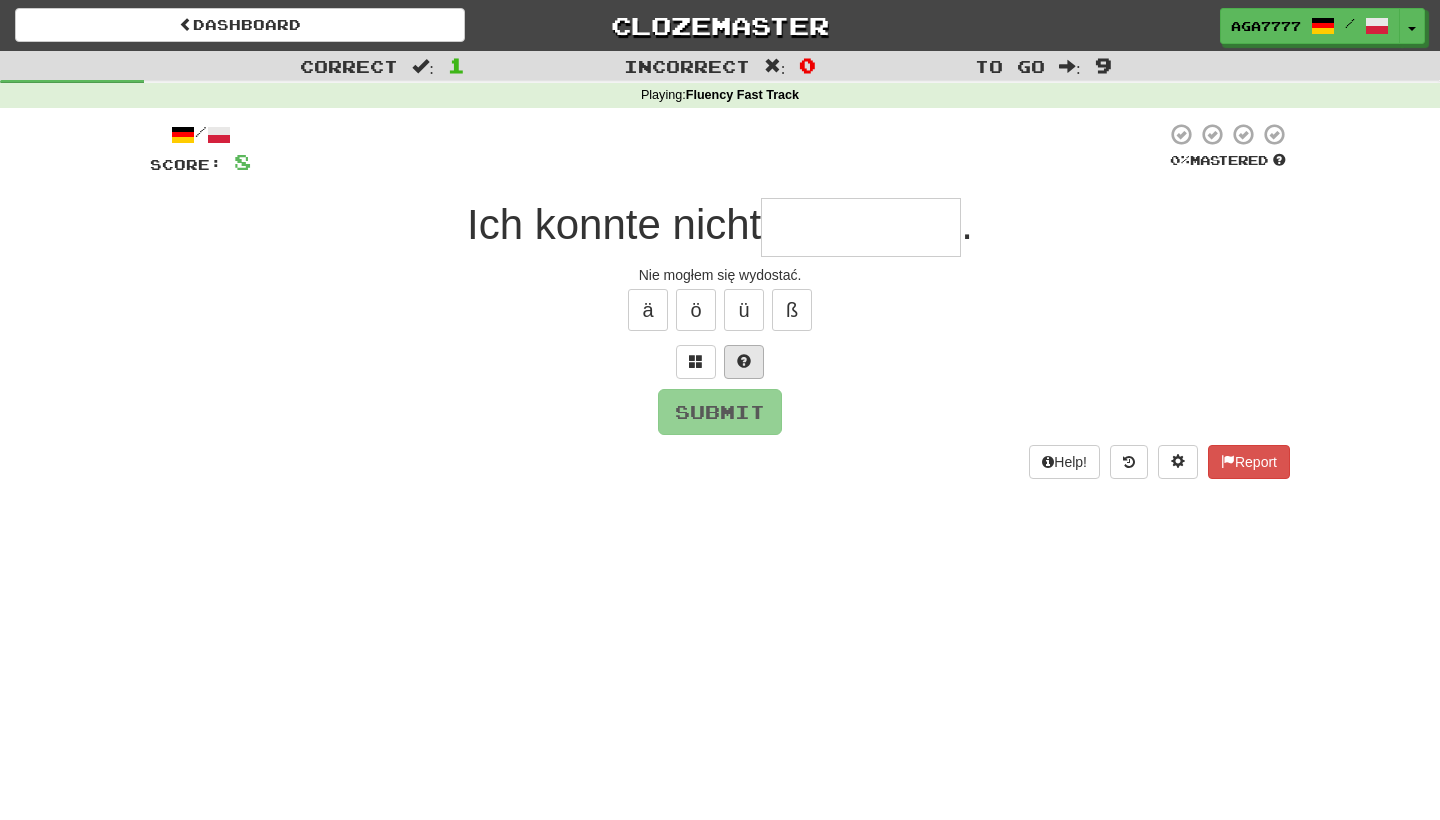 click at bounding box center (744, 361) 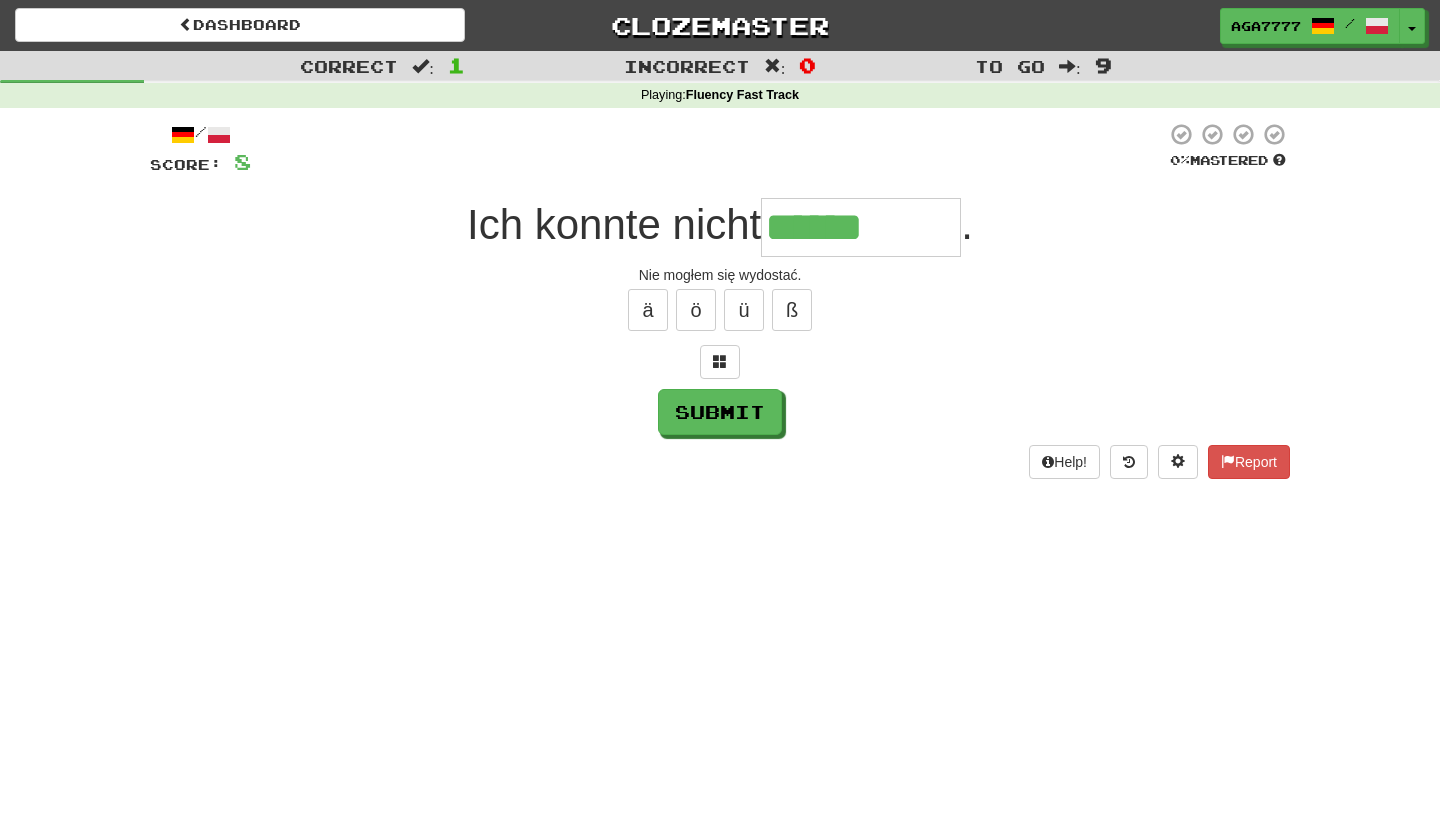 type on "******" 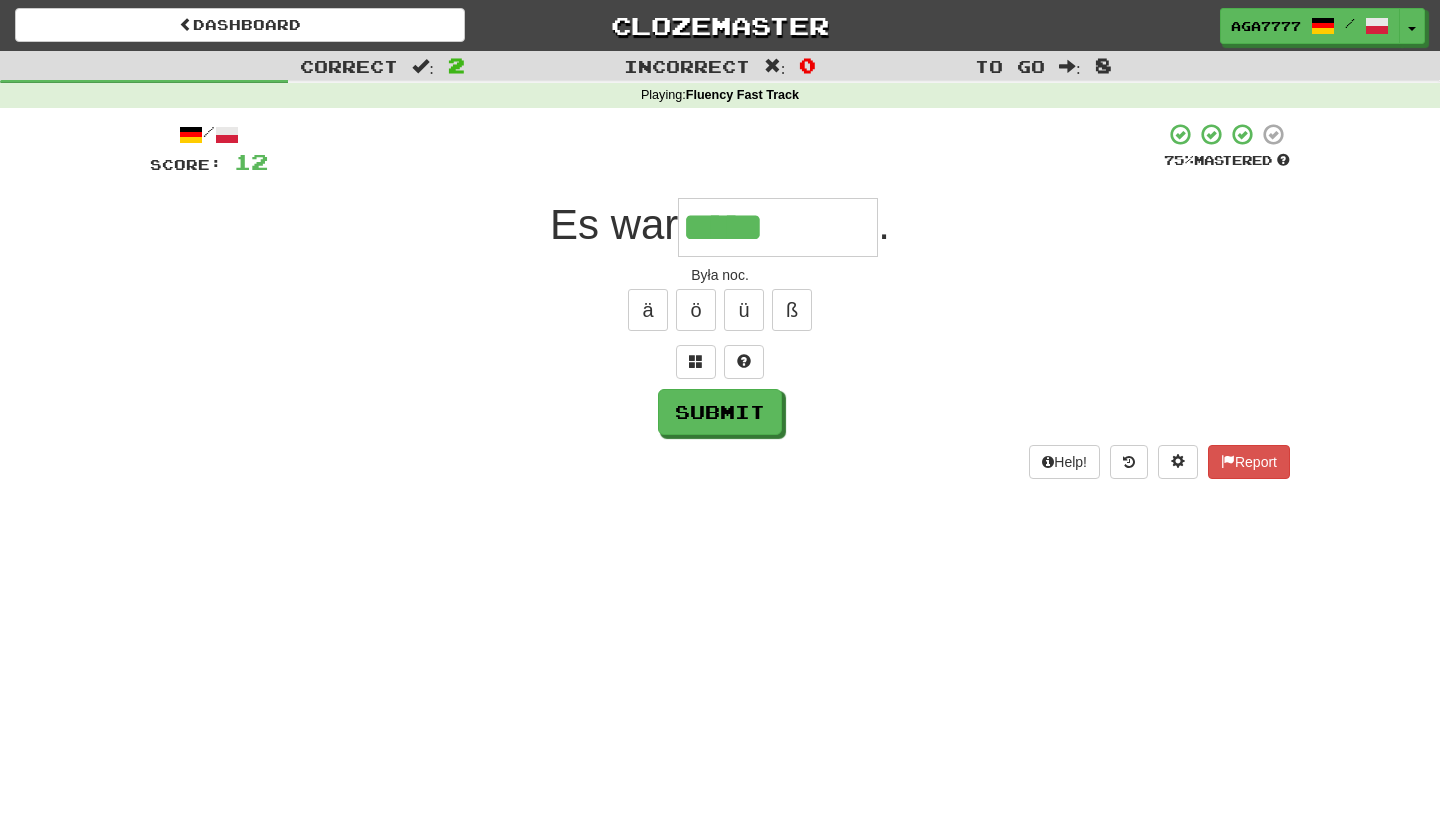 type on "*****" 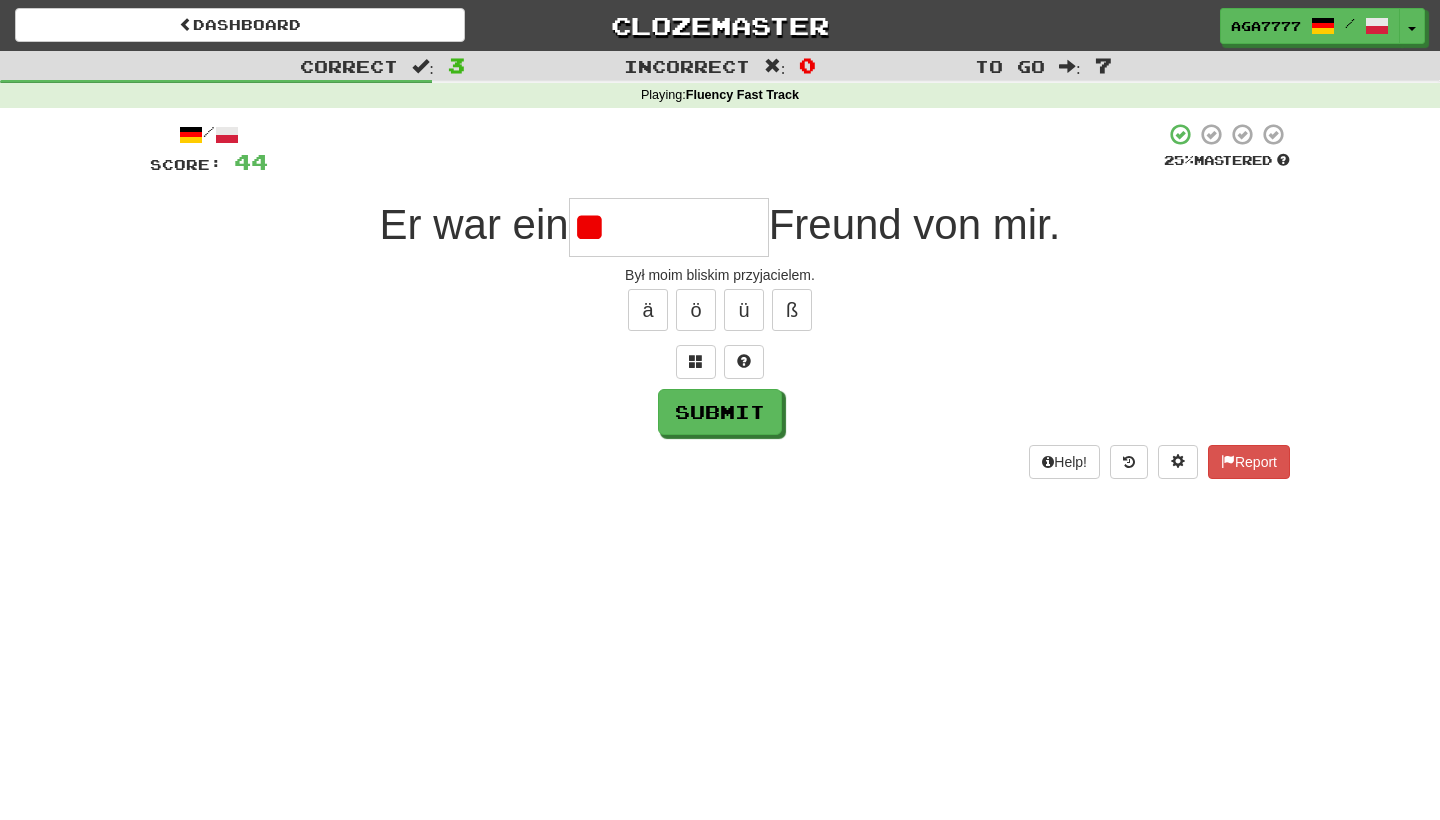 type on "*" 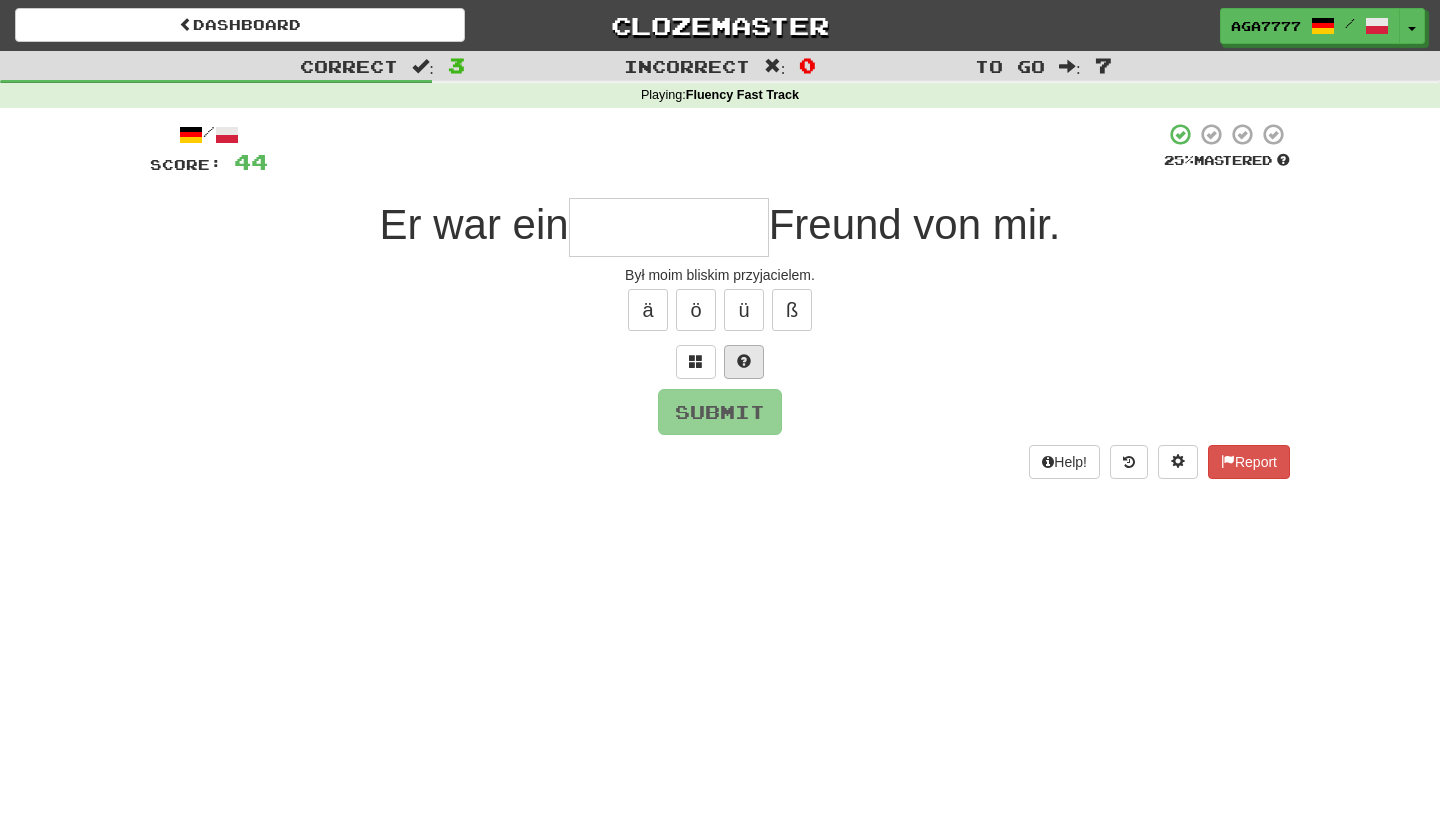 click at bounding box center (744, 361) 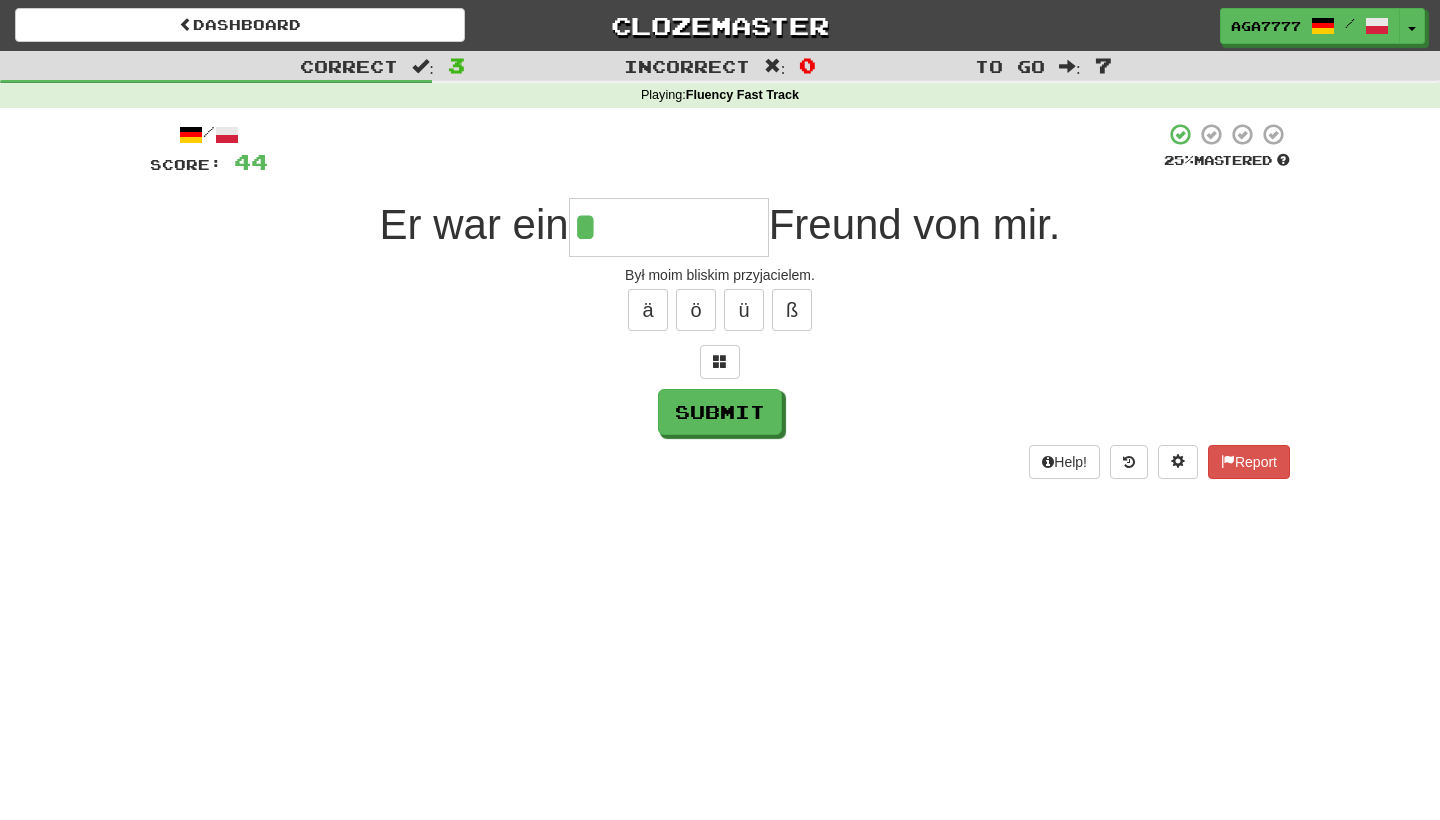 type on "*****" 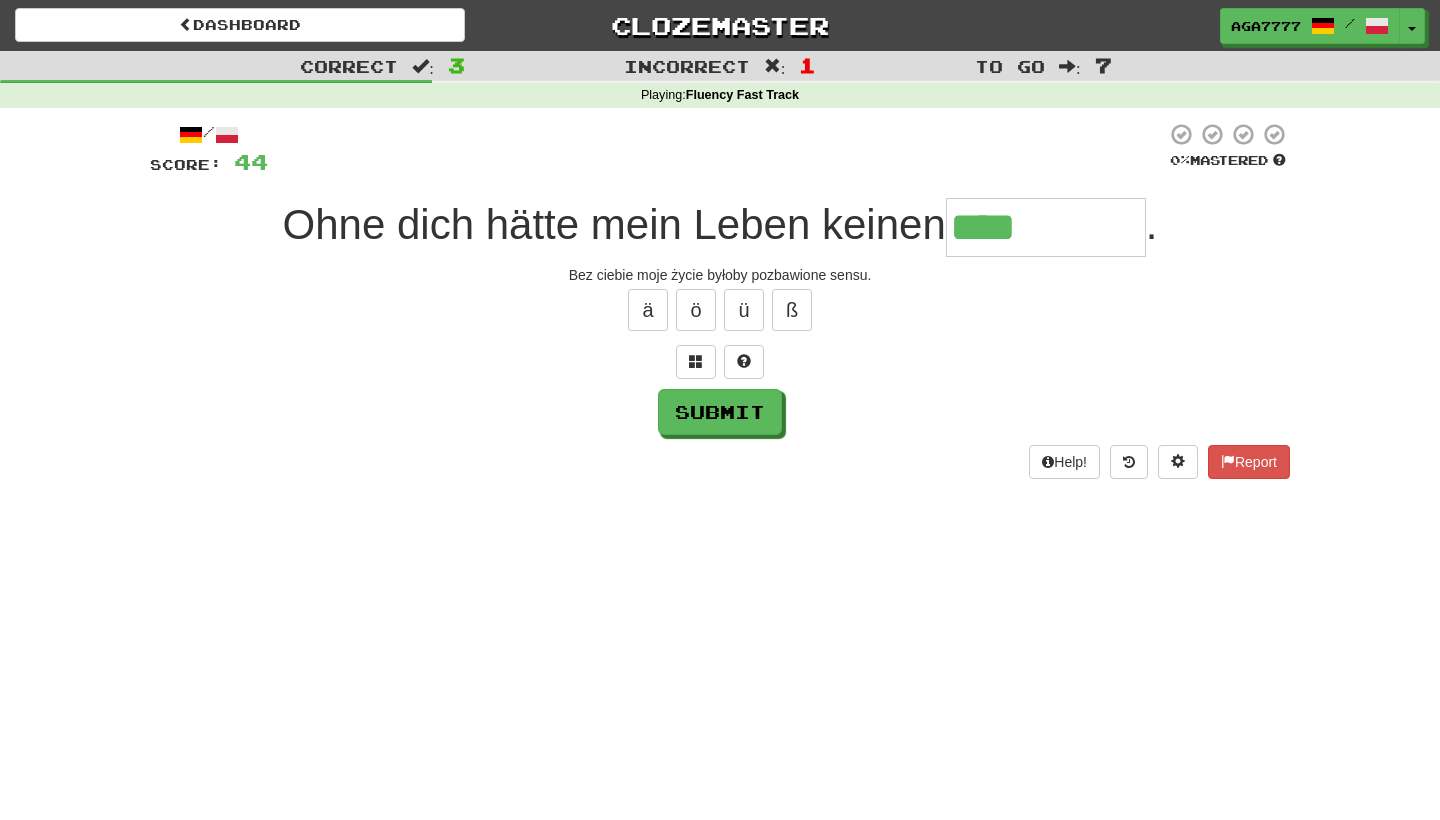 type on "****" 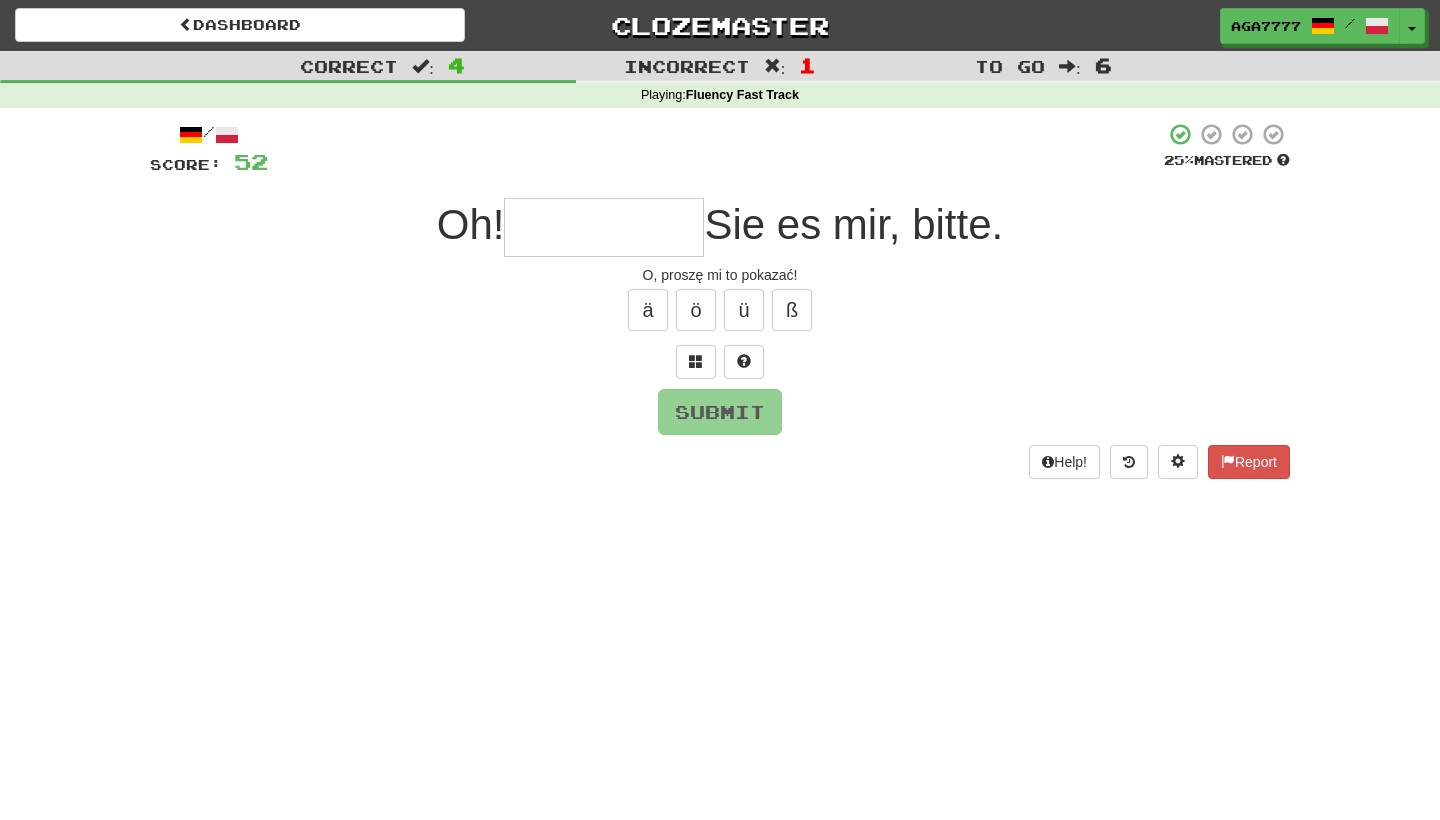 type on "*" 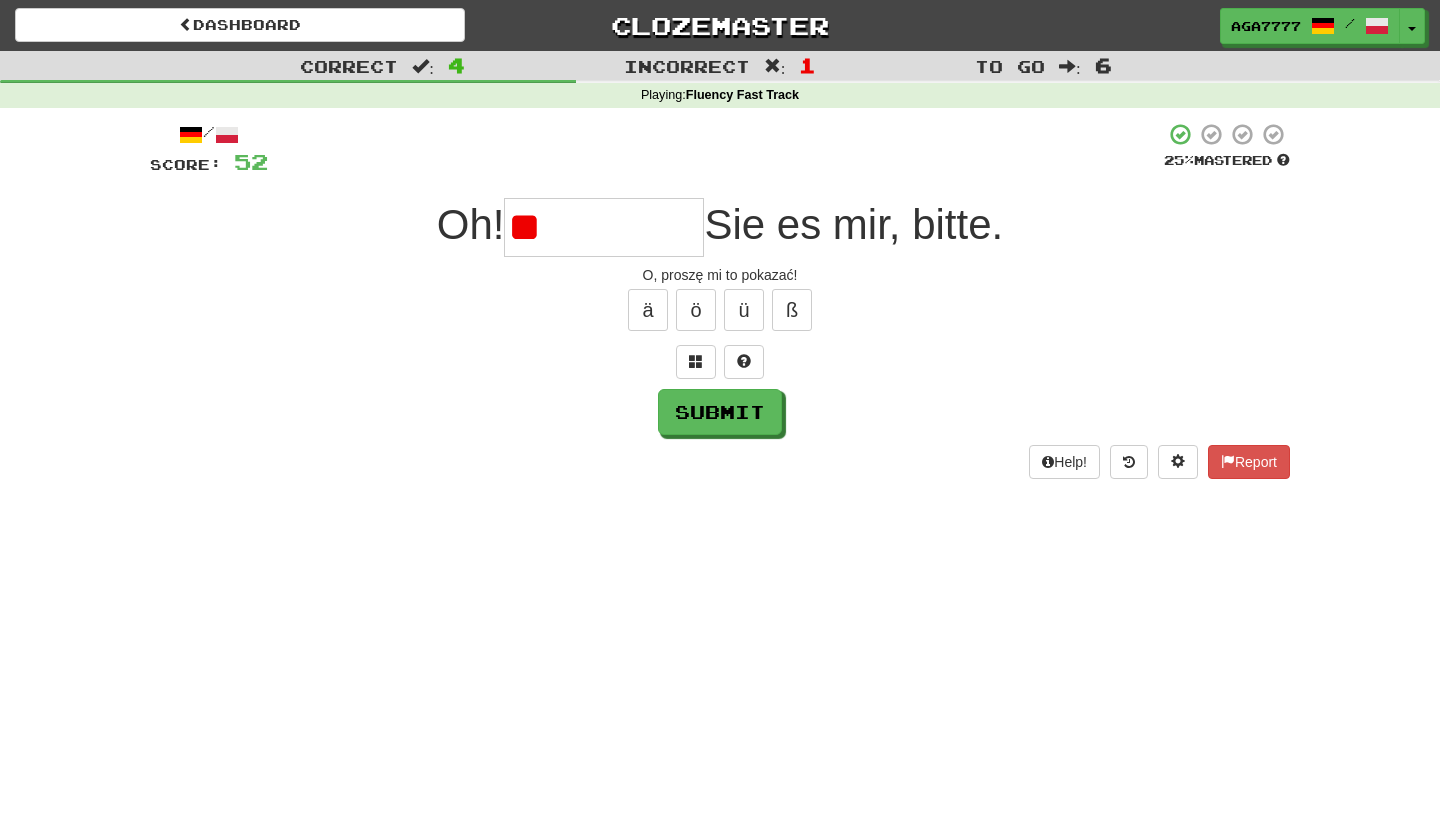 type on "*" 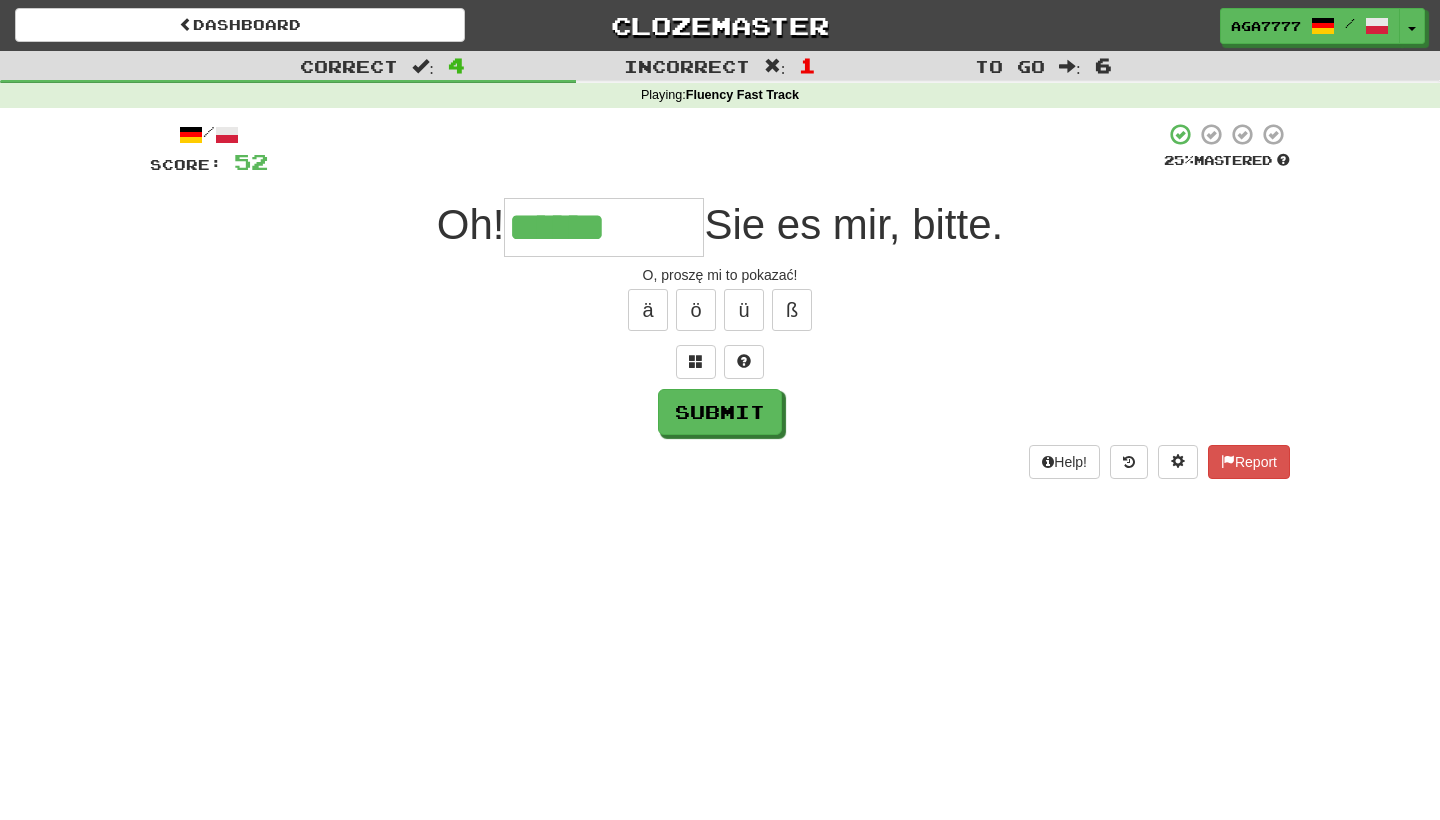 type on "******" 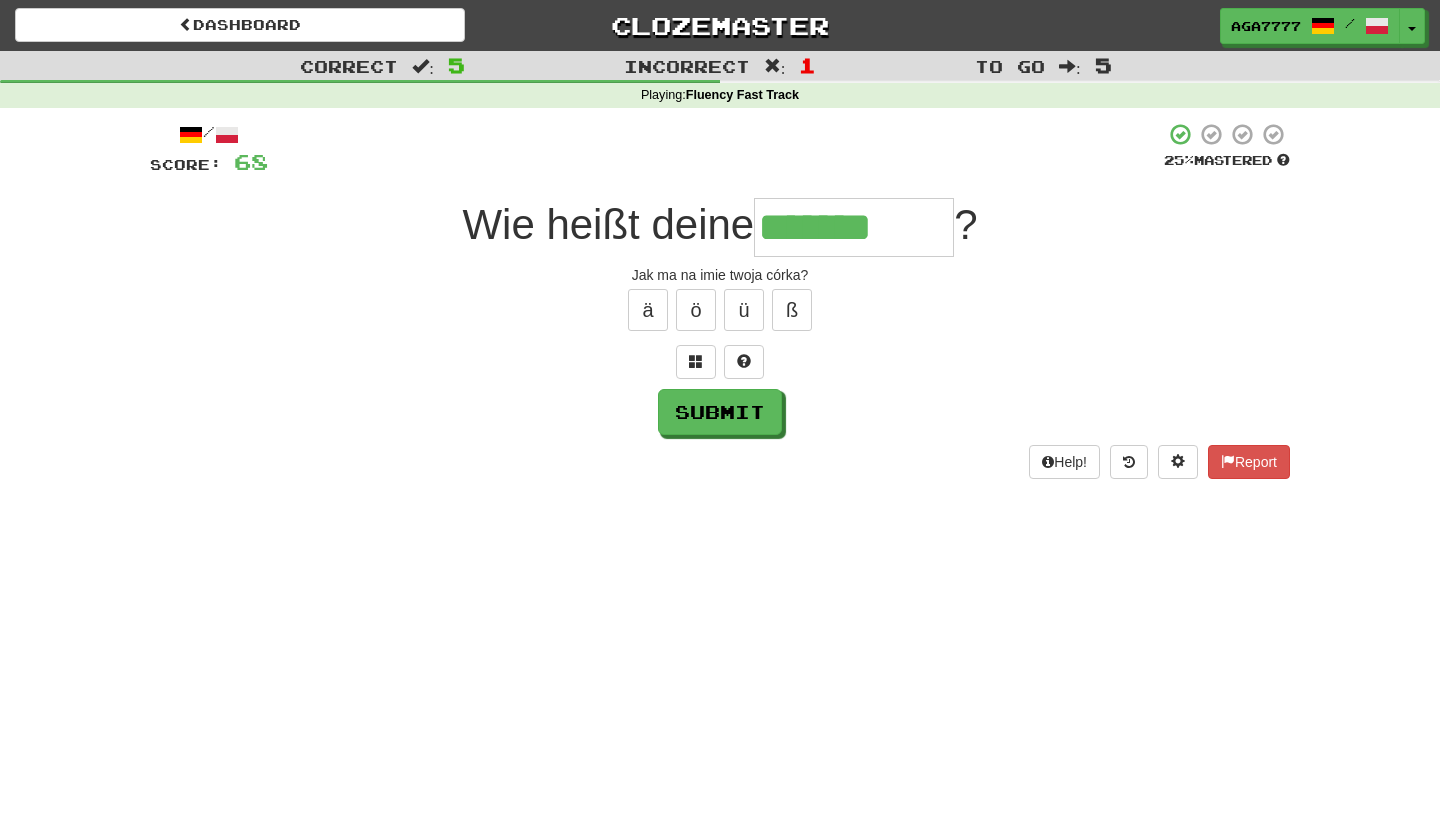 type on "*******" 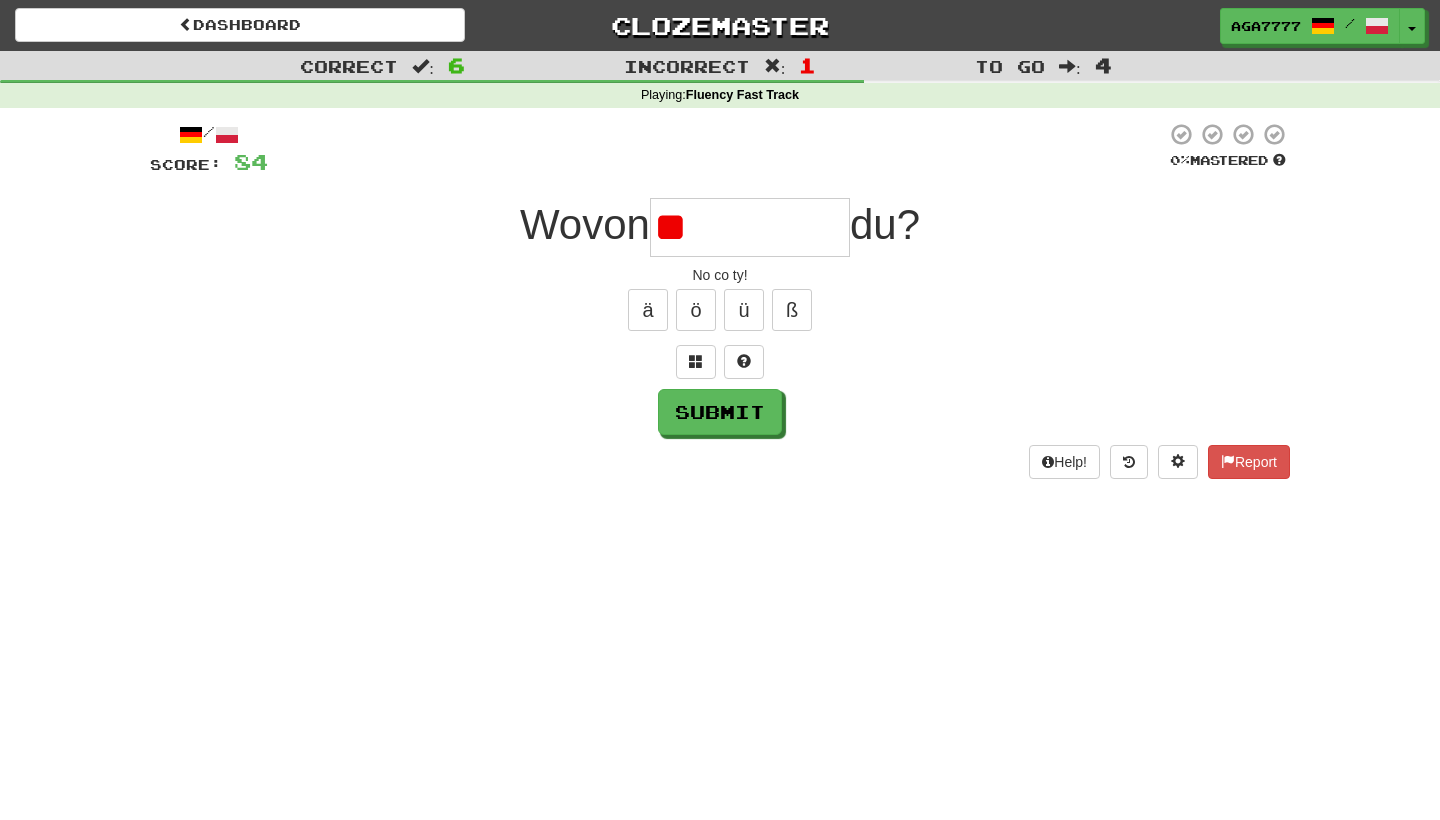 type on "*" 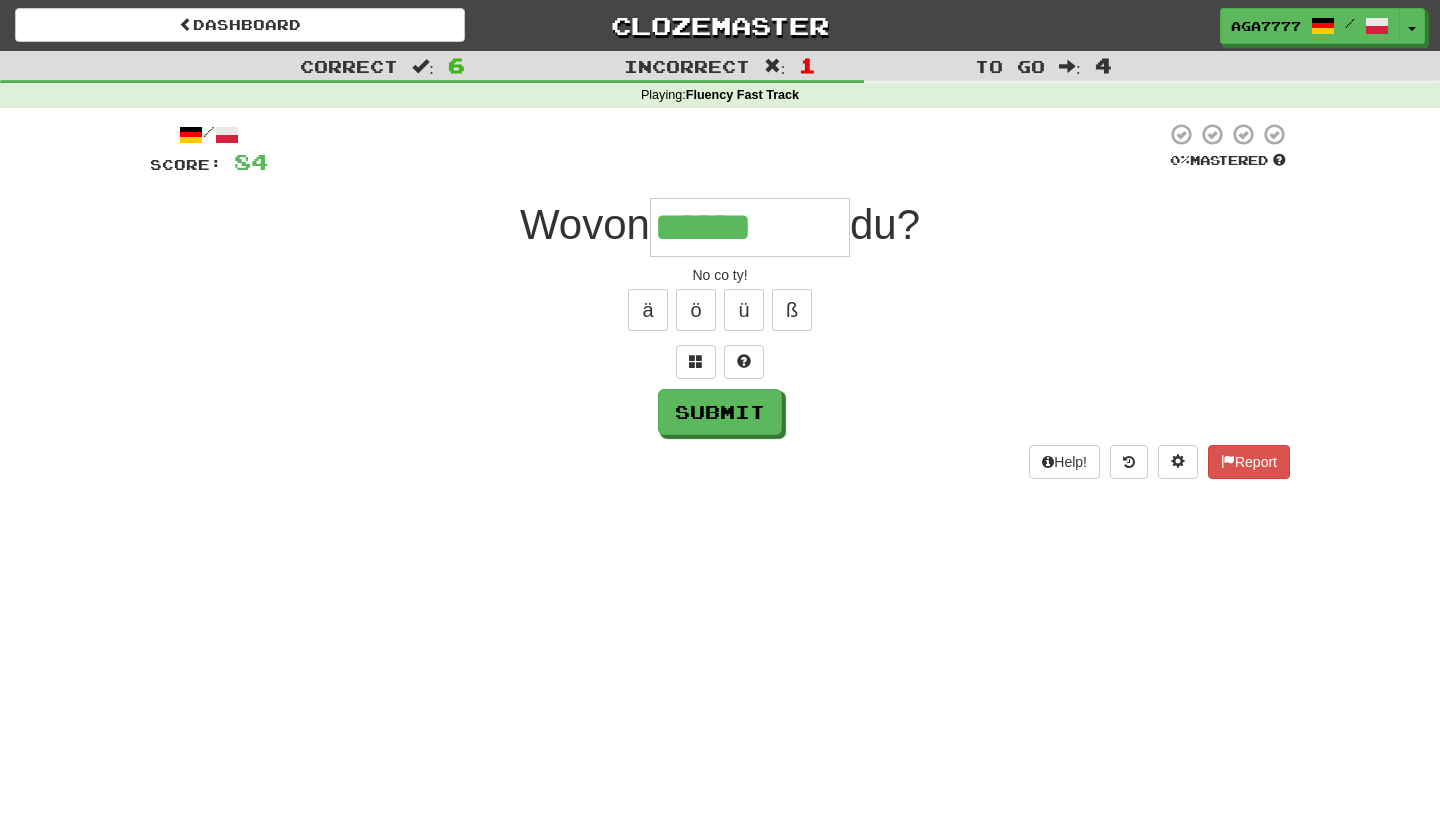 type on "******" 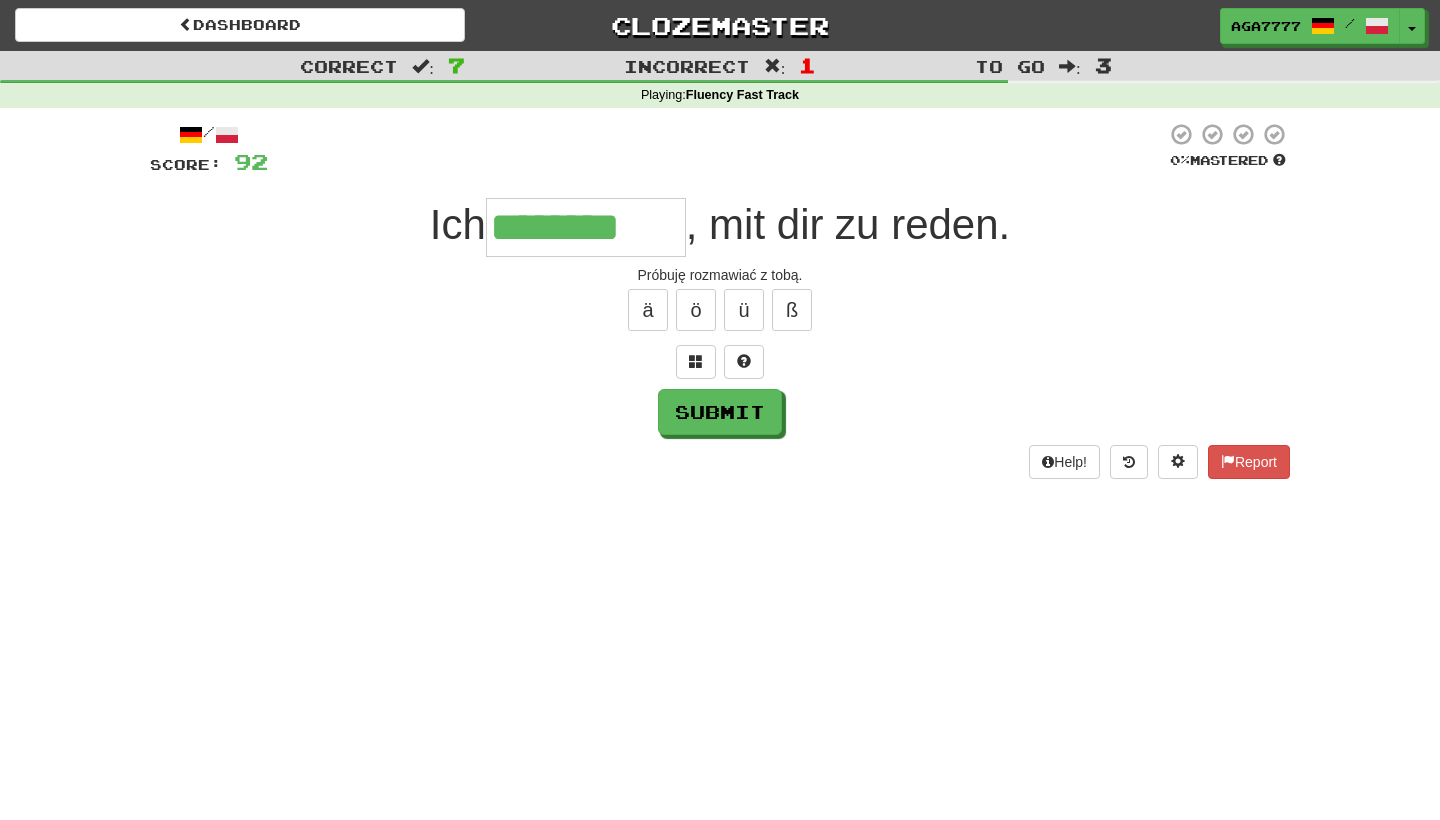 type on "********" 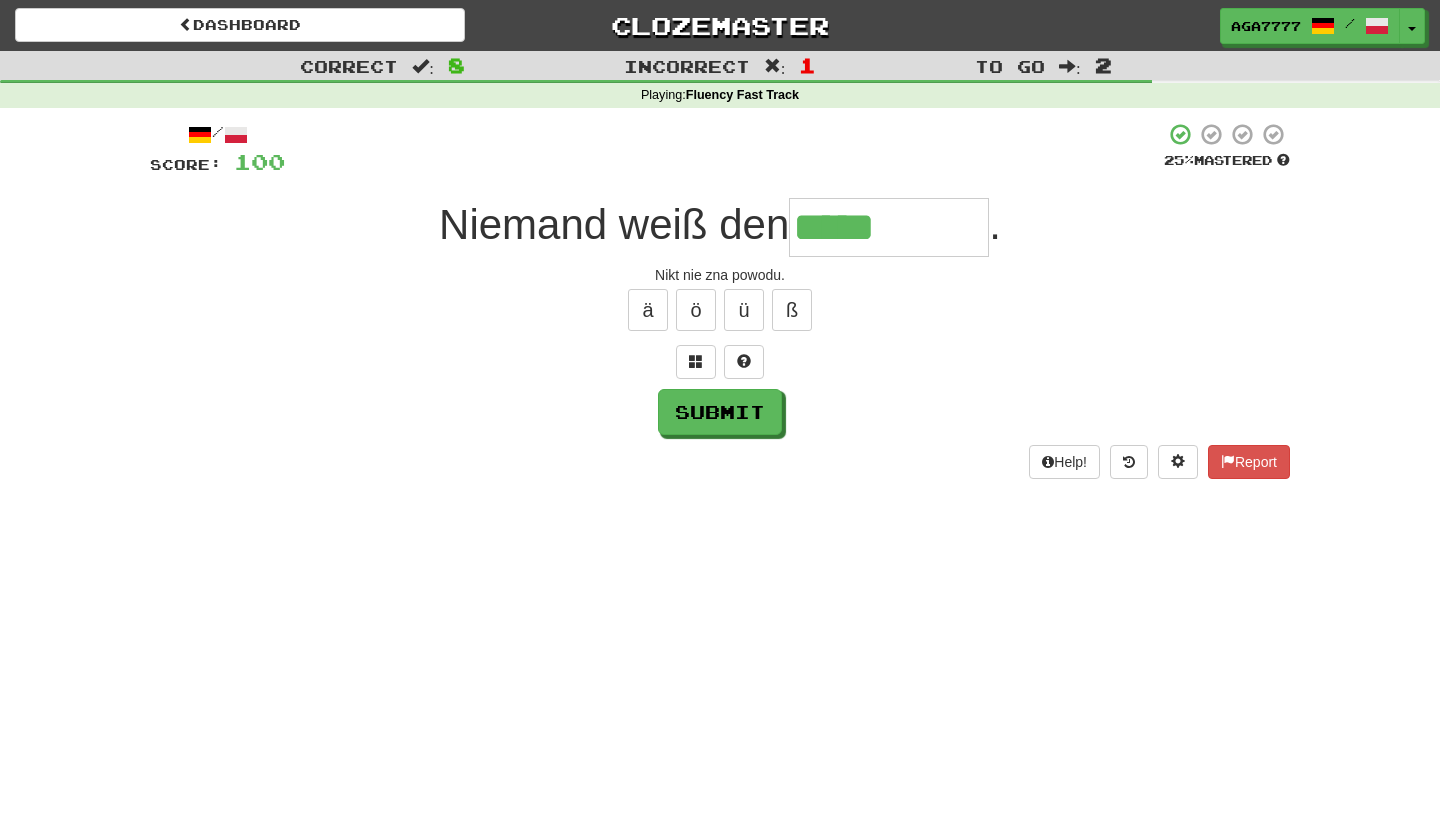 type on "*****" 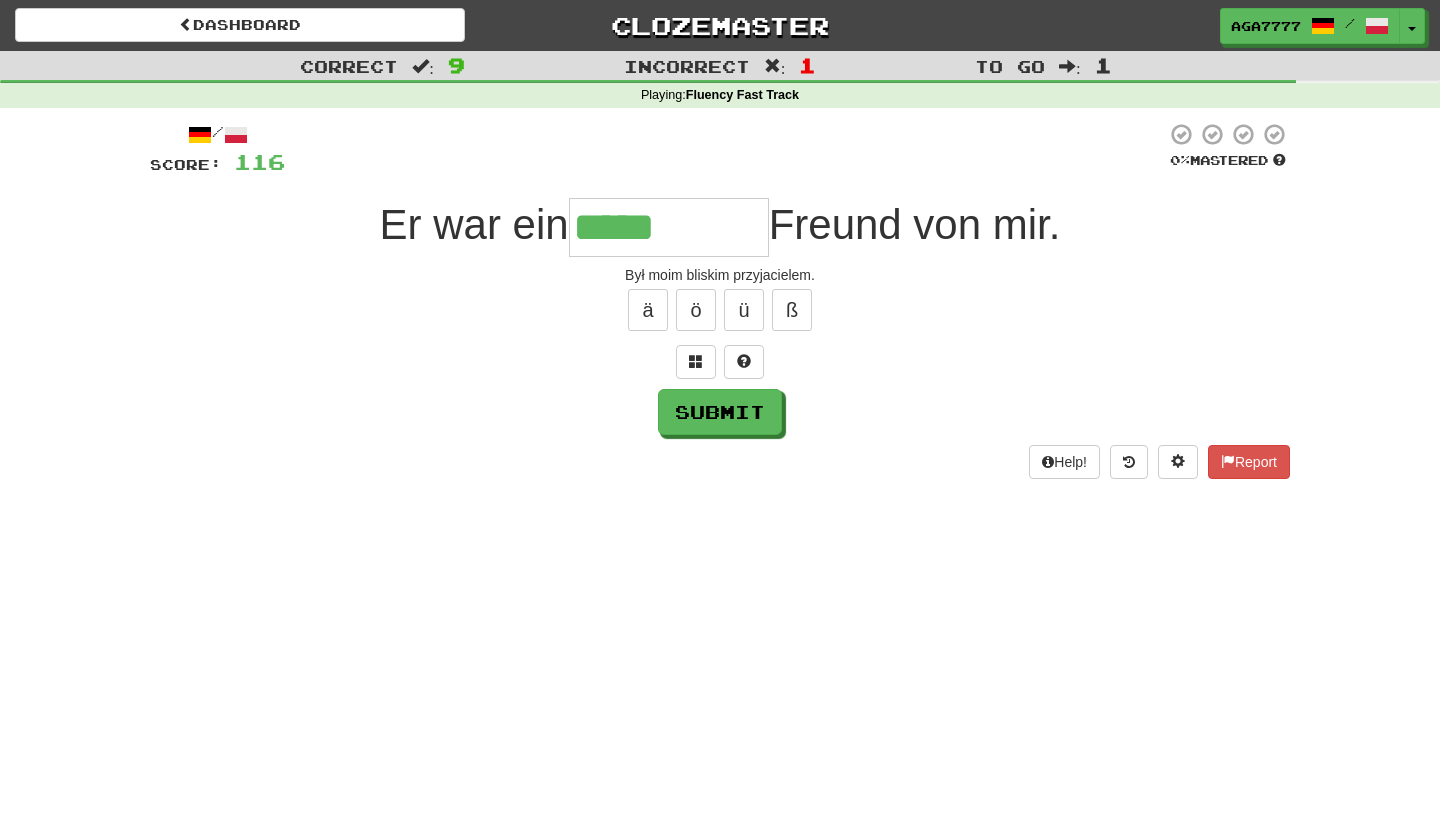 type on "*****" 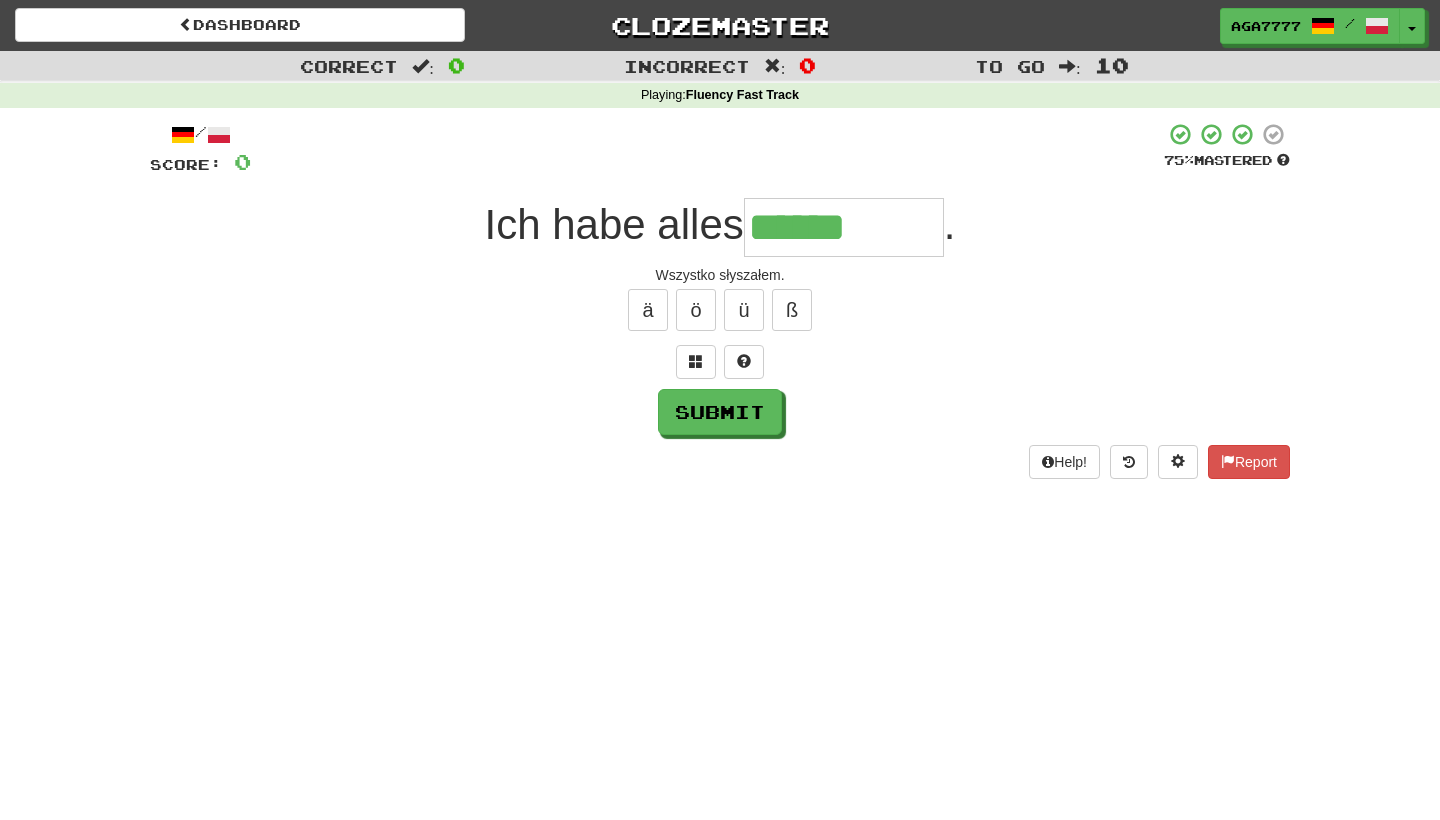 type on "******" 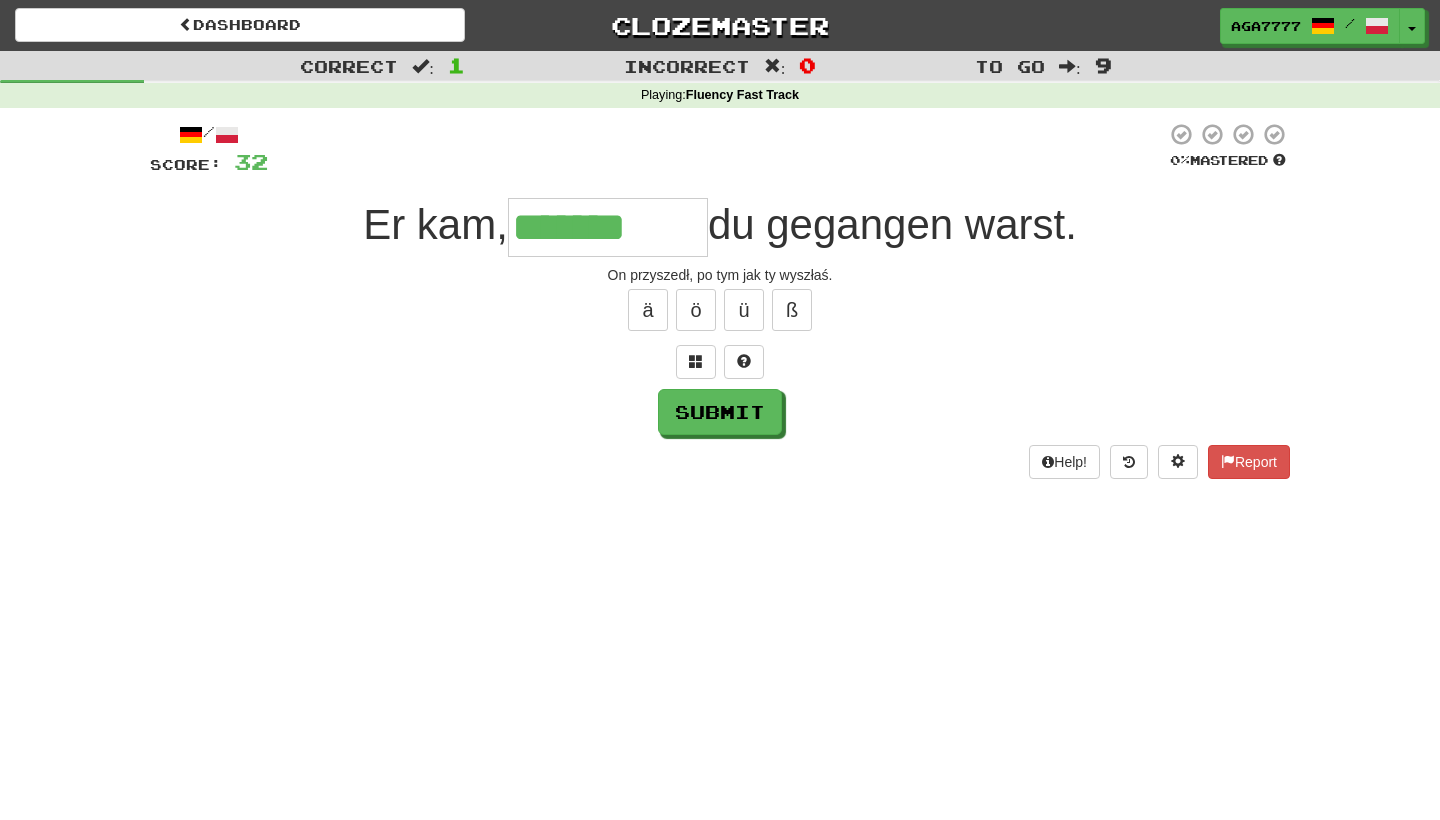 type on "*******" 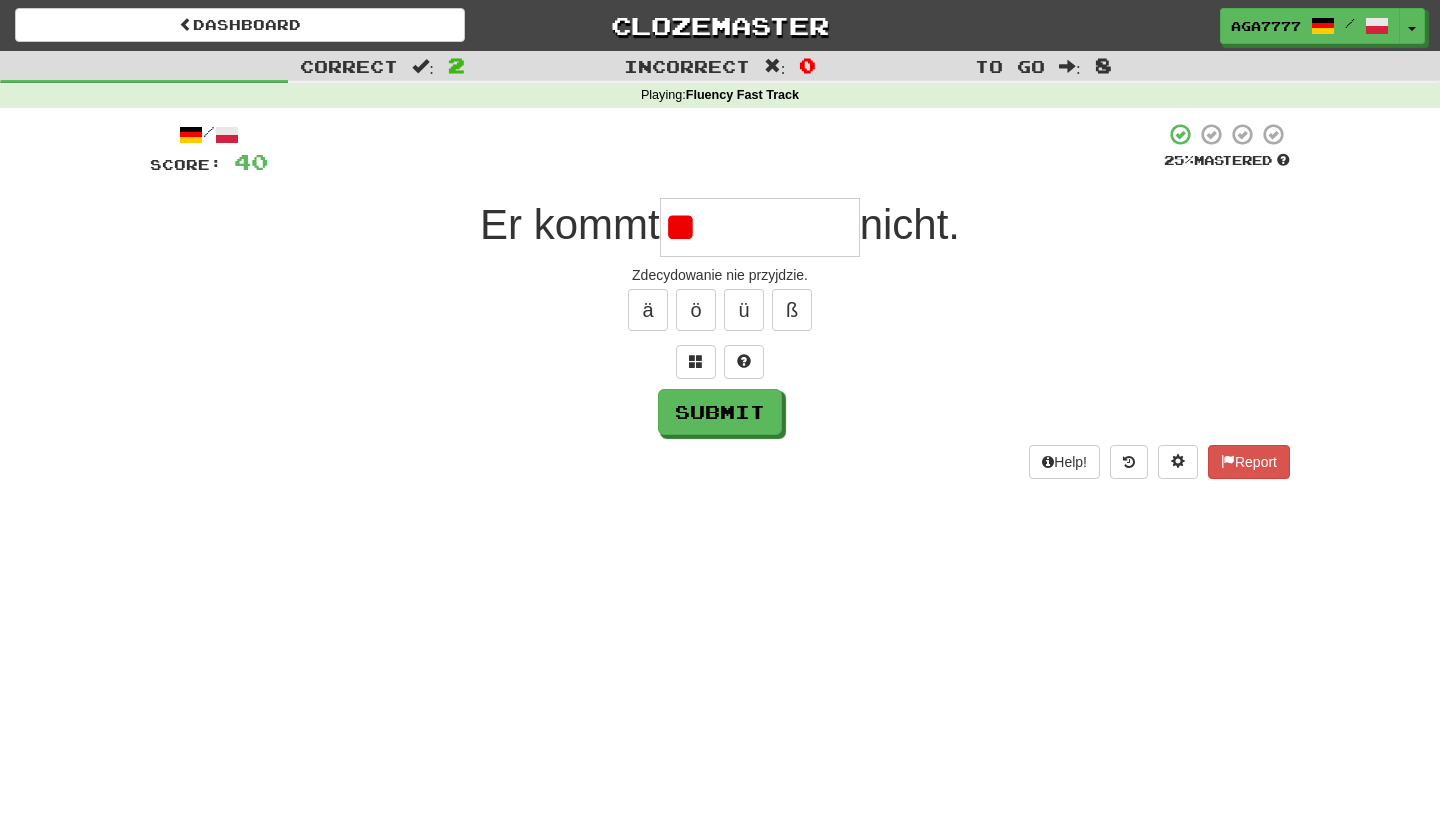 type on "*" 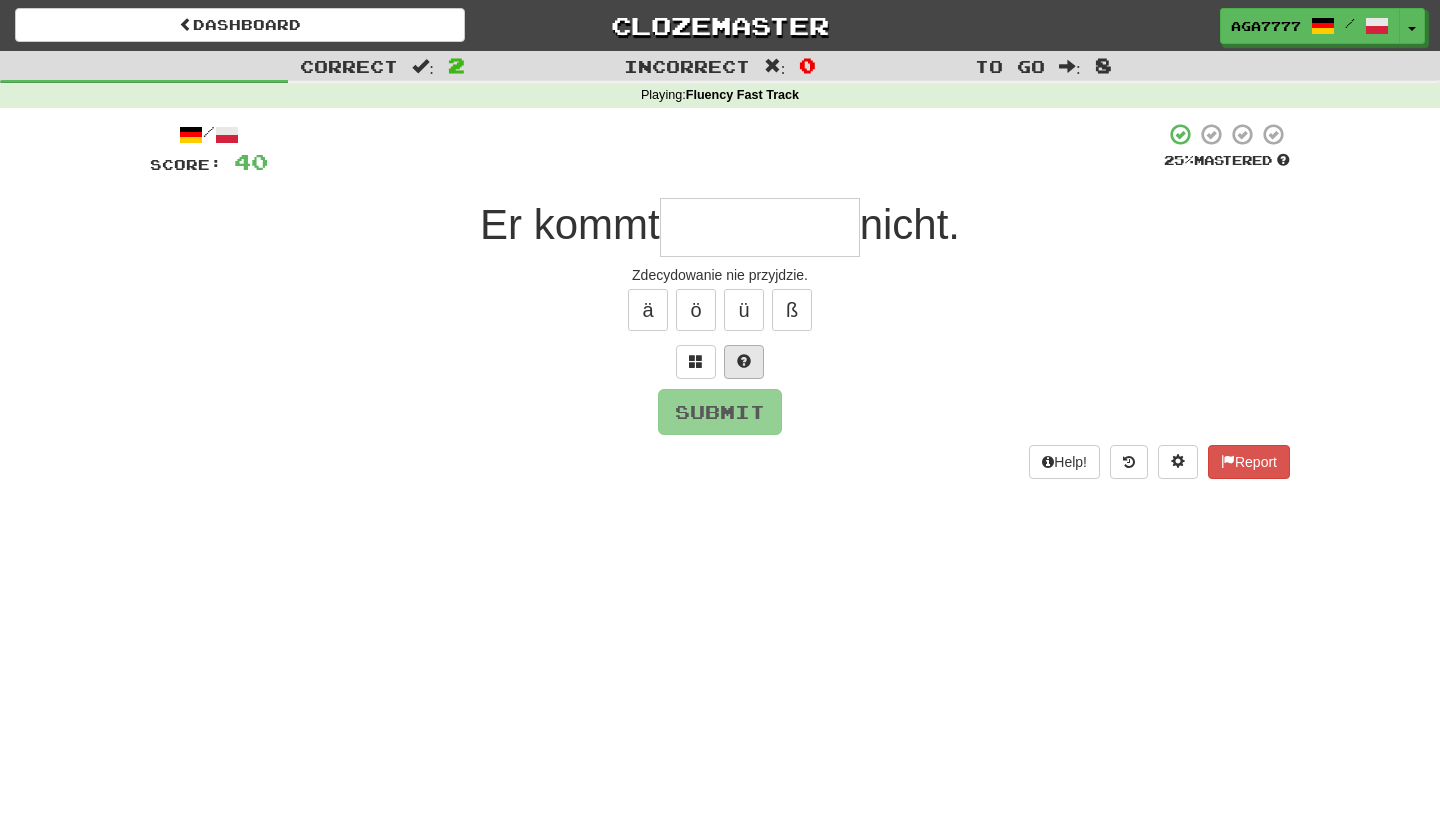 click at bounding box center (744, 362) 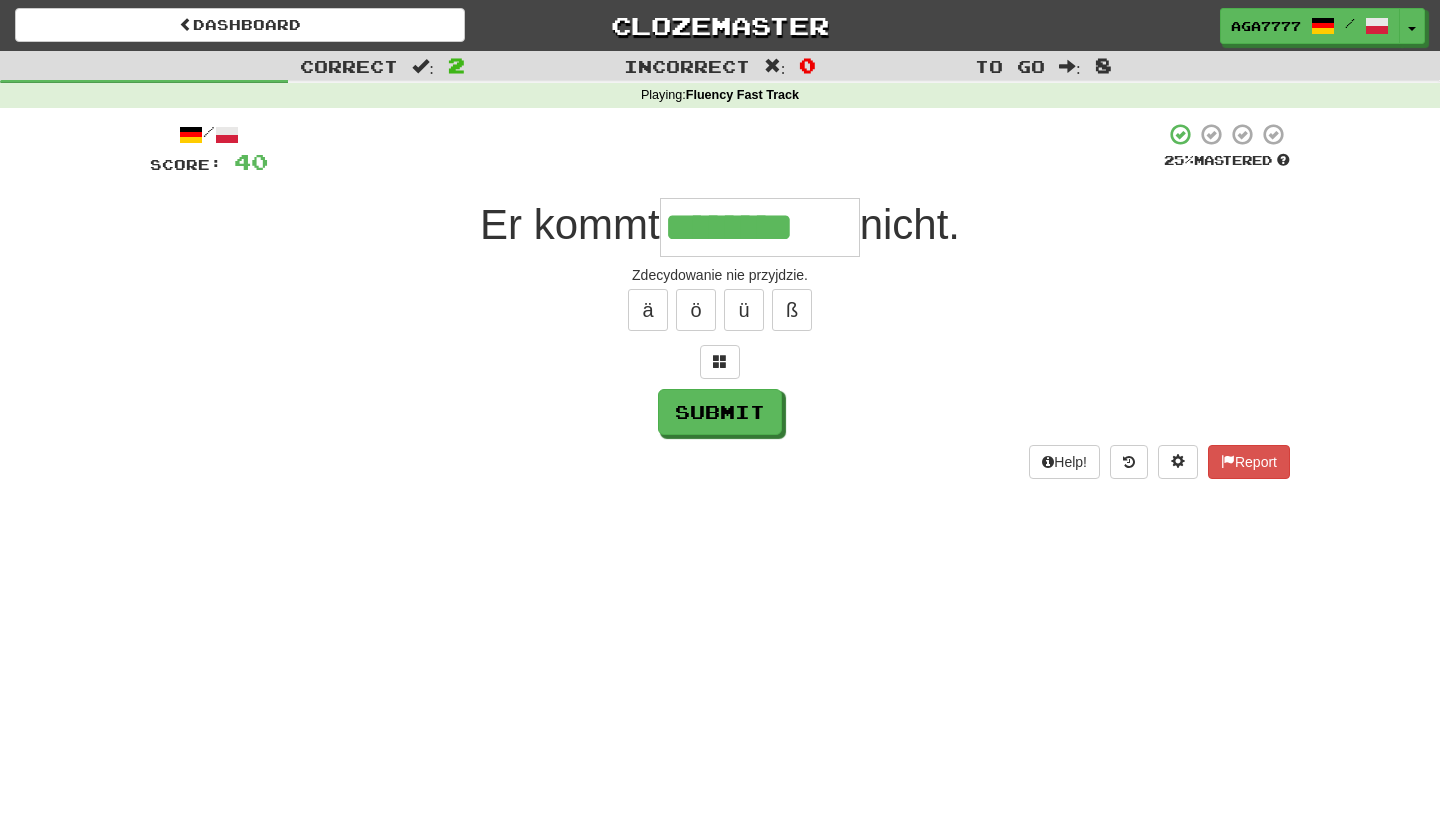 type on "********" 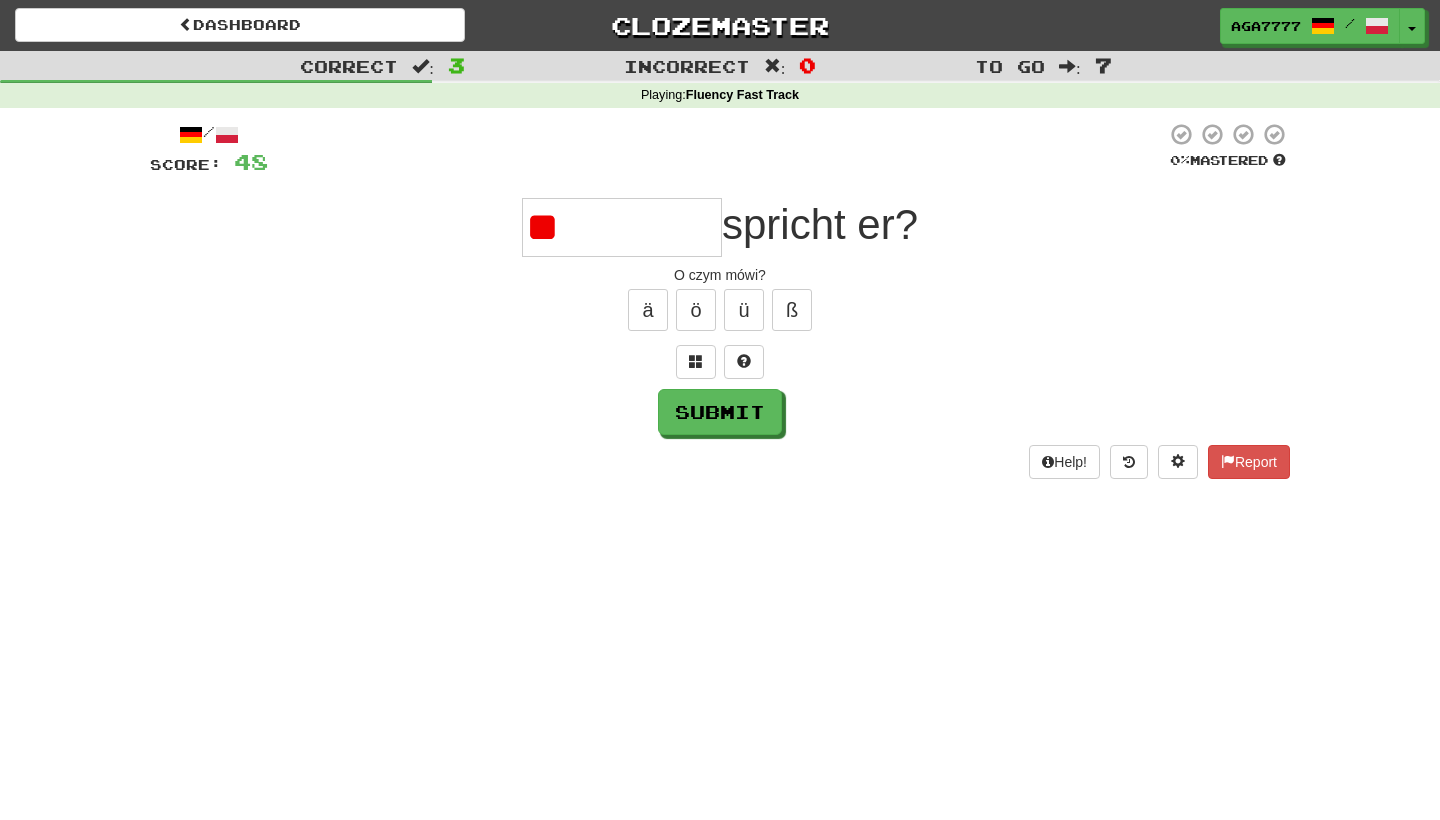 type on "*" 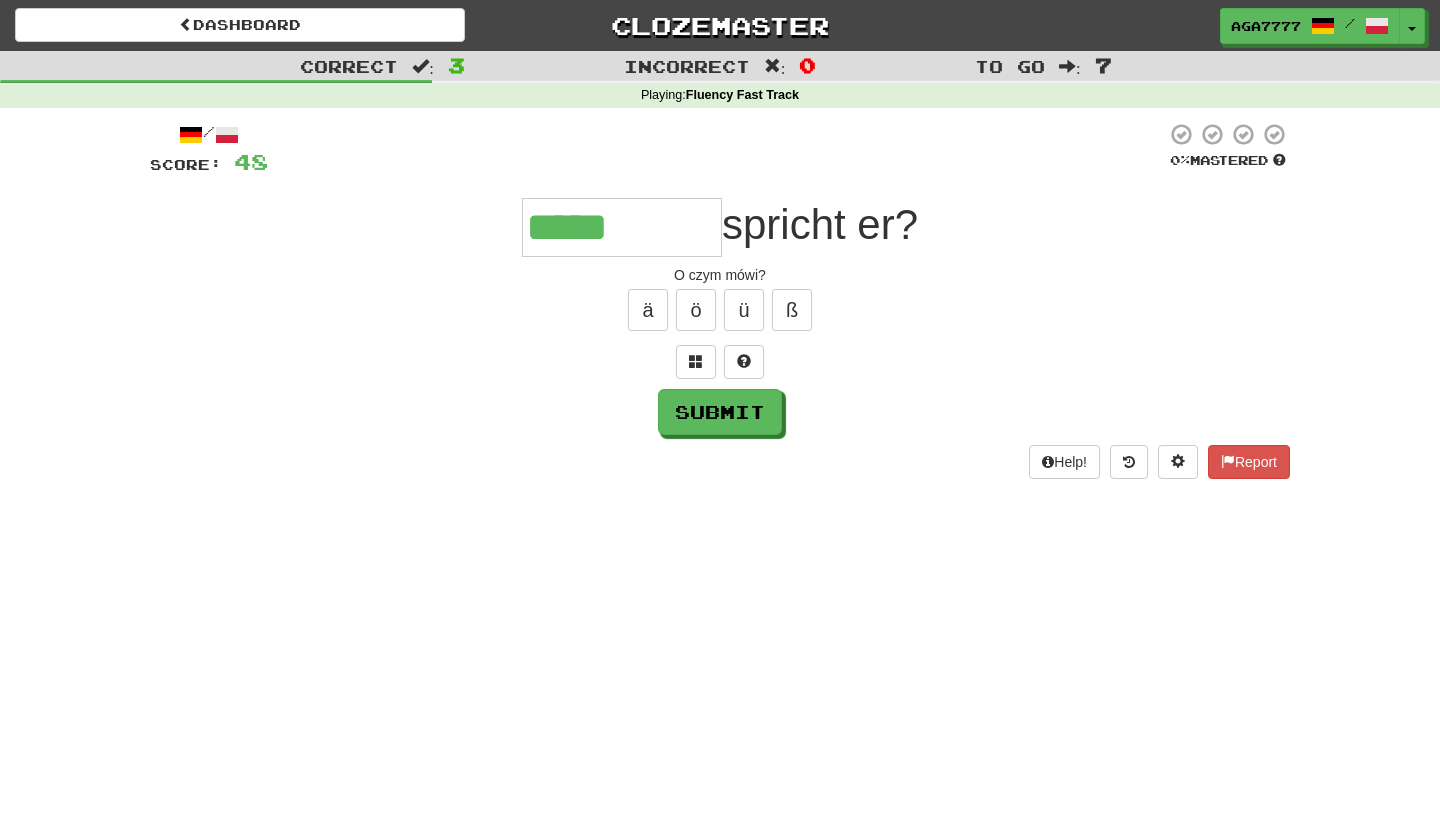type on "*****" 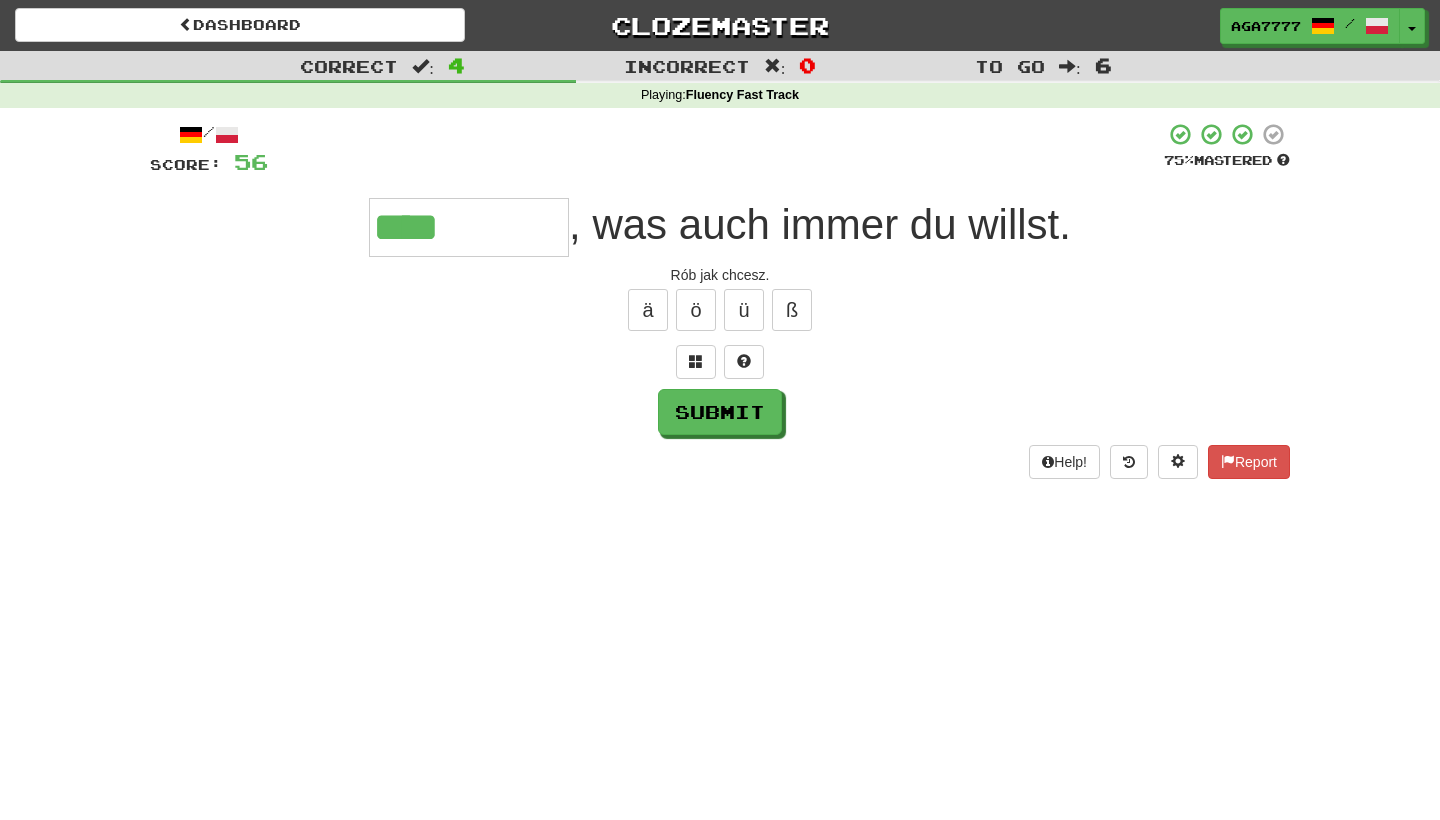 type on "****" 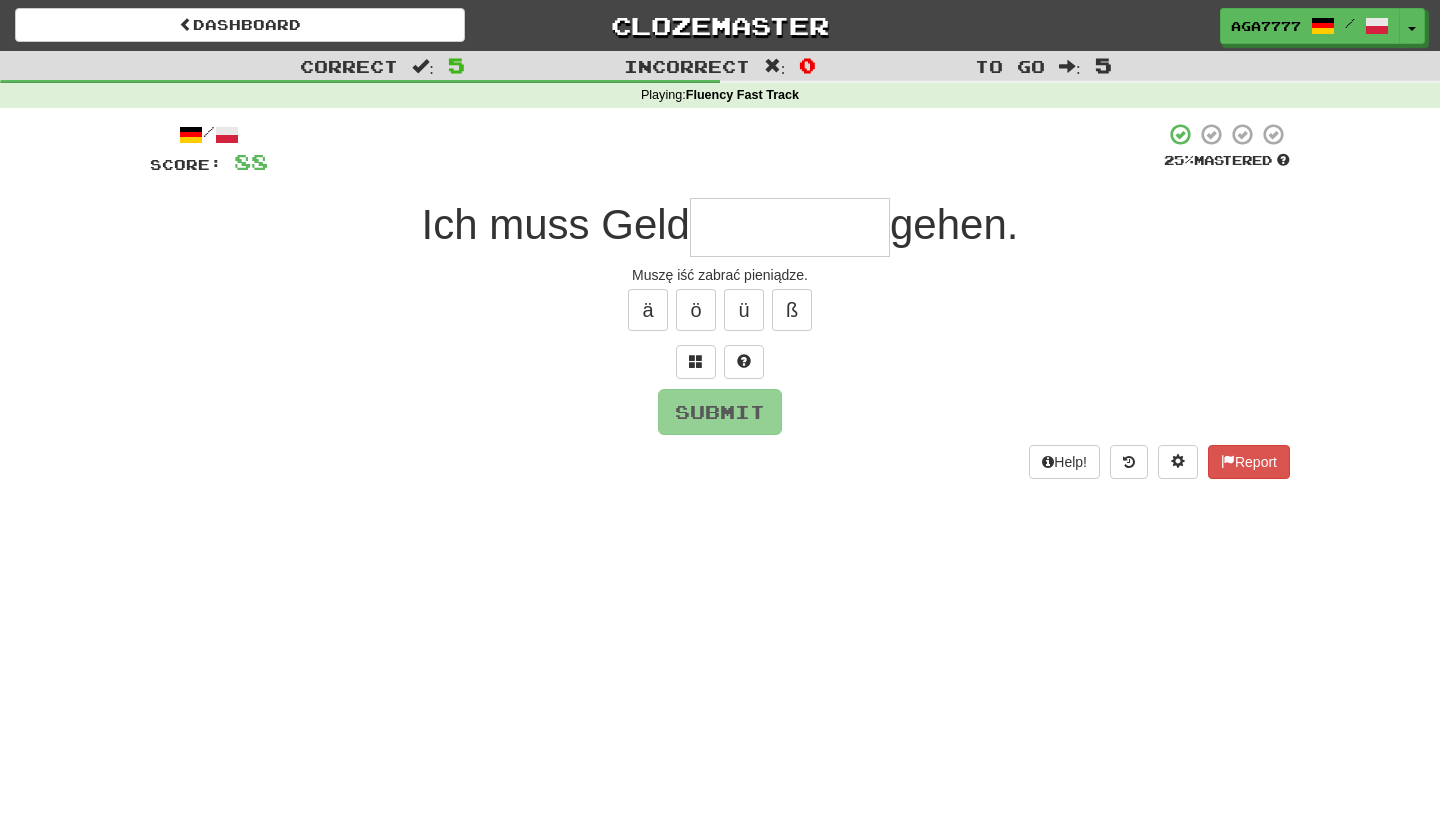 type on "*" 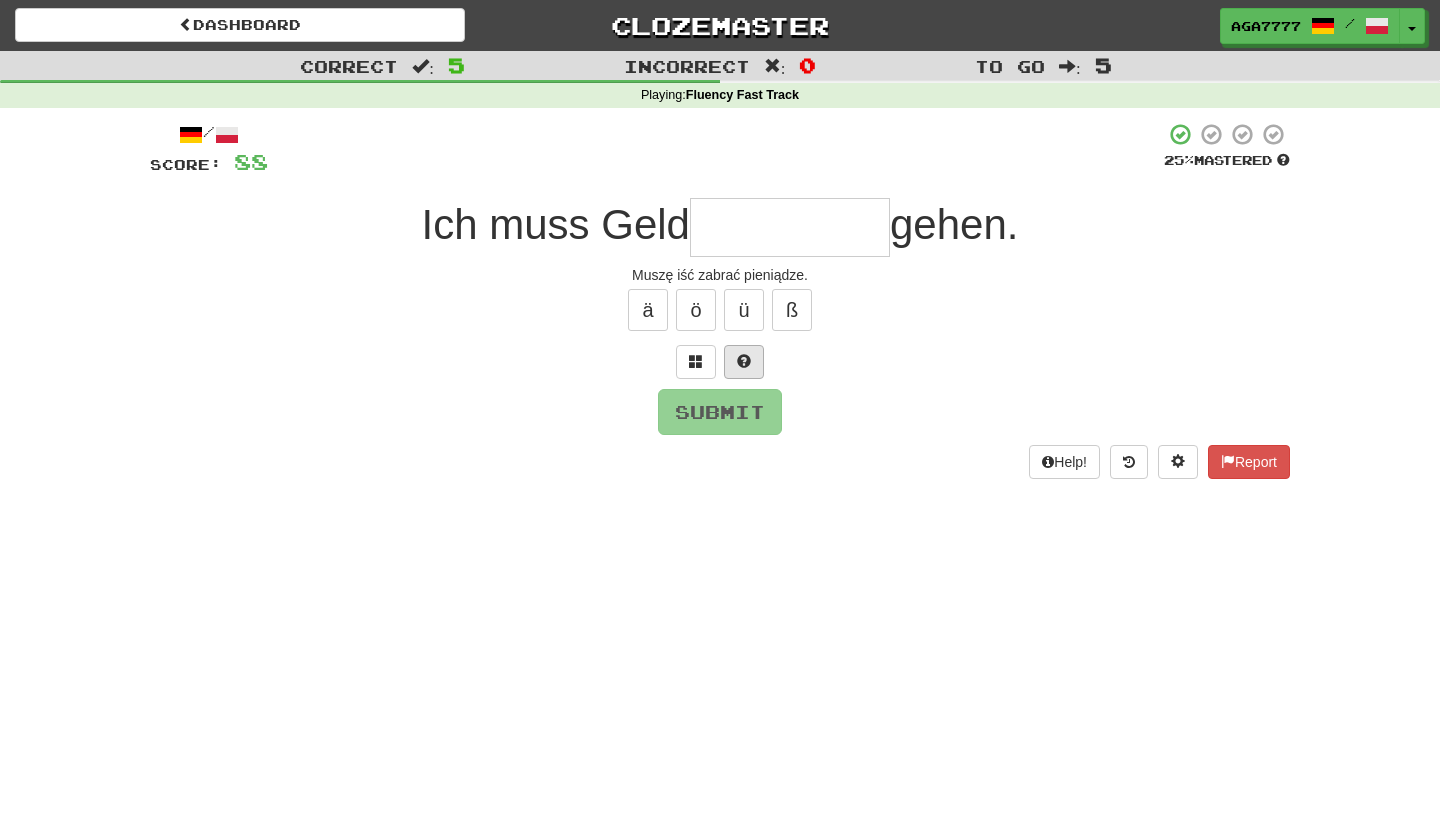 click at bounding box center [744, 362] 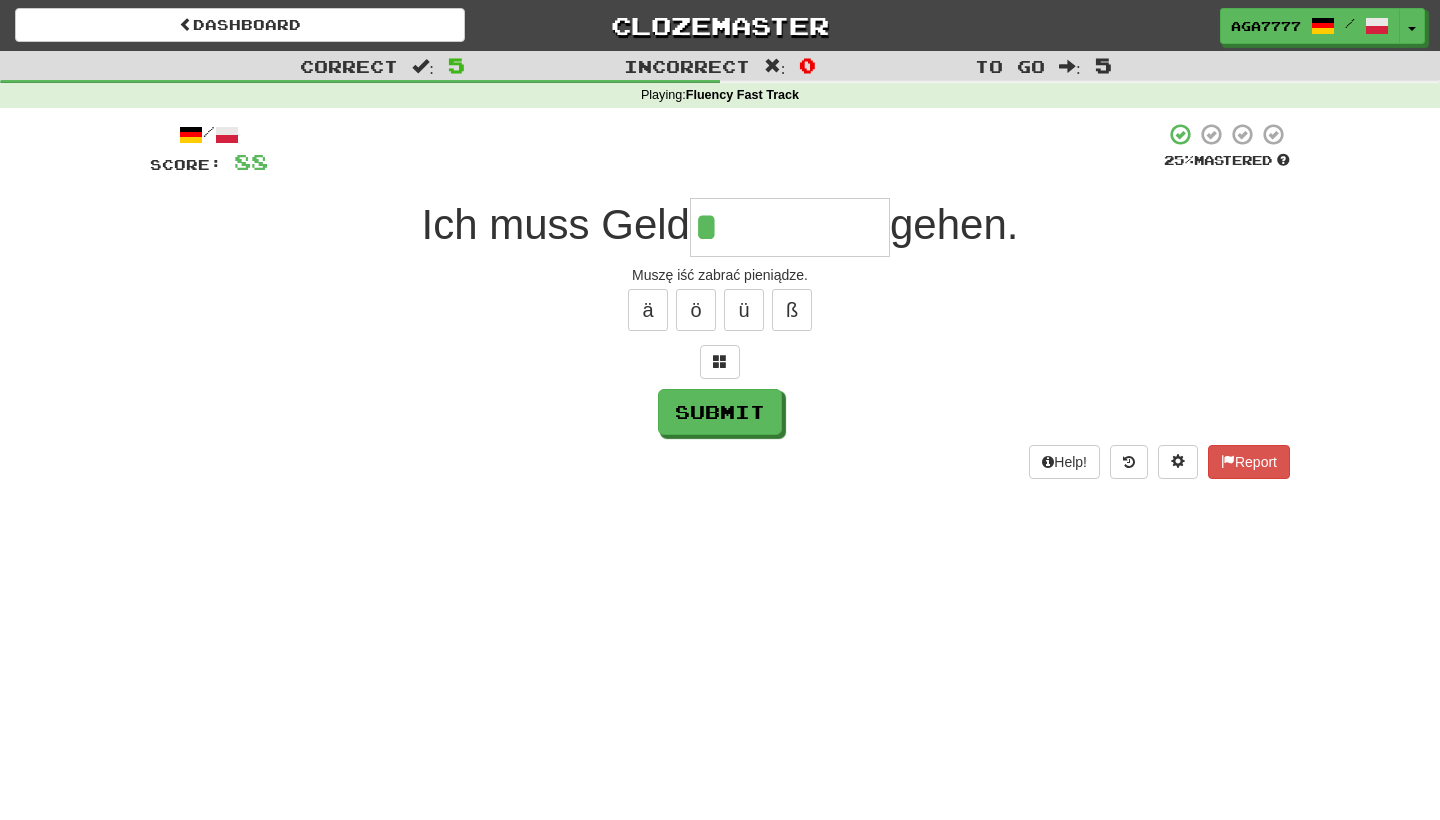 type on "*****" 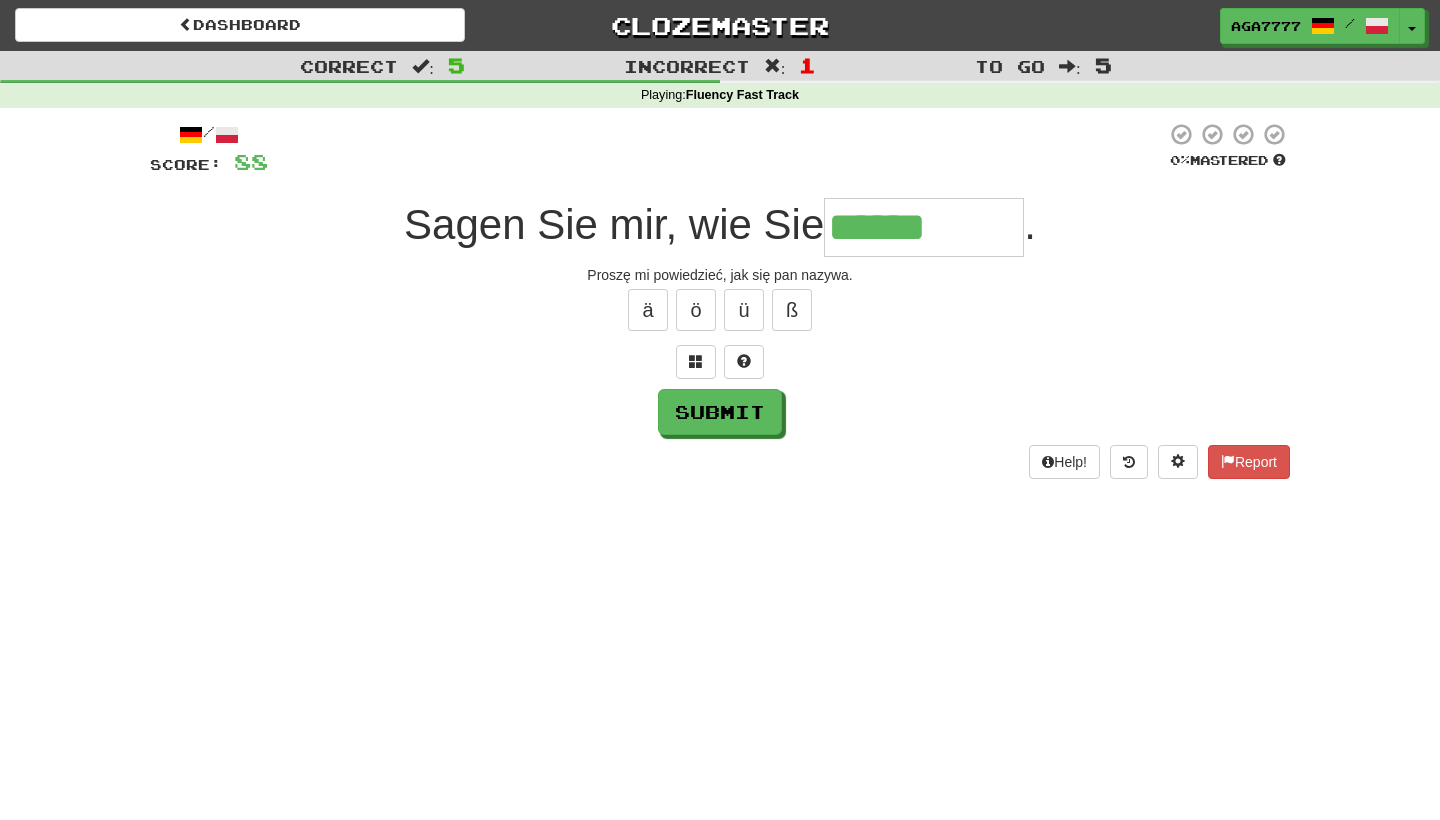 type on "******" 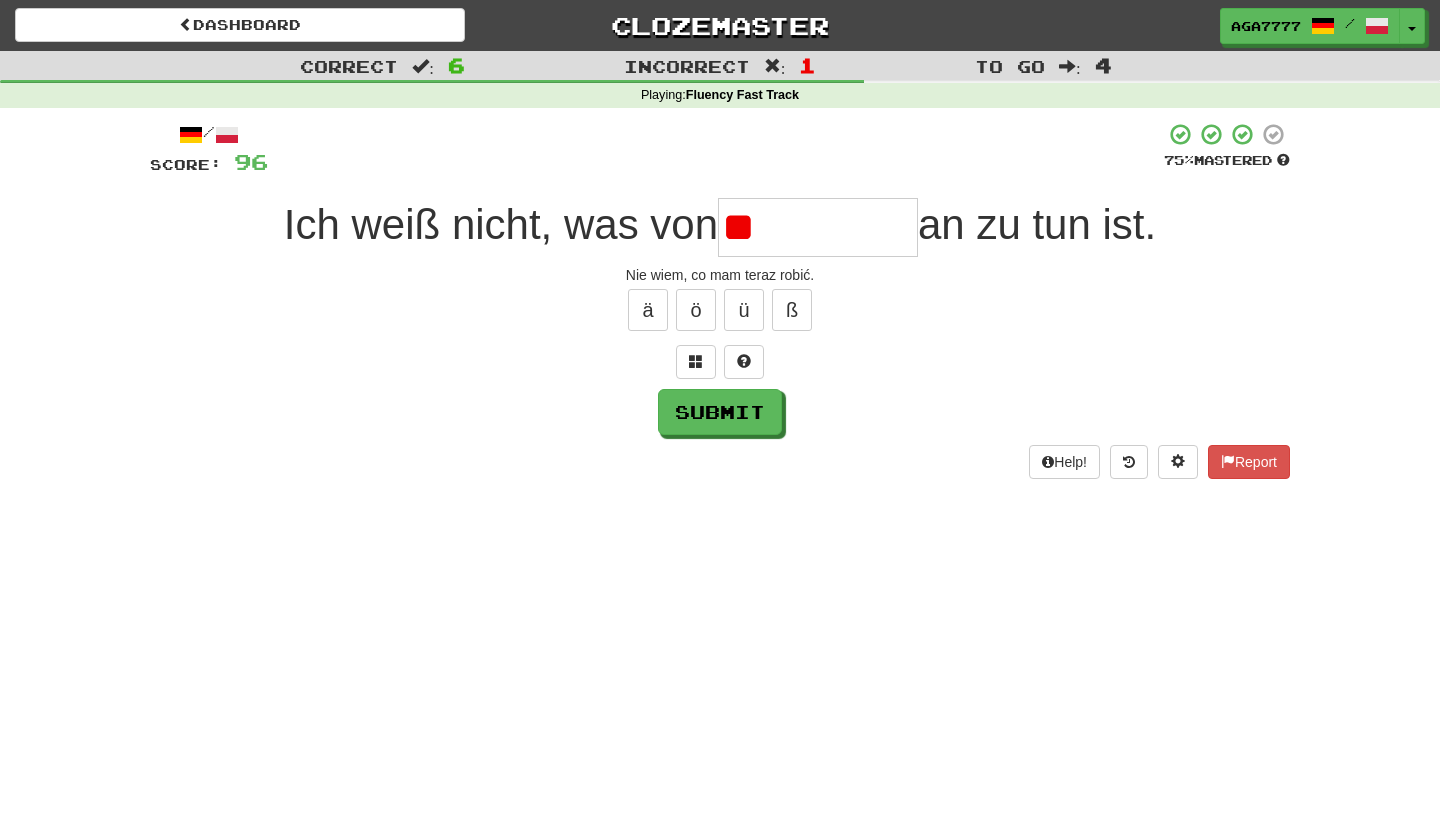 type on "*" 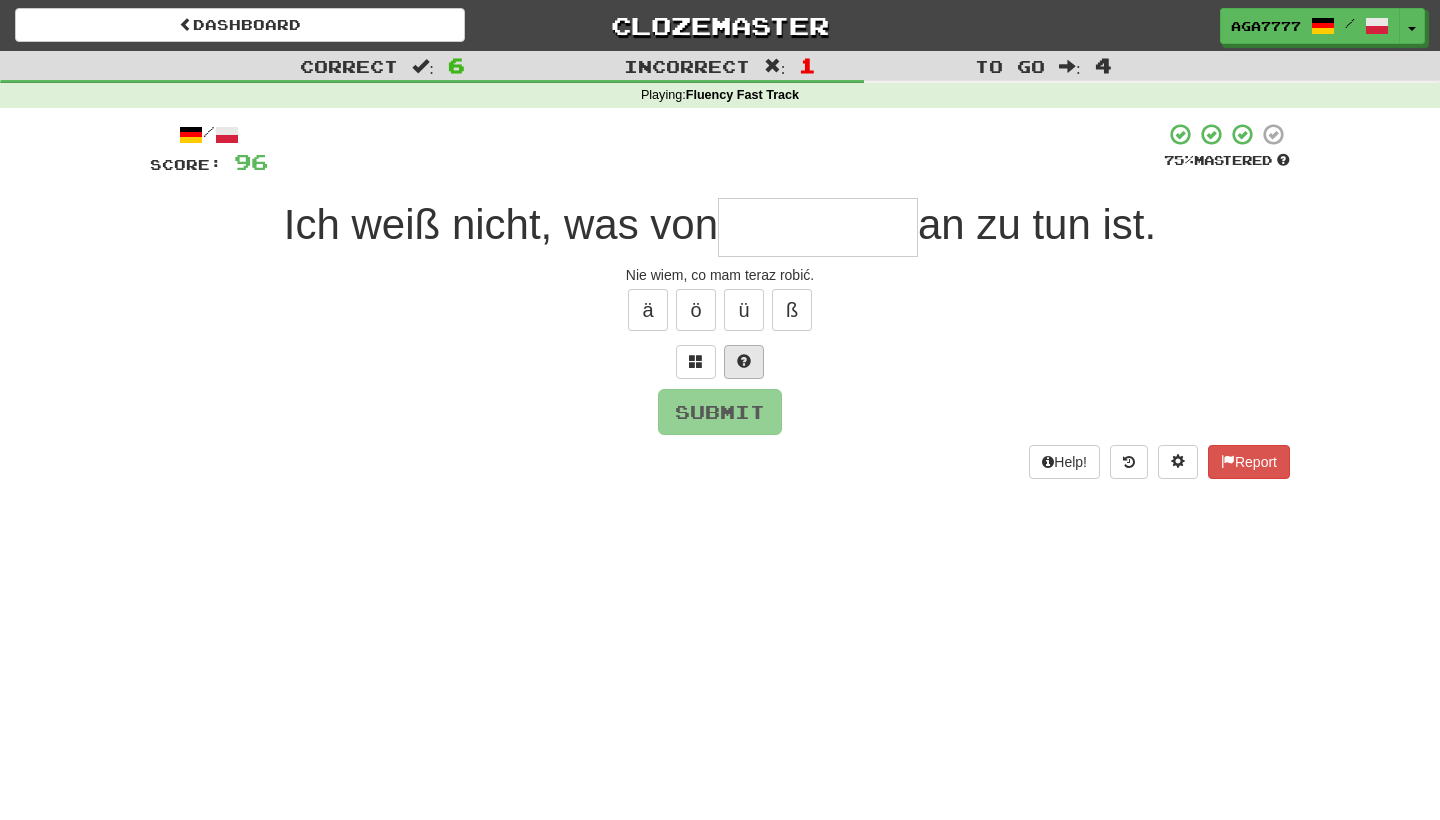 click at bounding box center [744, 361] 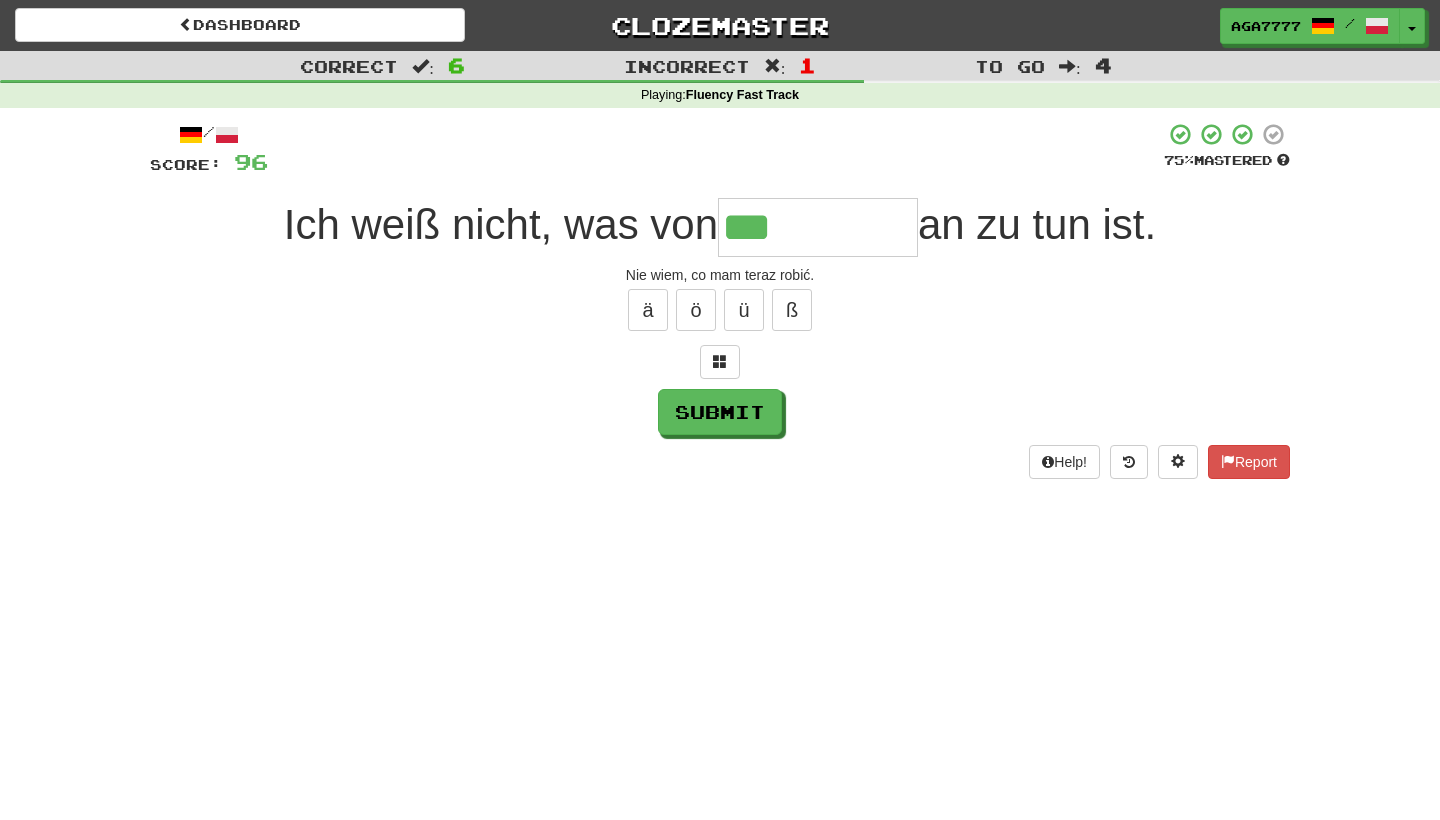 type on "***" 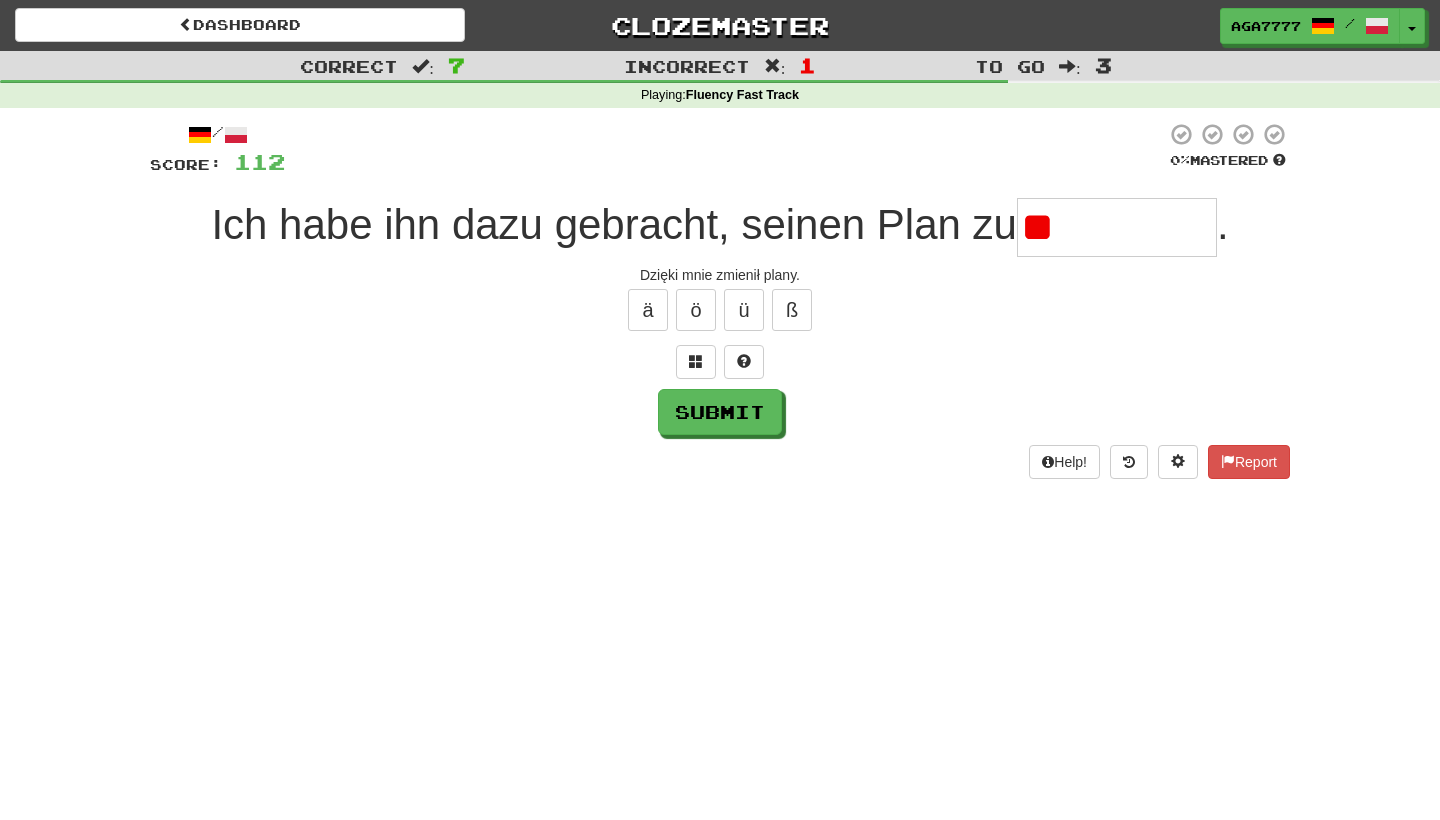 type on "*" 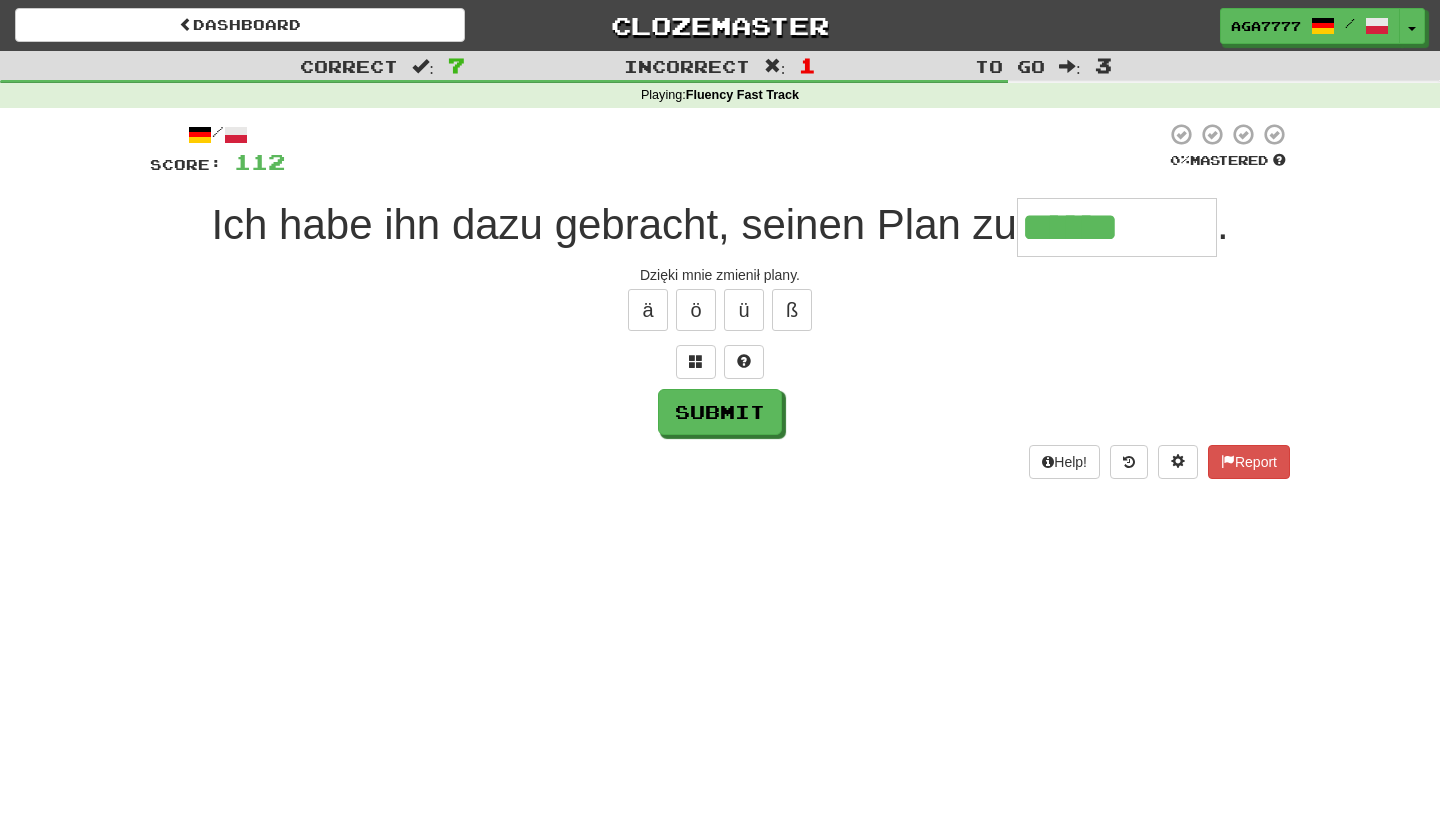 type on "******" 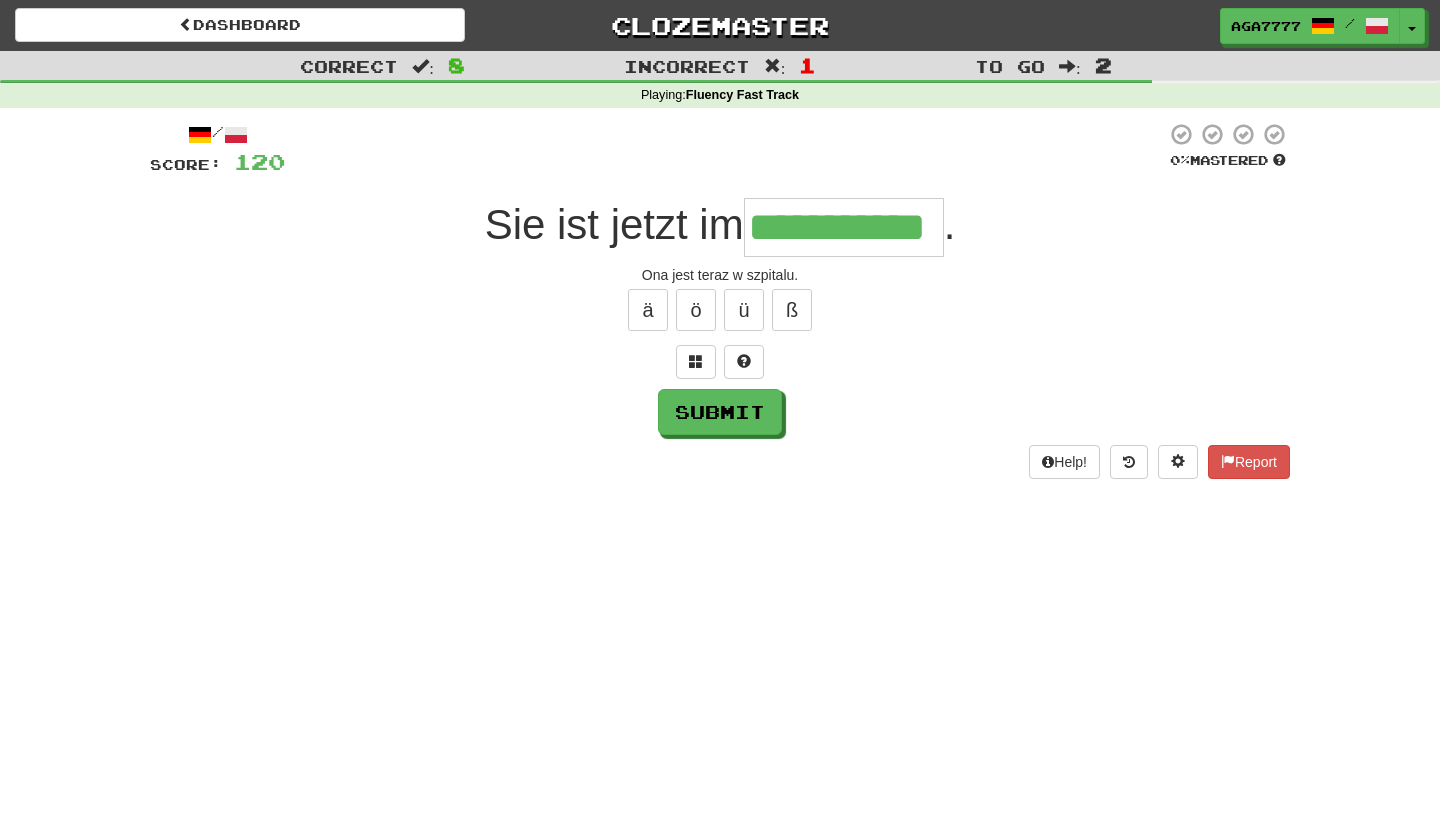 type on "**********" 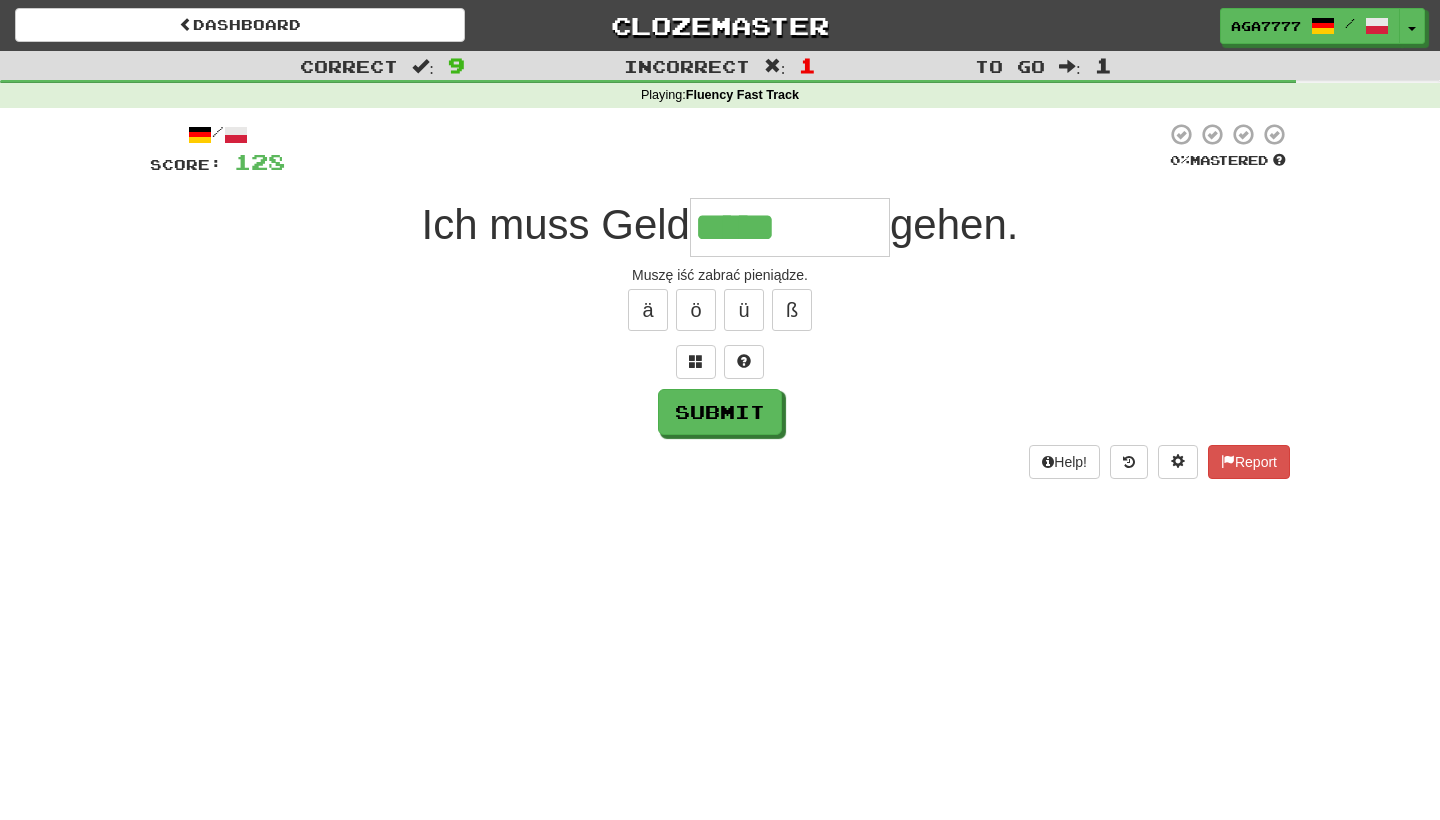 type on "*****" 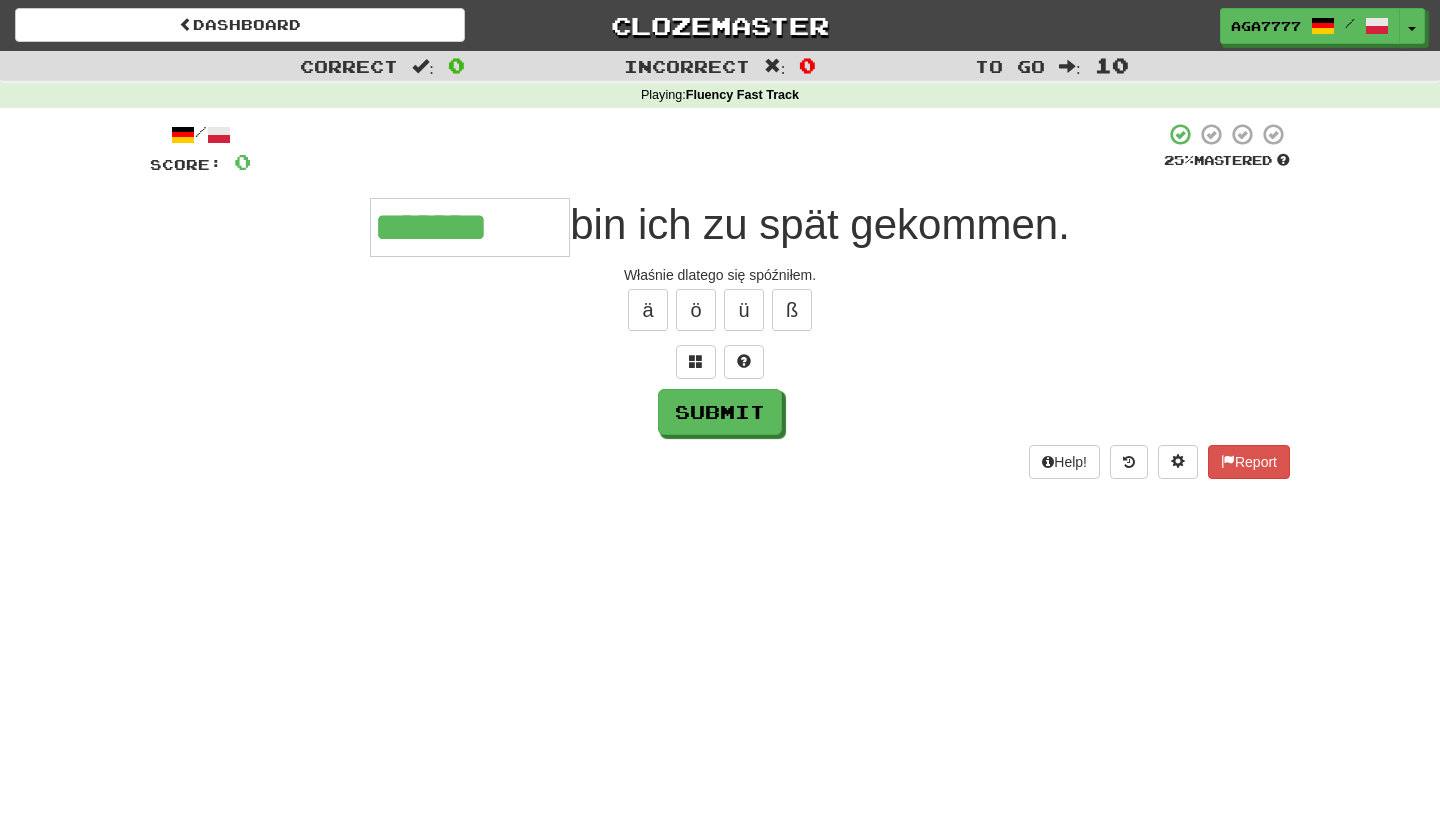 type on "*******" 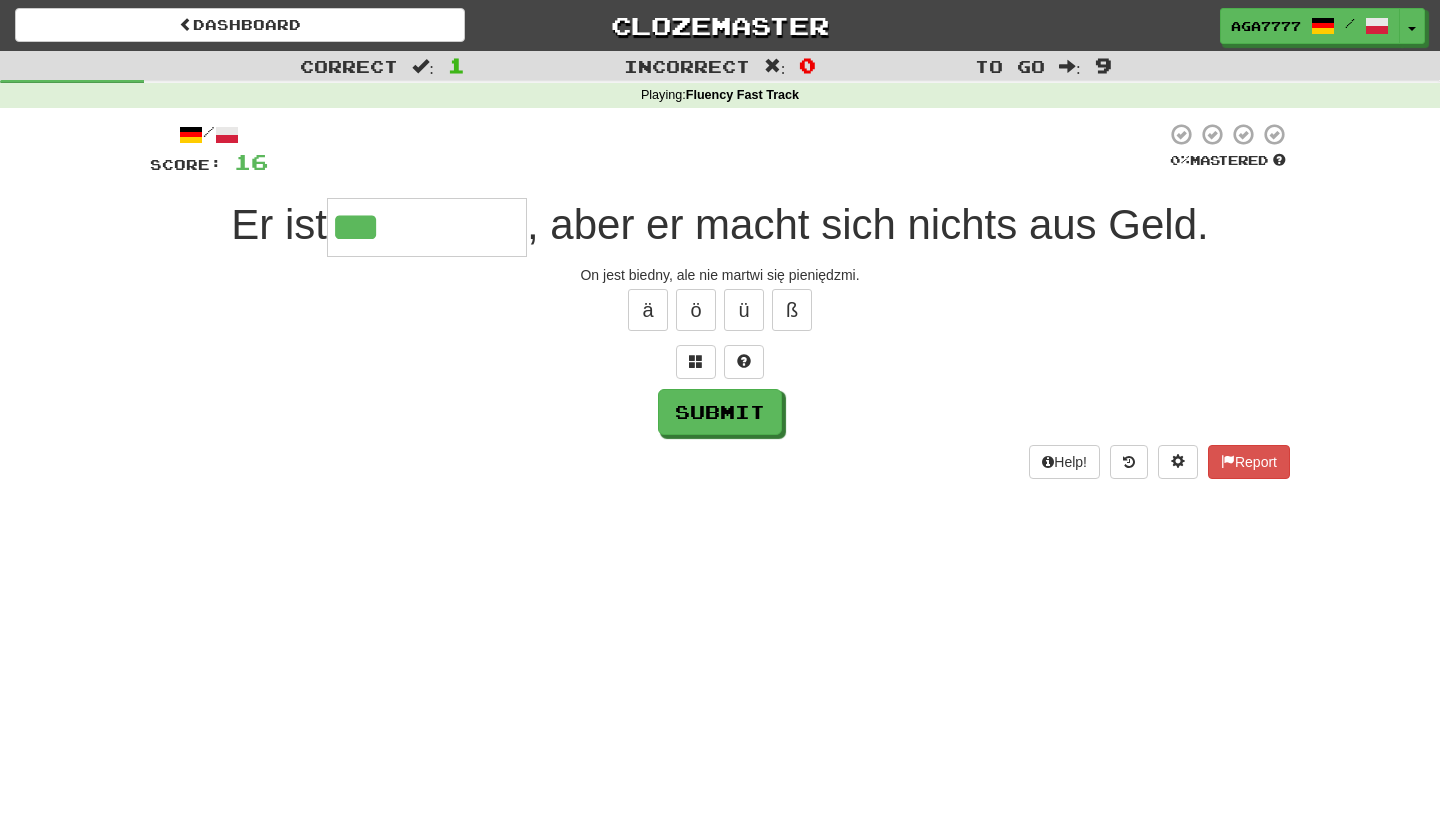 type on "***" 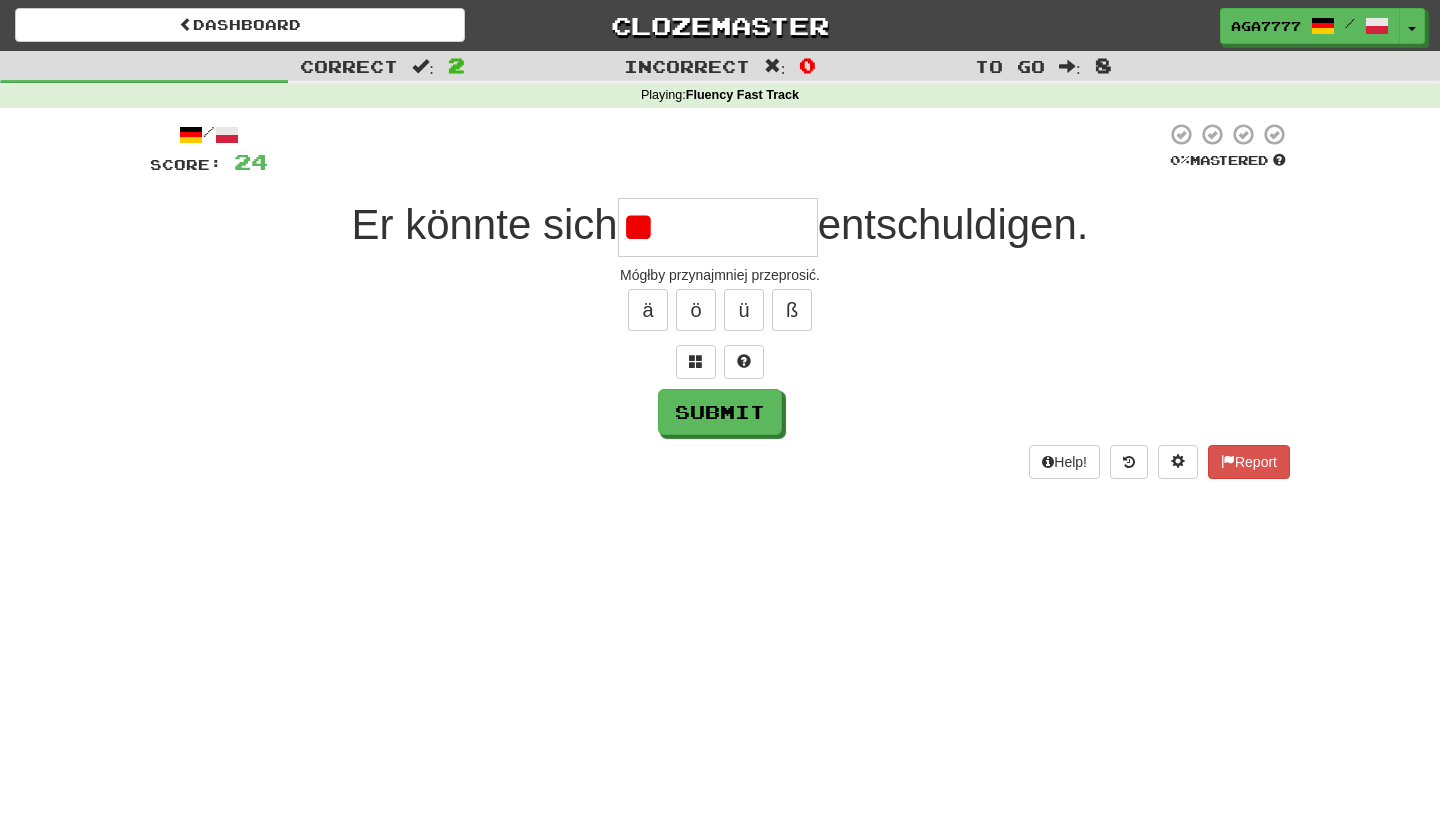 type on "*" 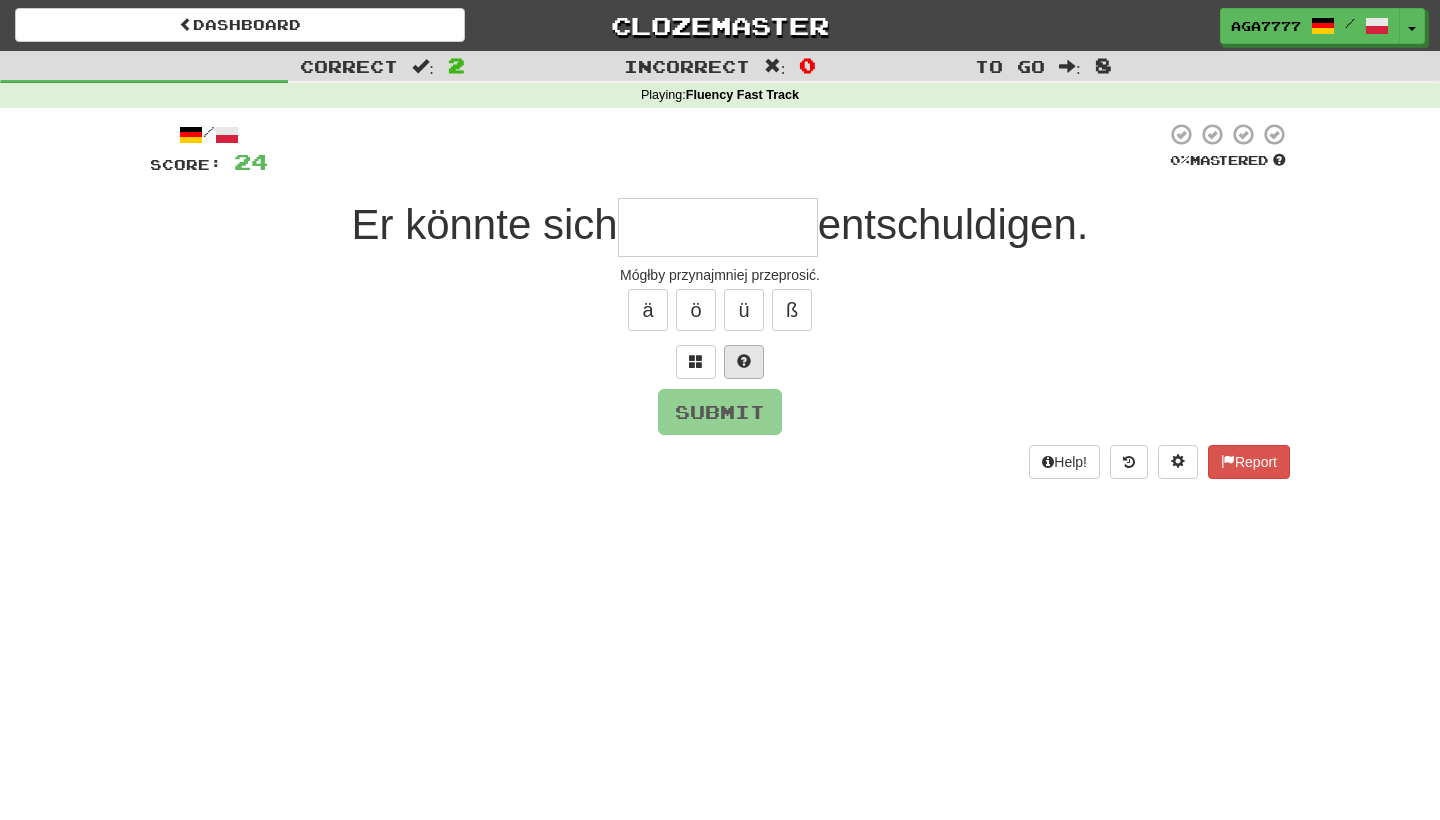 click at bounding box center [744, 362] 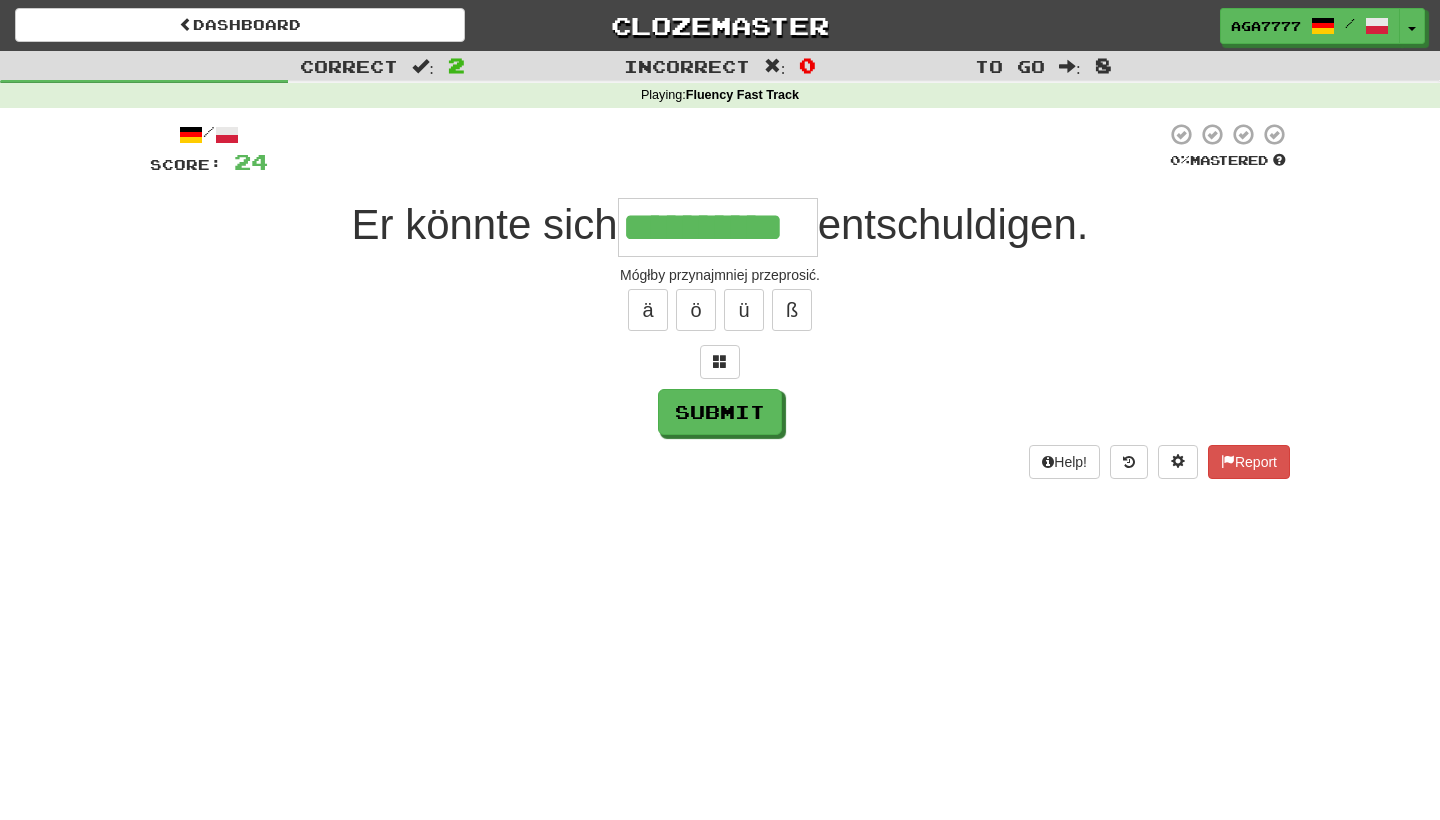type on "**********" 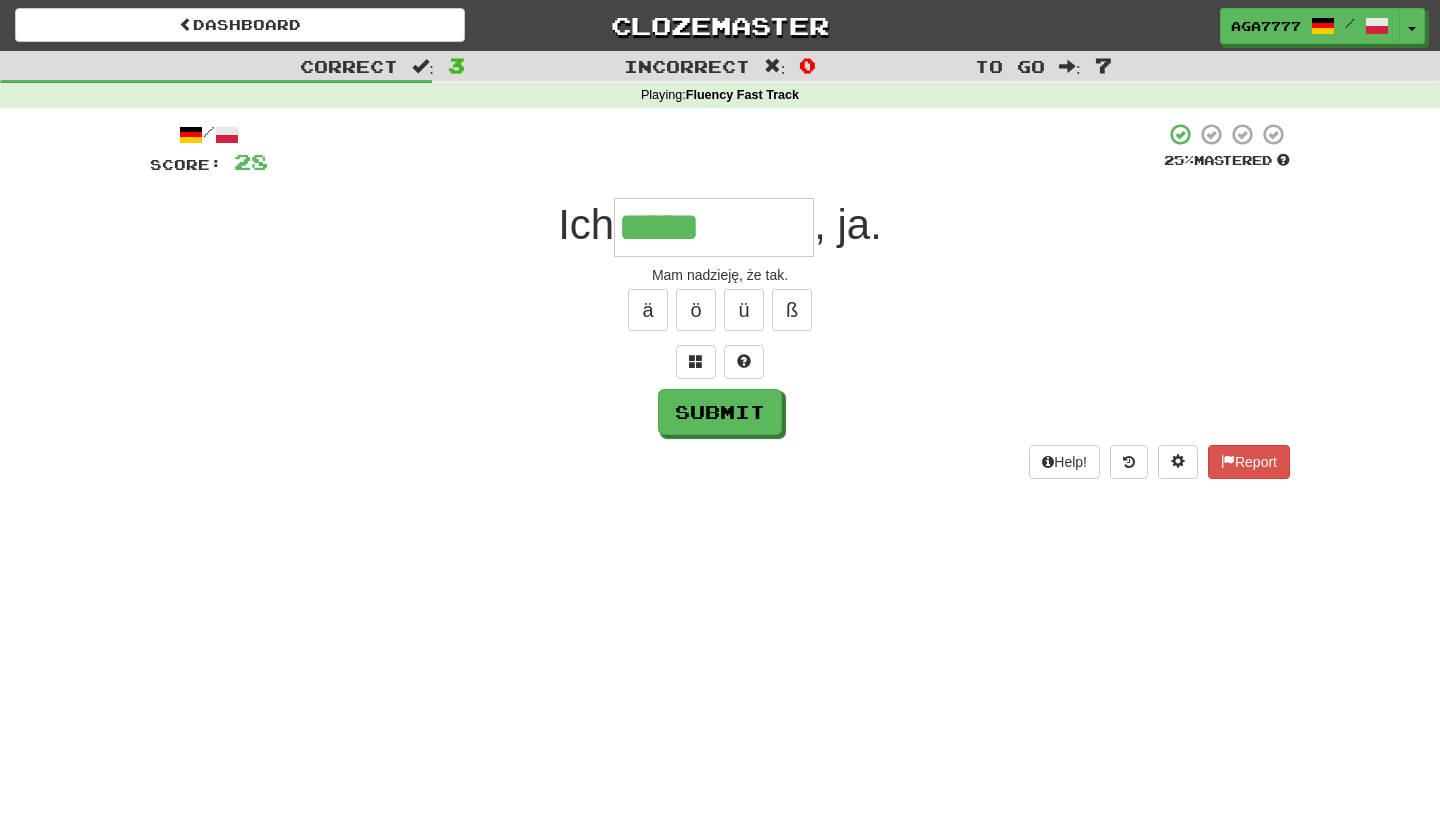 type on "*****" 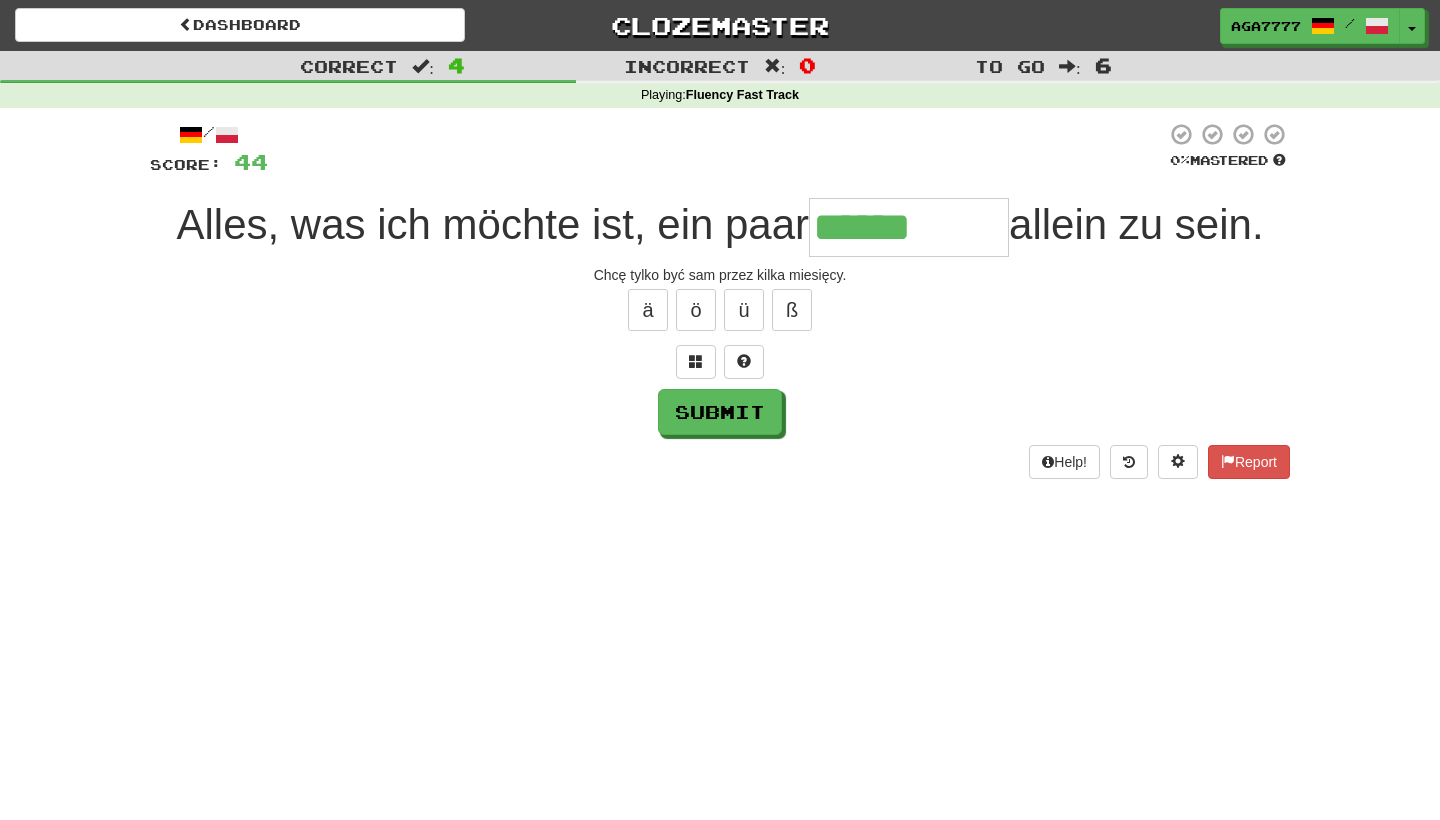 type on "******" 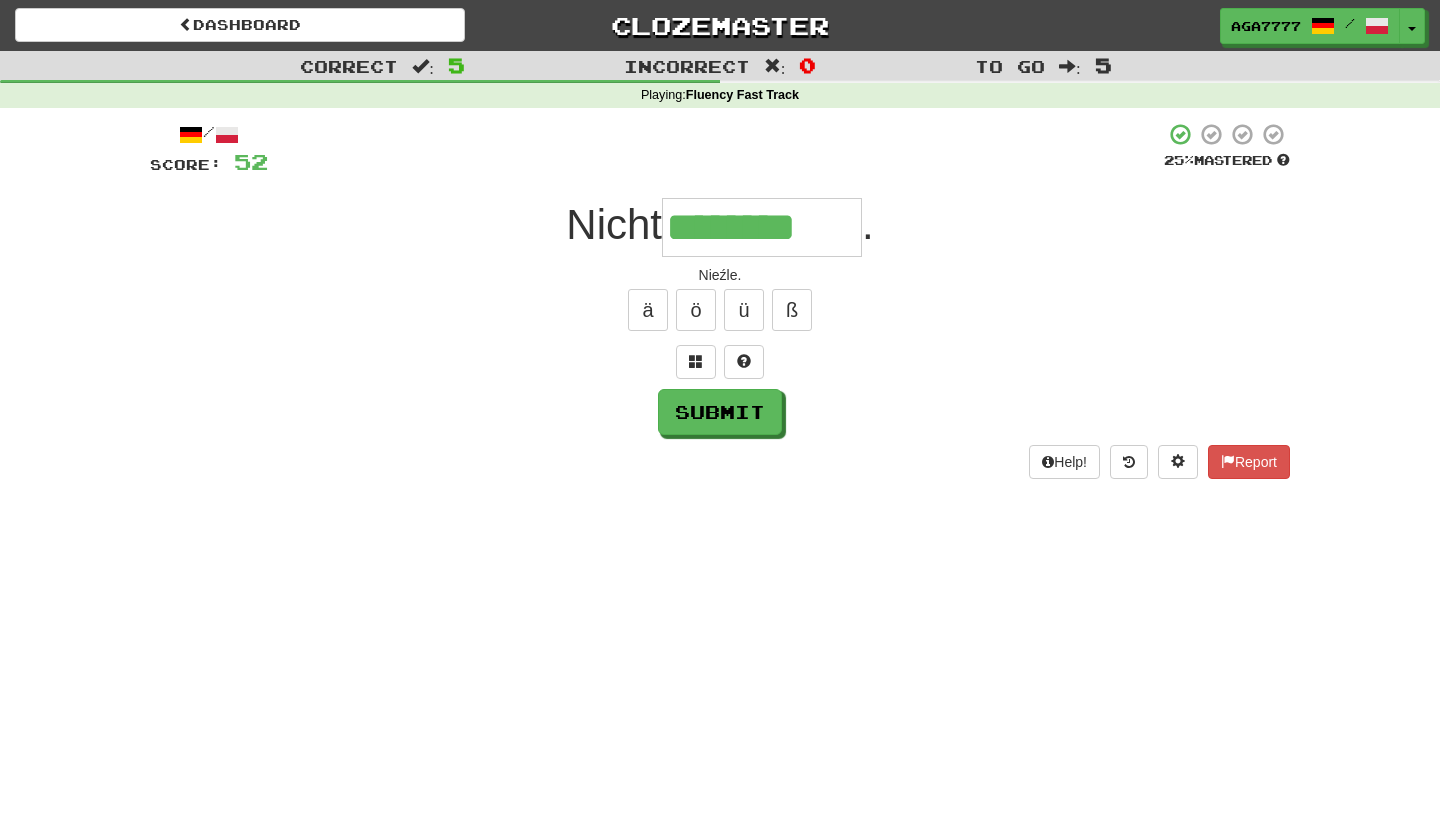 type on "********" 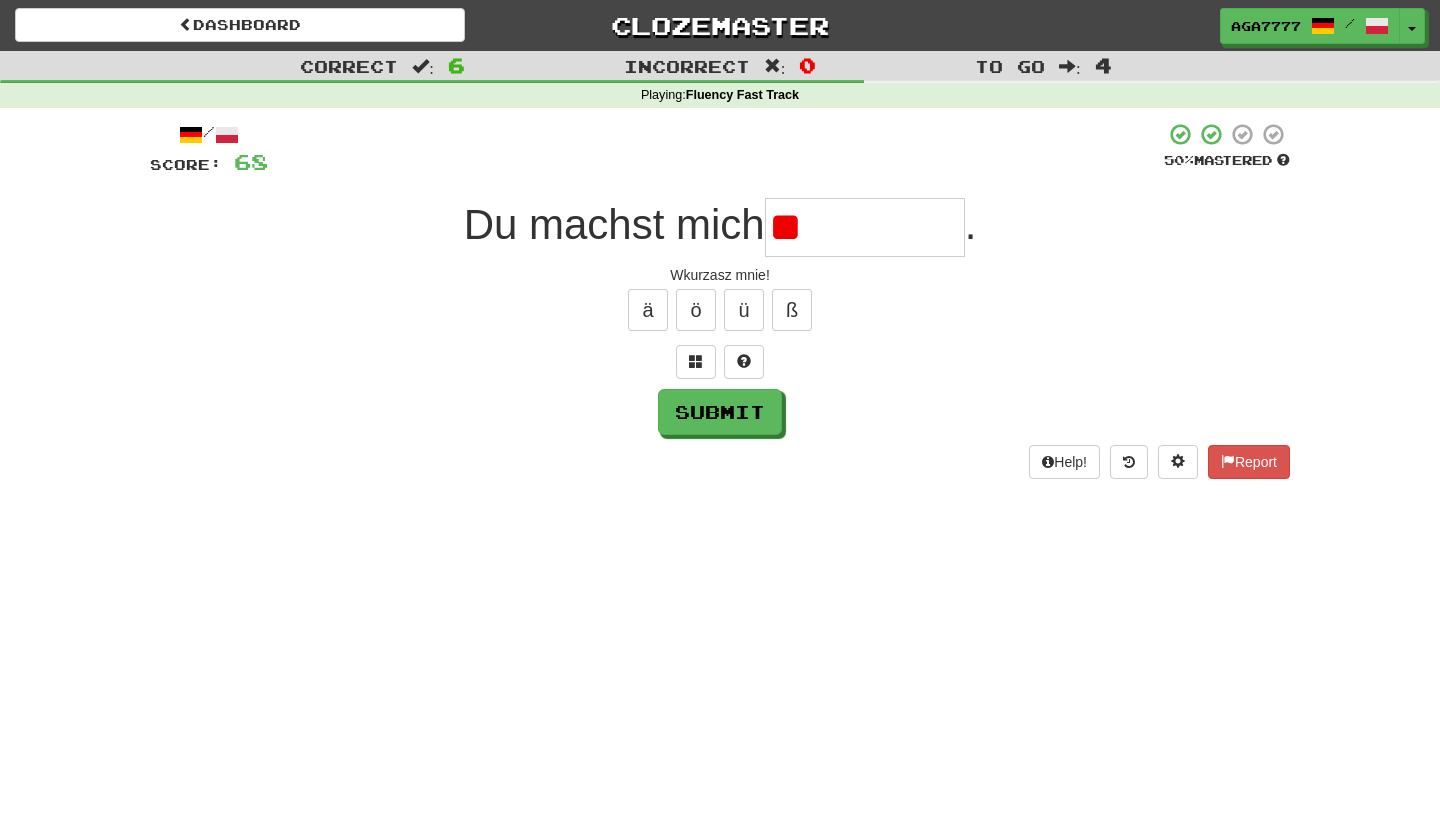 type on "*" 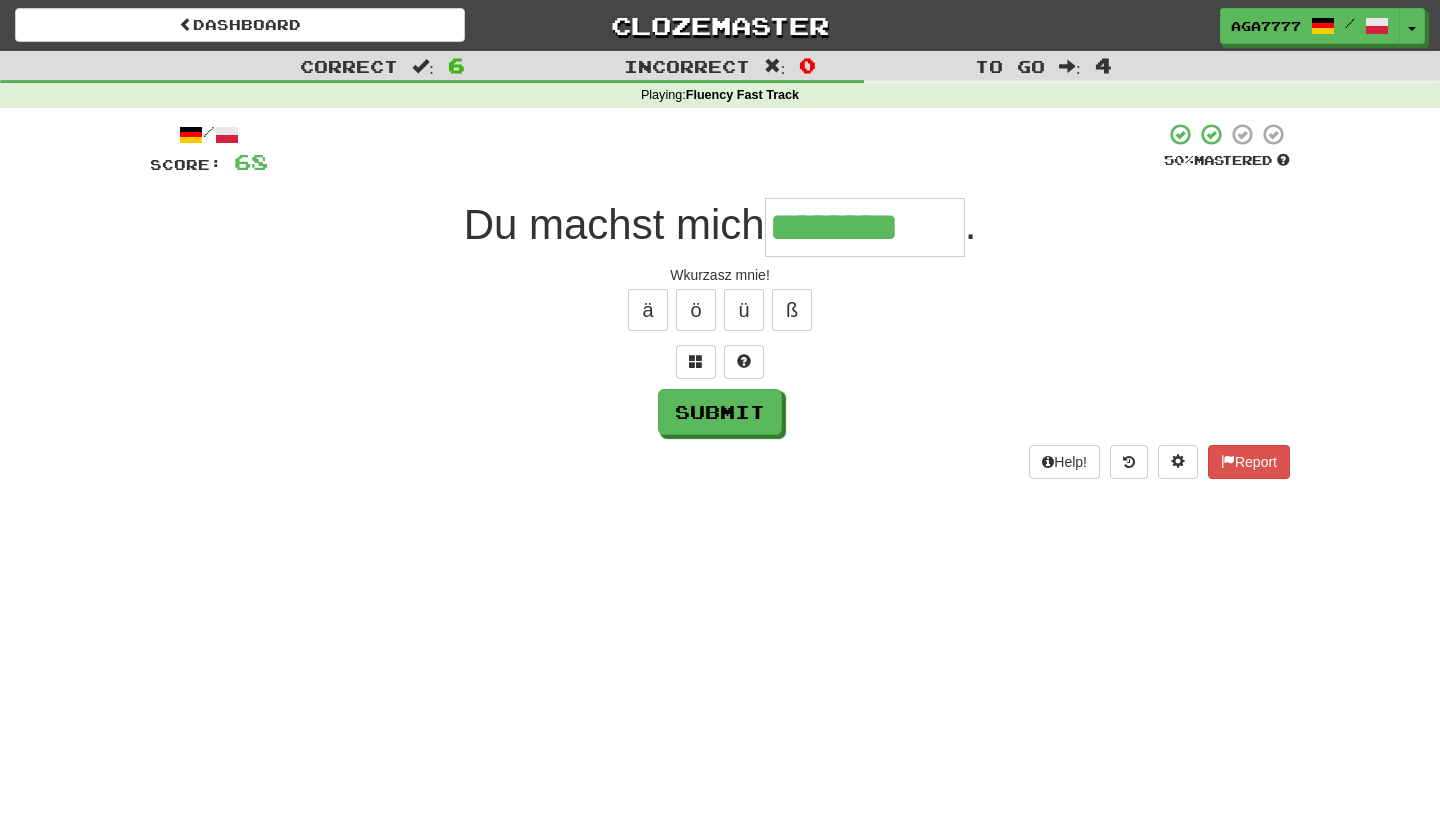 type on "********" 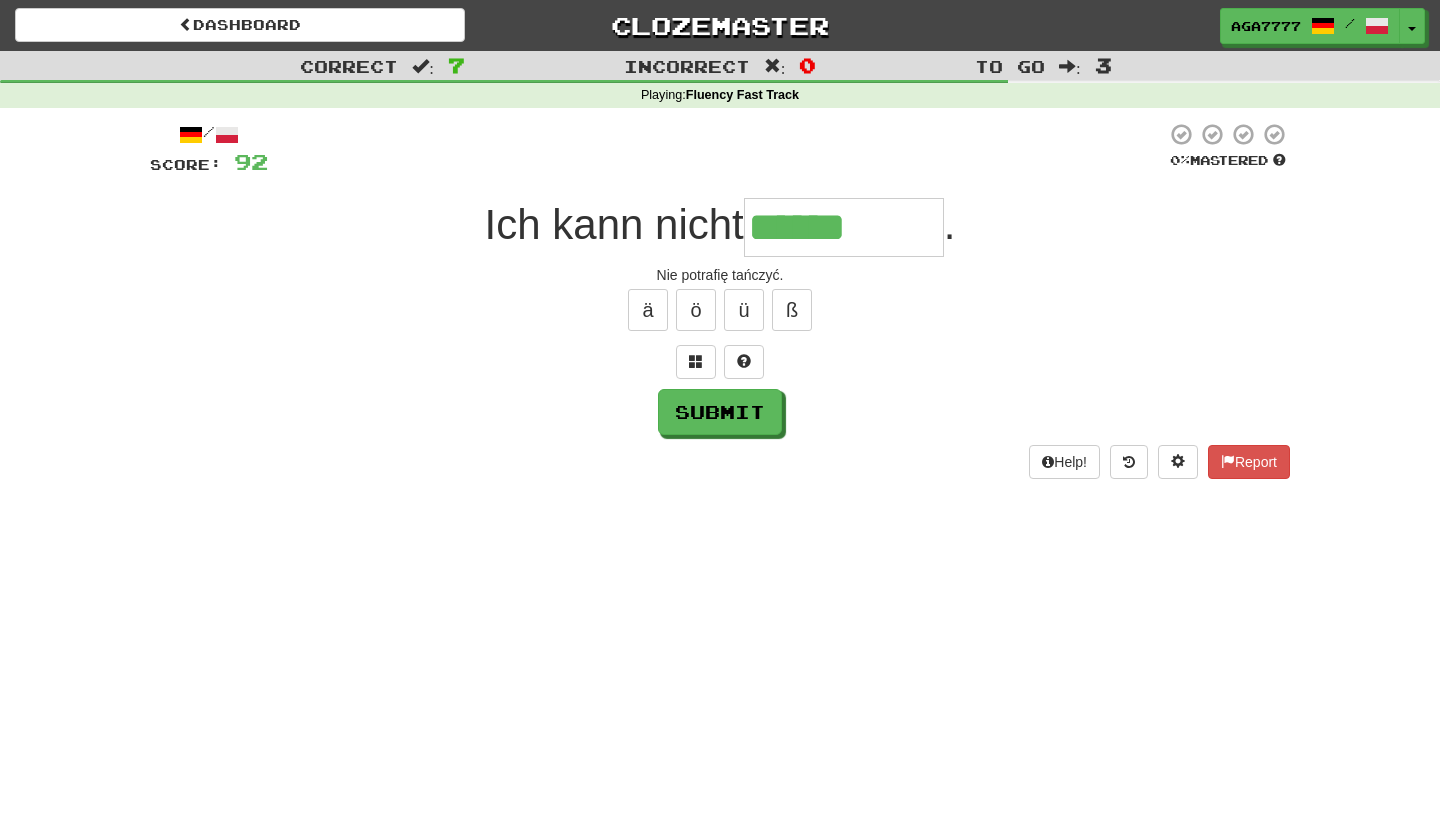 type on "******" 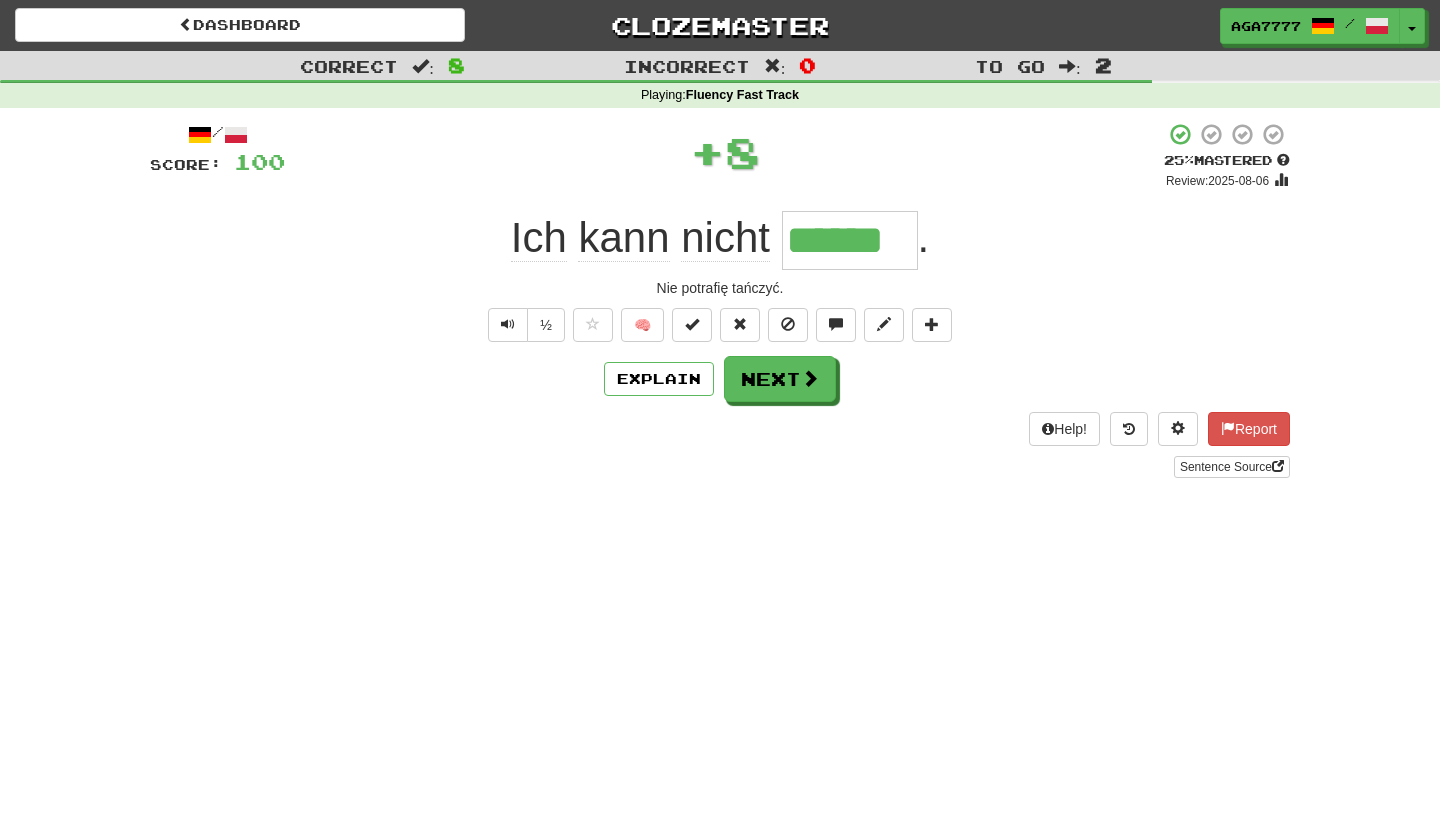 type 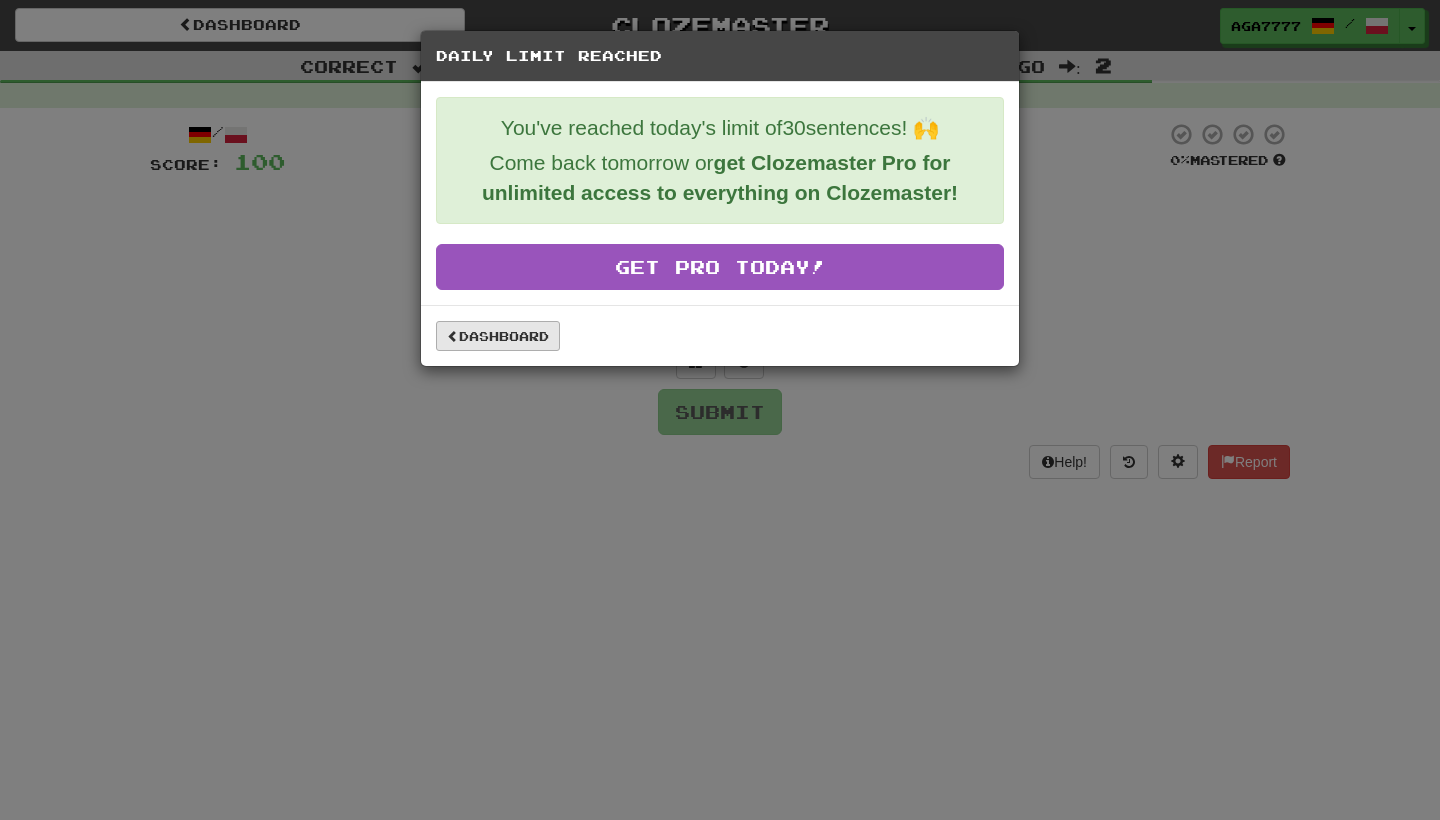 click on "Dashboard" at bounding box center (498, 336) 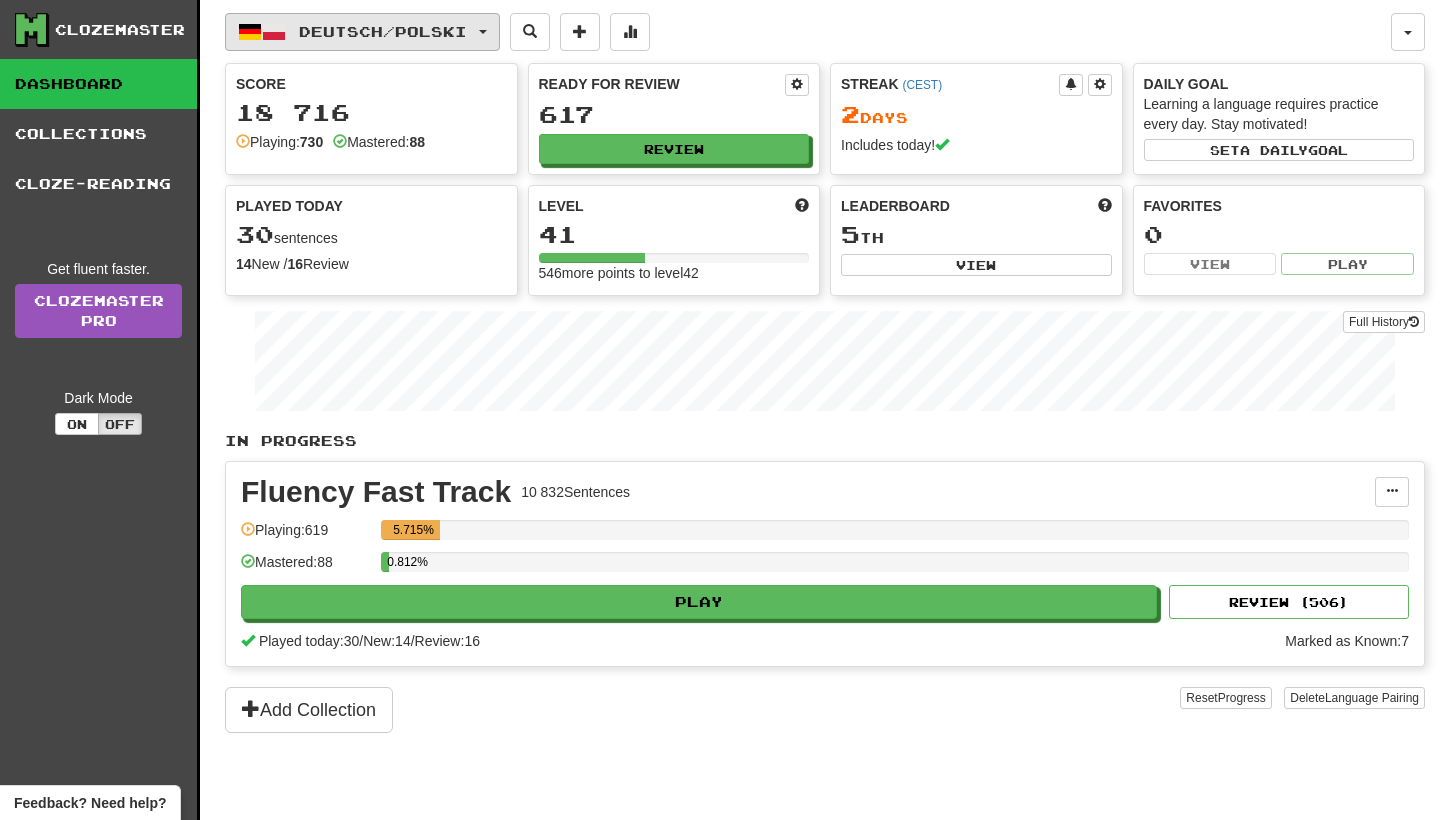 scroll, scrollTop: 0, scrollLeft: 0, axis: both 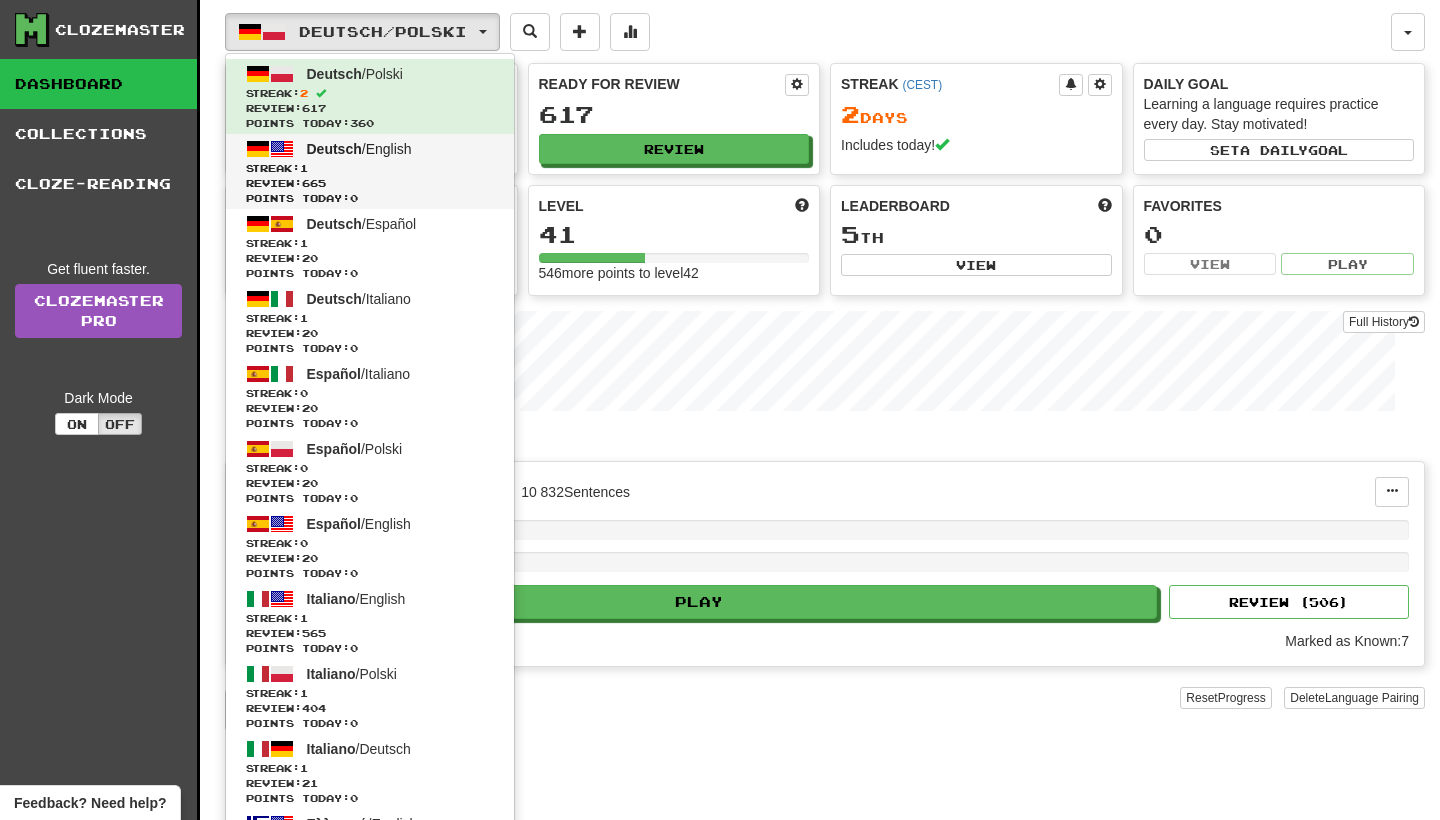 click on "Review:  665" at bounding box center (370, 183) 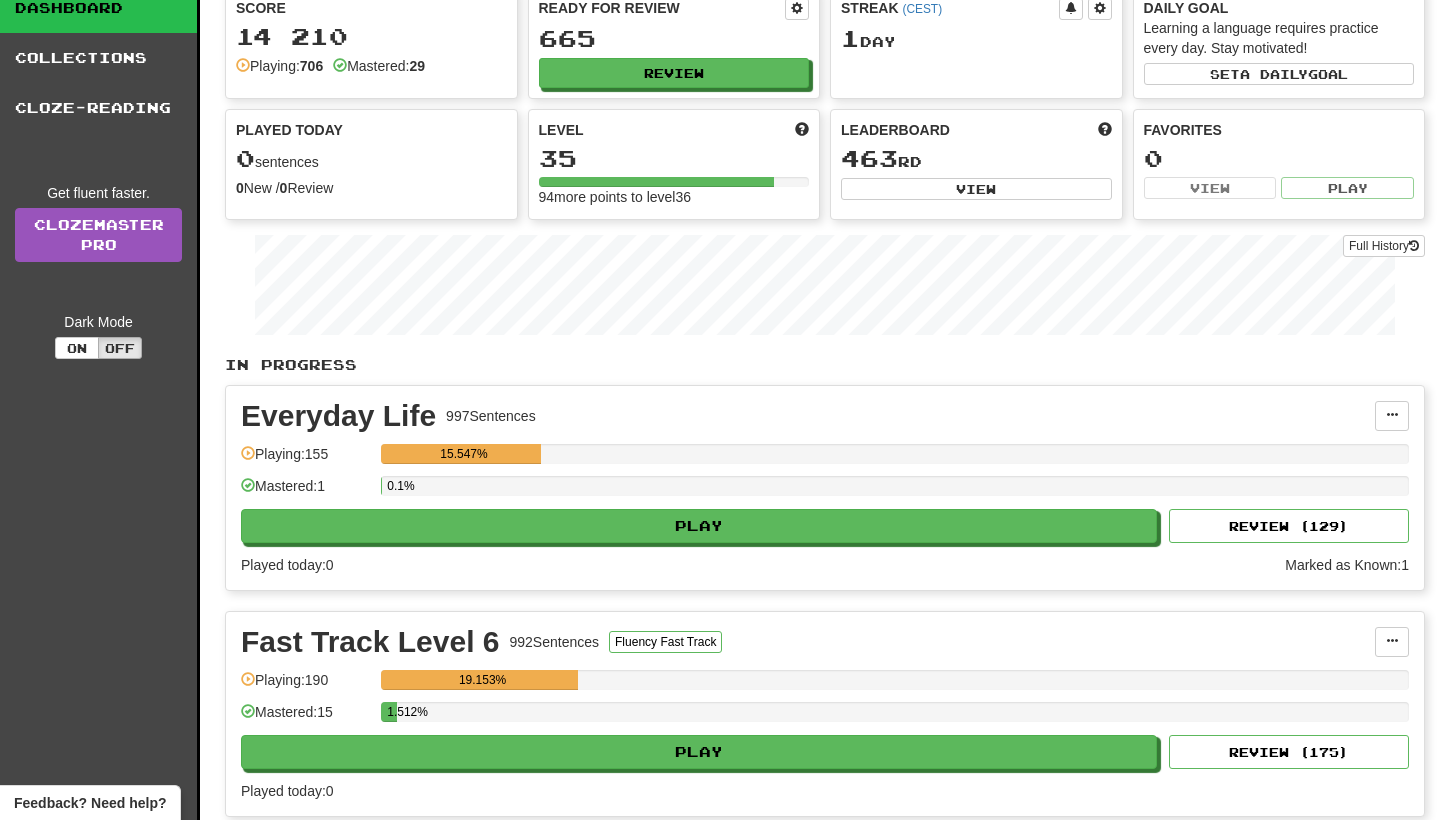 scroll, scrollTop: 81, scrollLeft: 0, axis: vertical 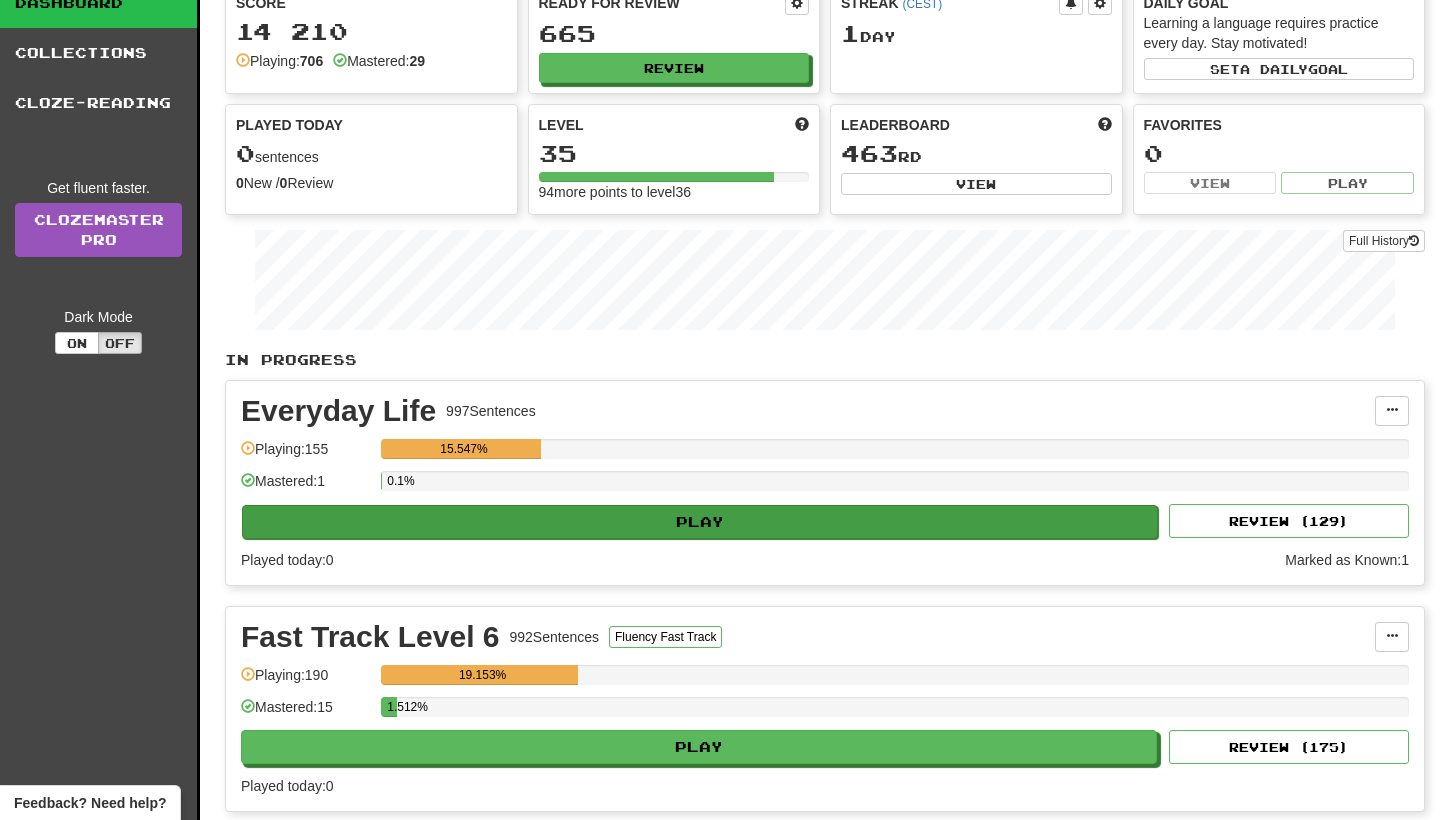 click on "Play" at bounding box center (700, 522) 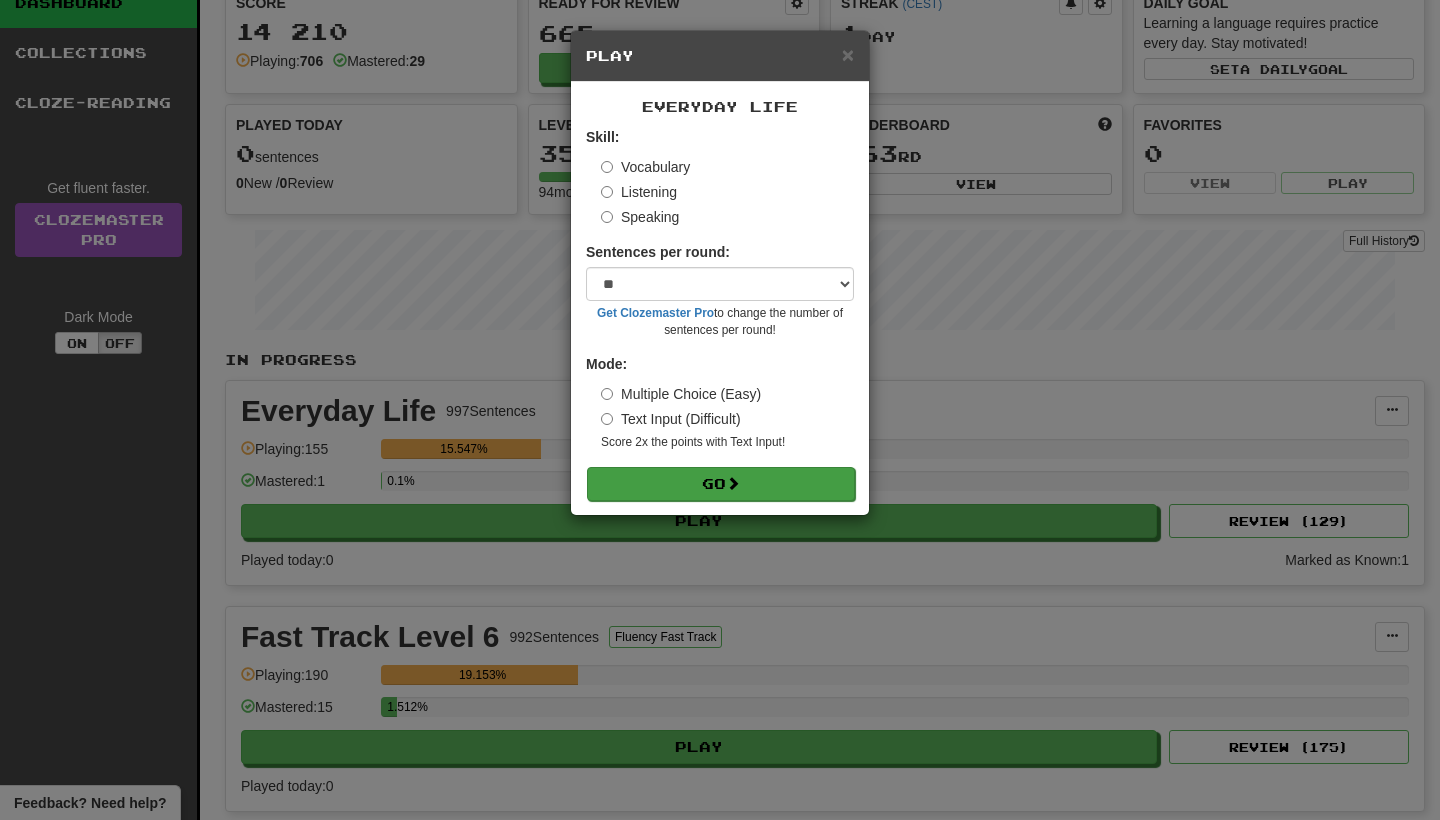 click on "Go" at bounding box center (721, 484) 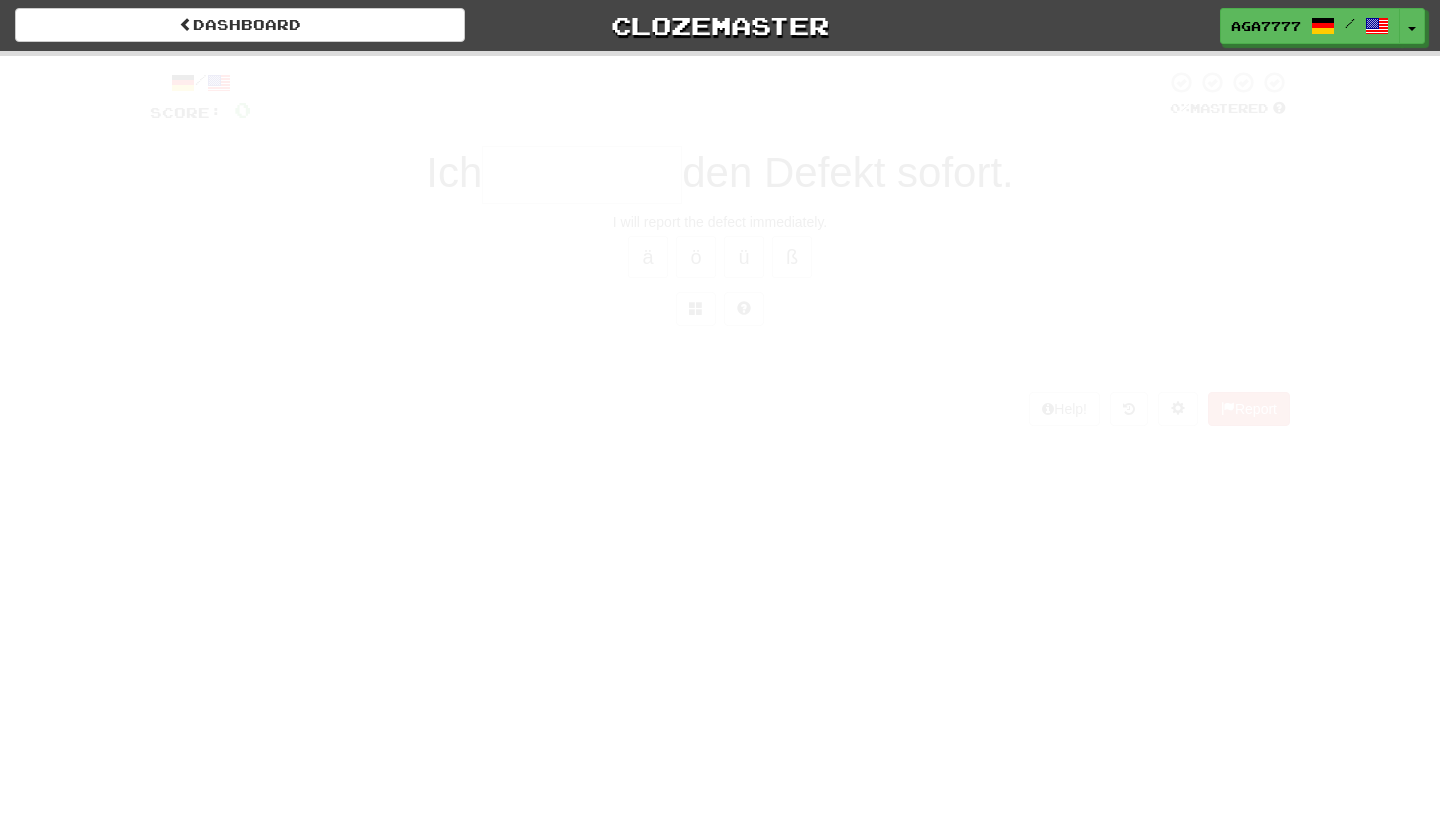 scroll, scrollTop: 0, scrollLeft: 0, axis: both 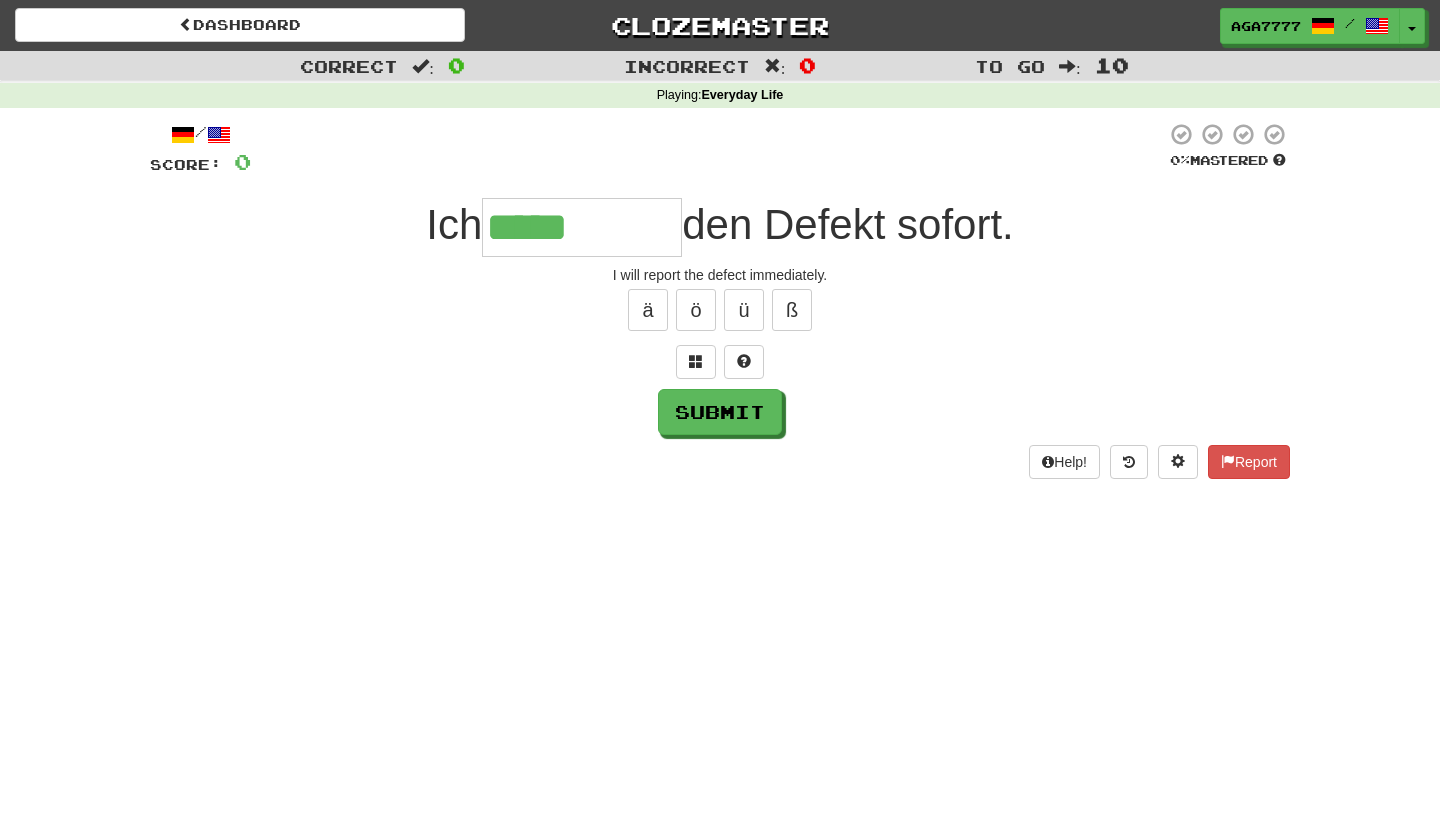type on "*****" 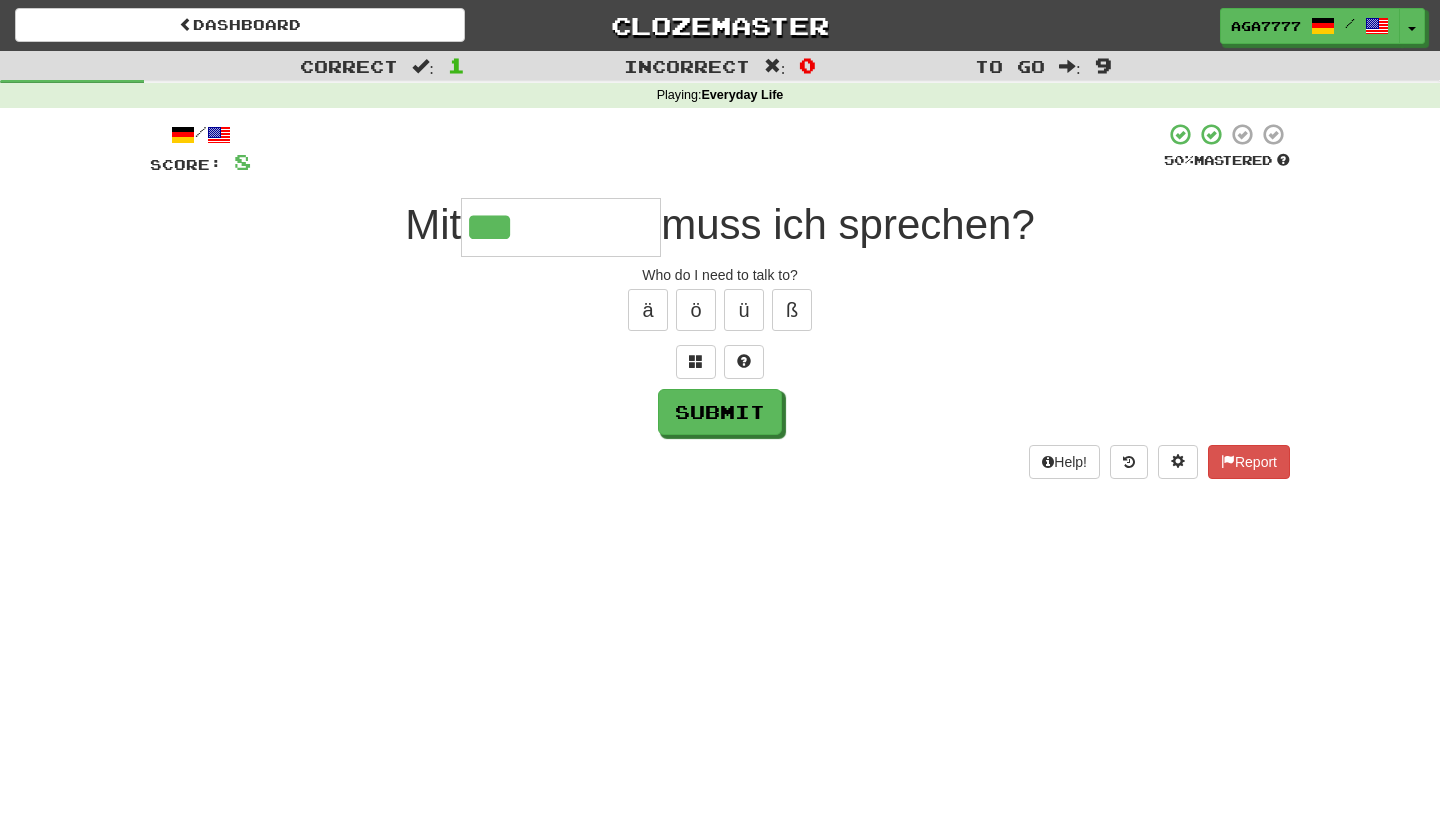 type on "***" 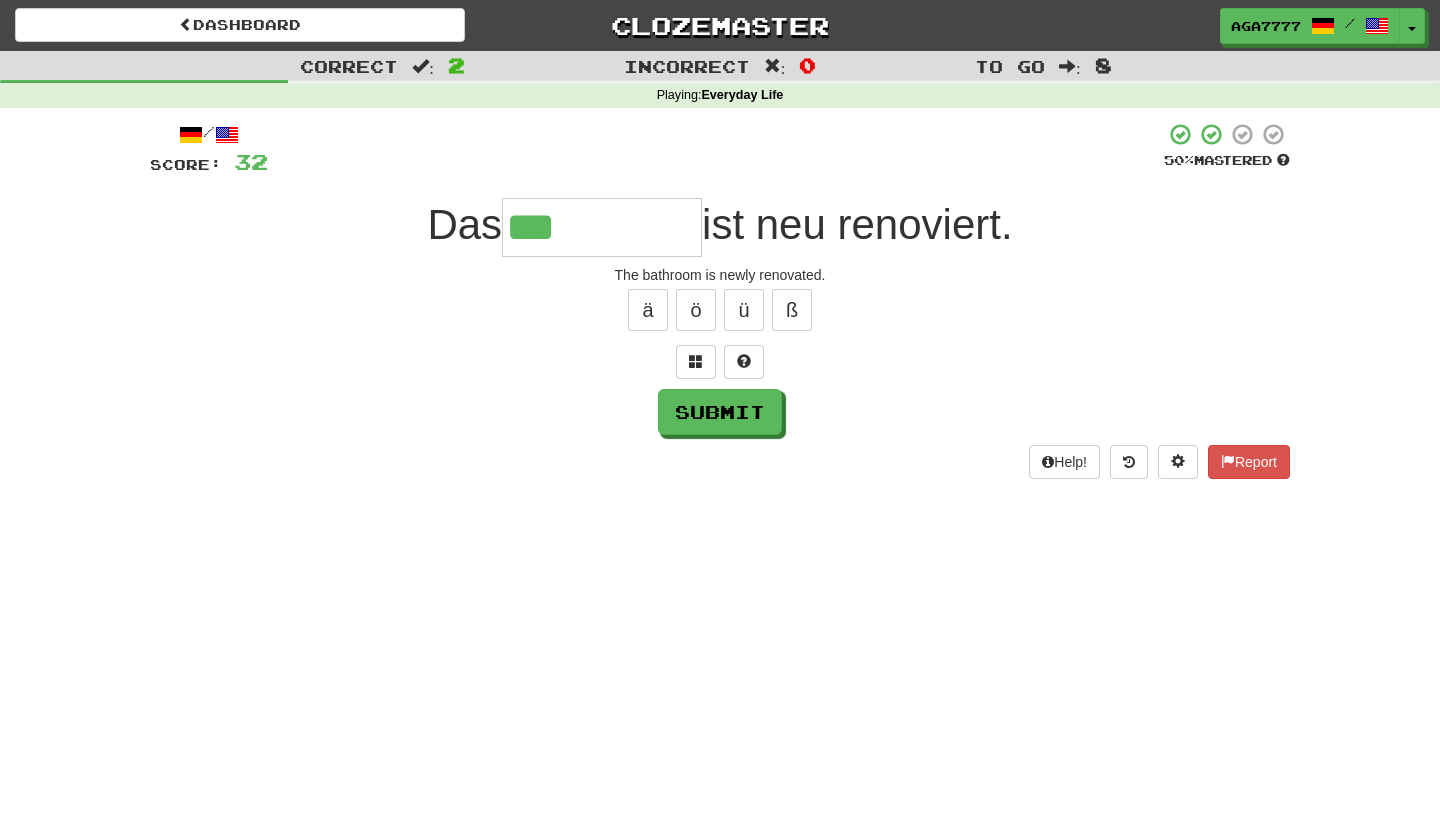 type on "***" 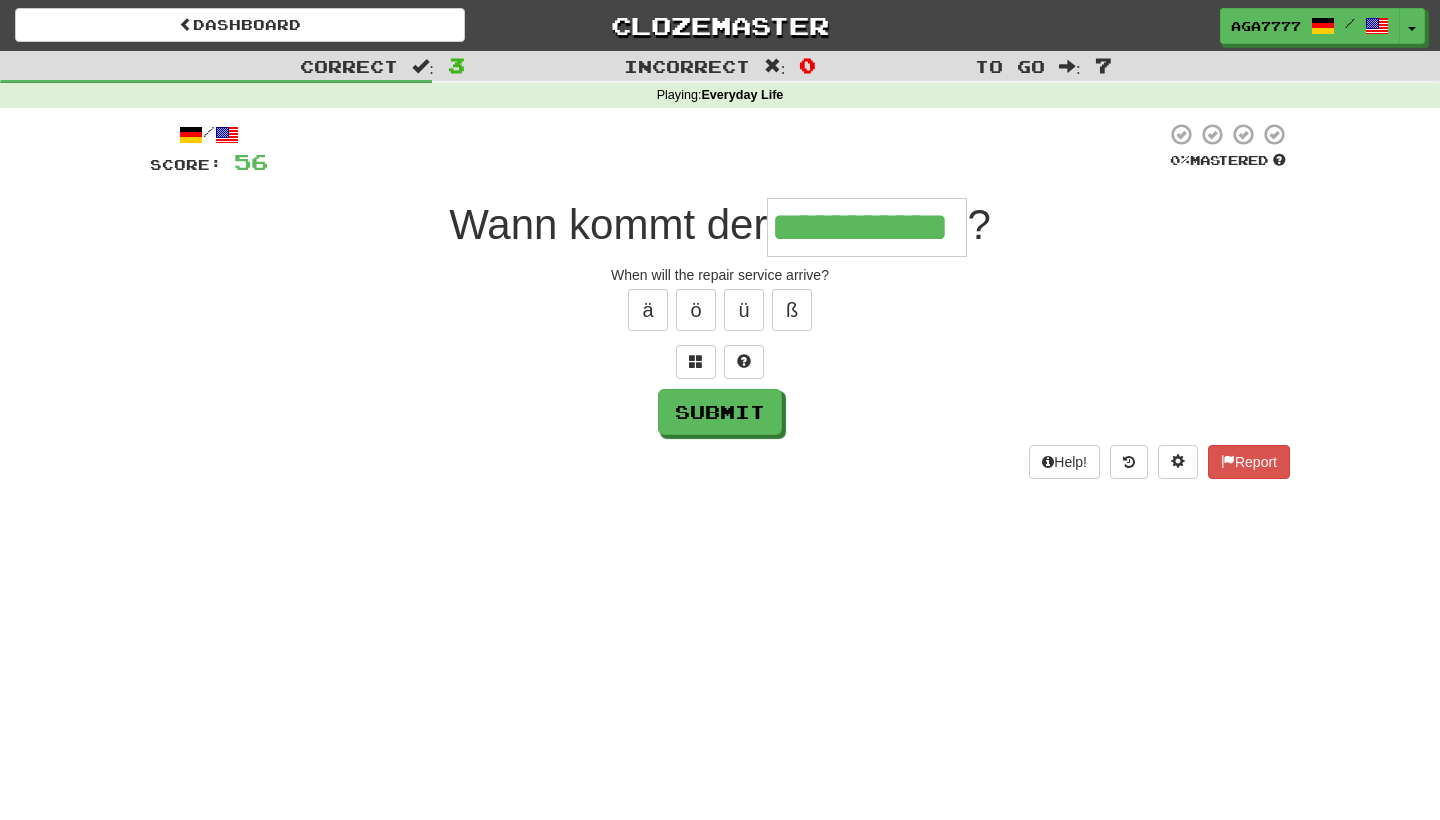 type on "**********" 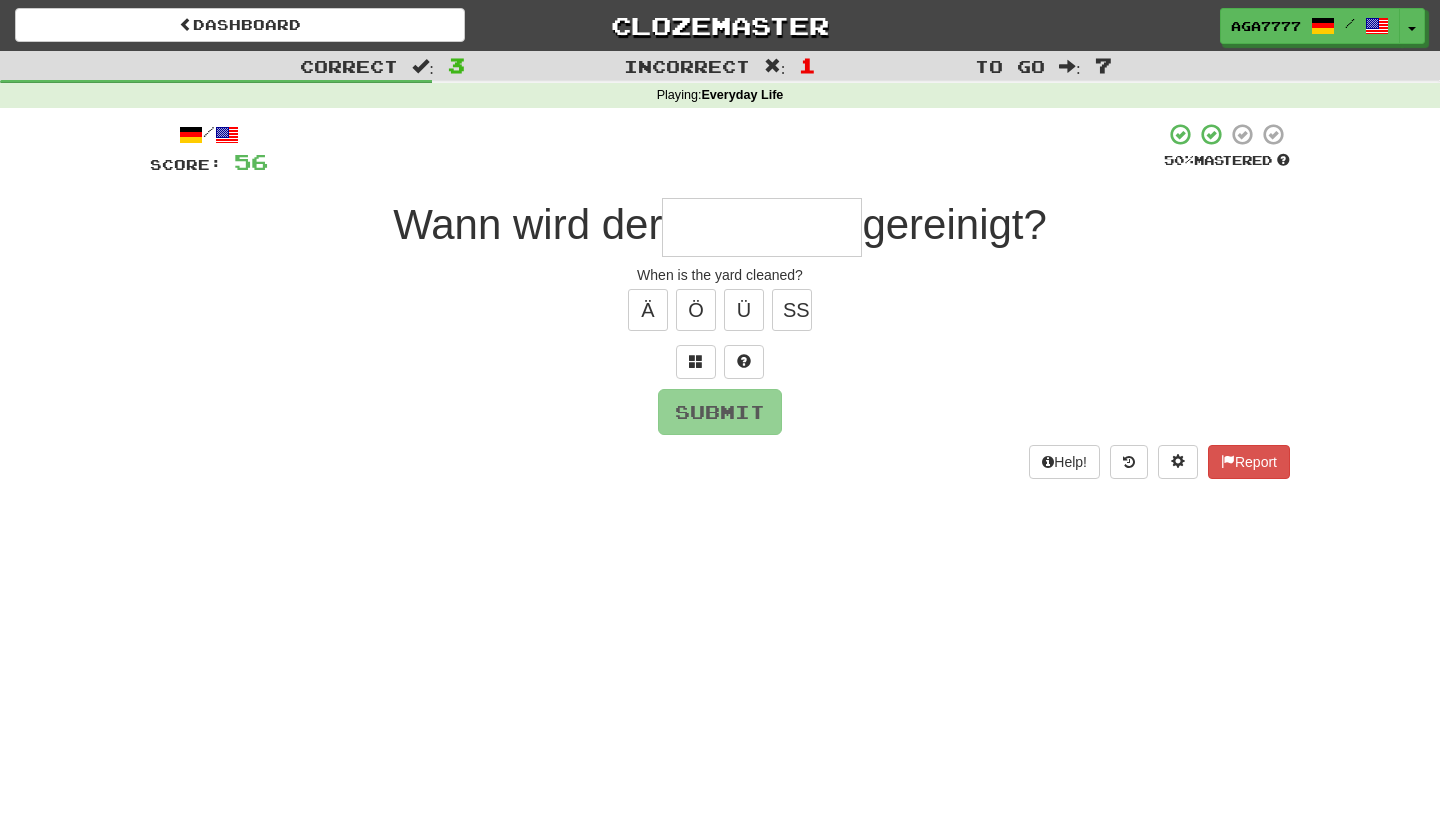 type on "*" 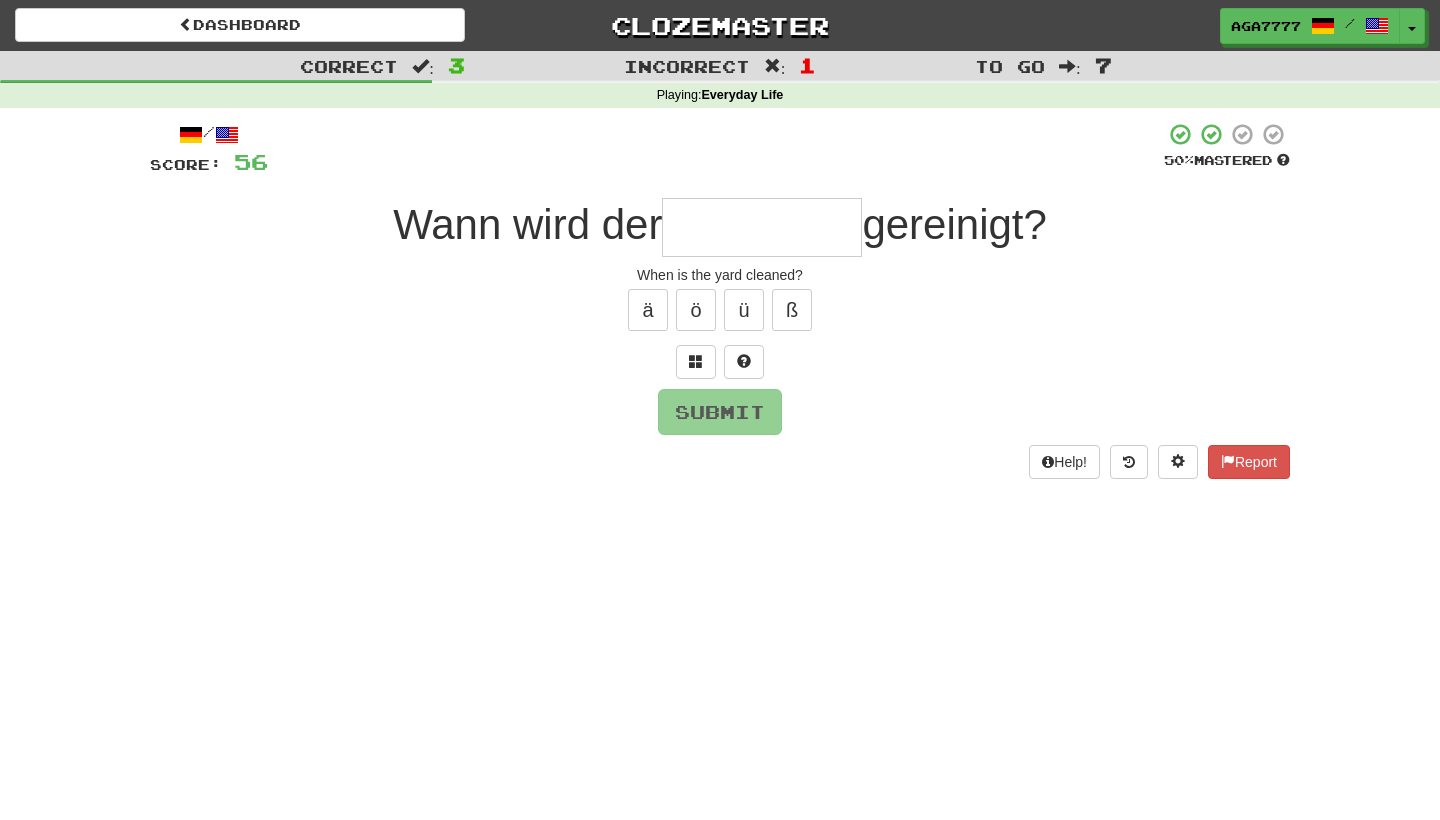type on "***" 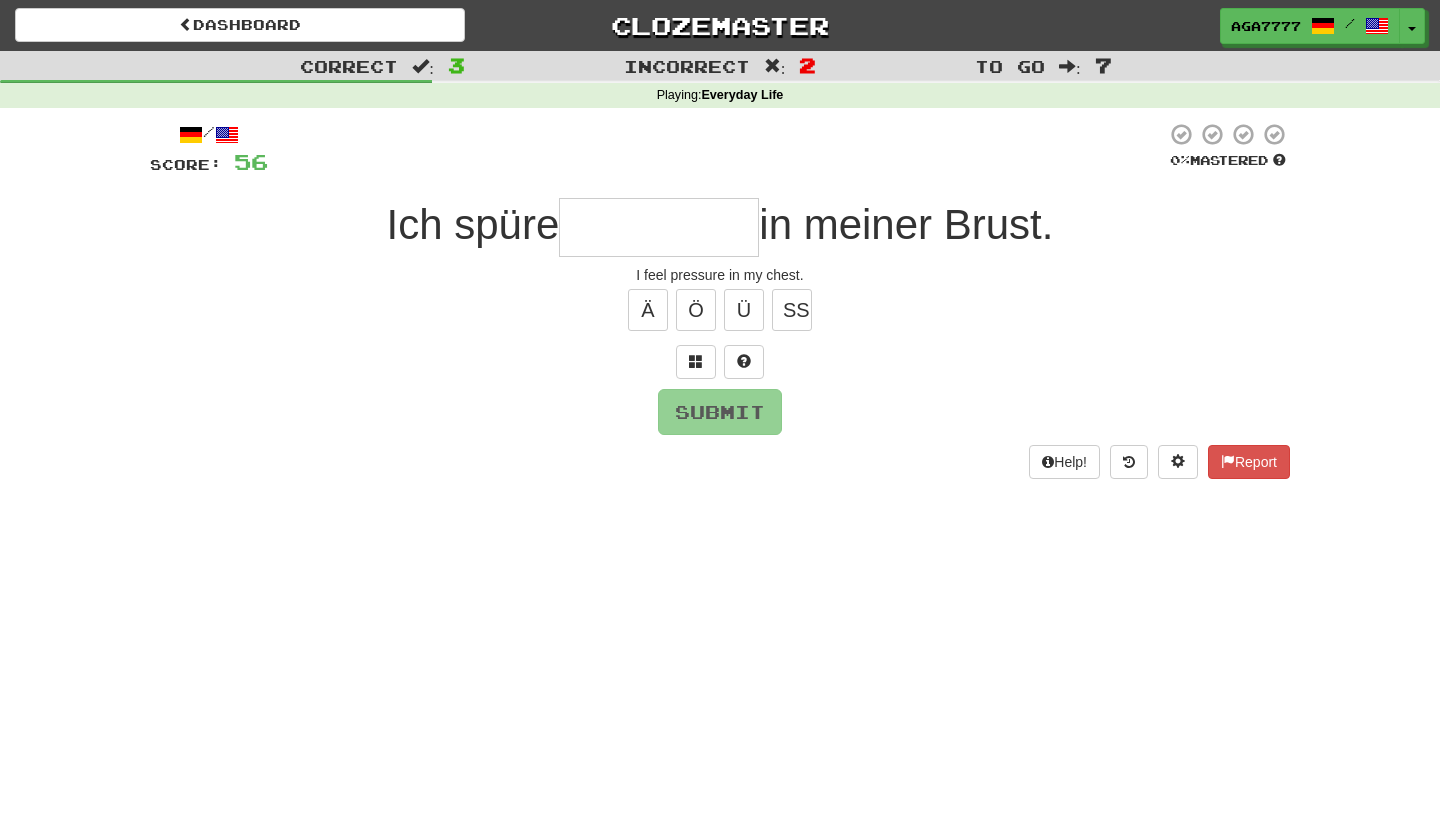 type on "*" 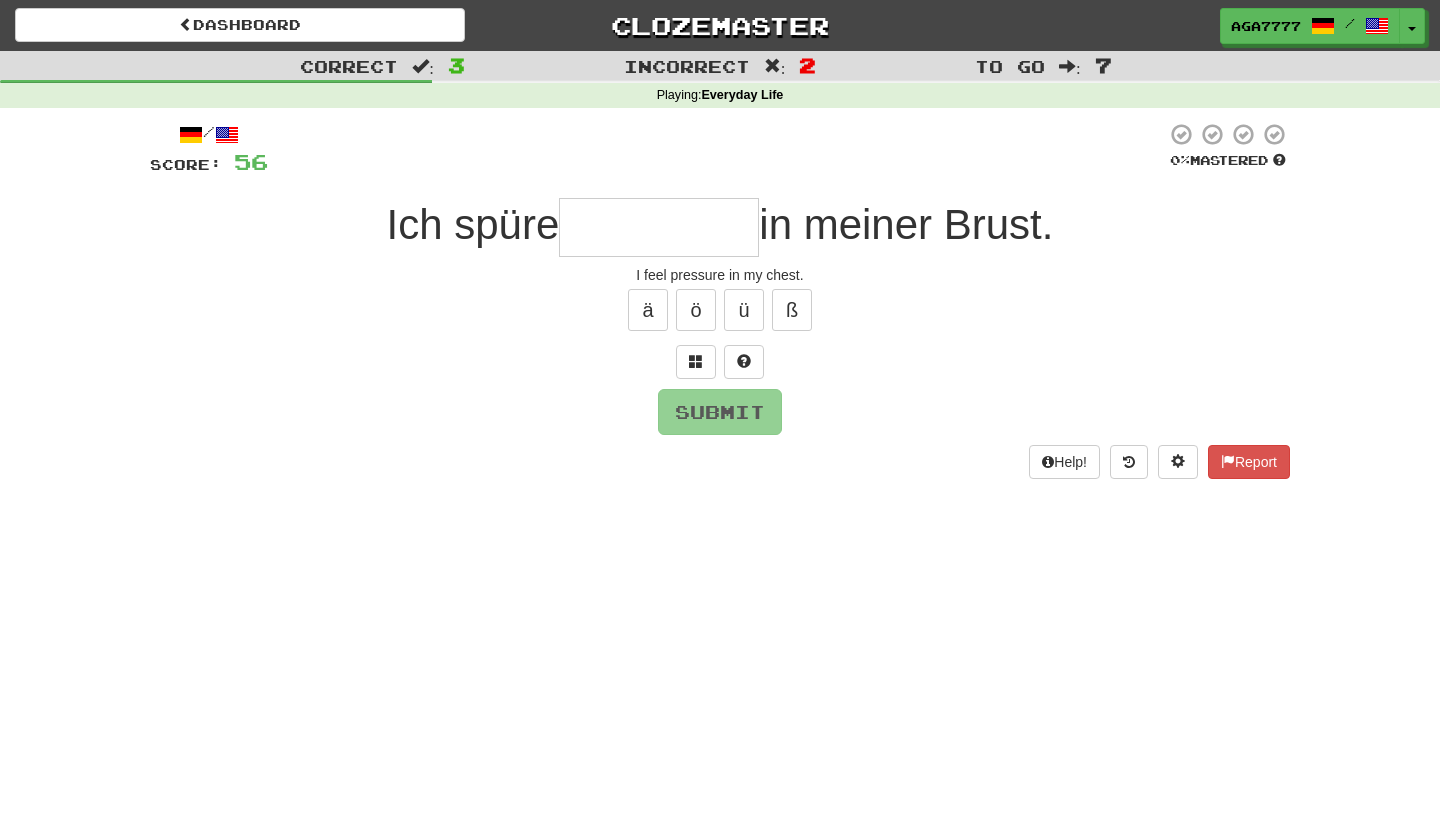 type on "*****" 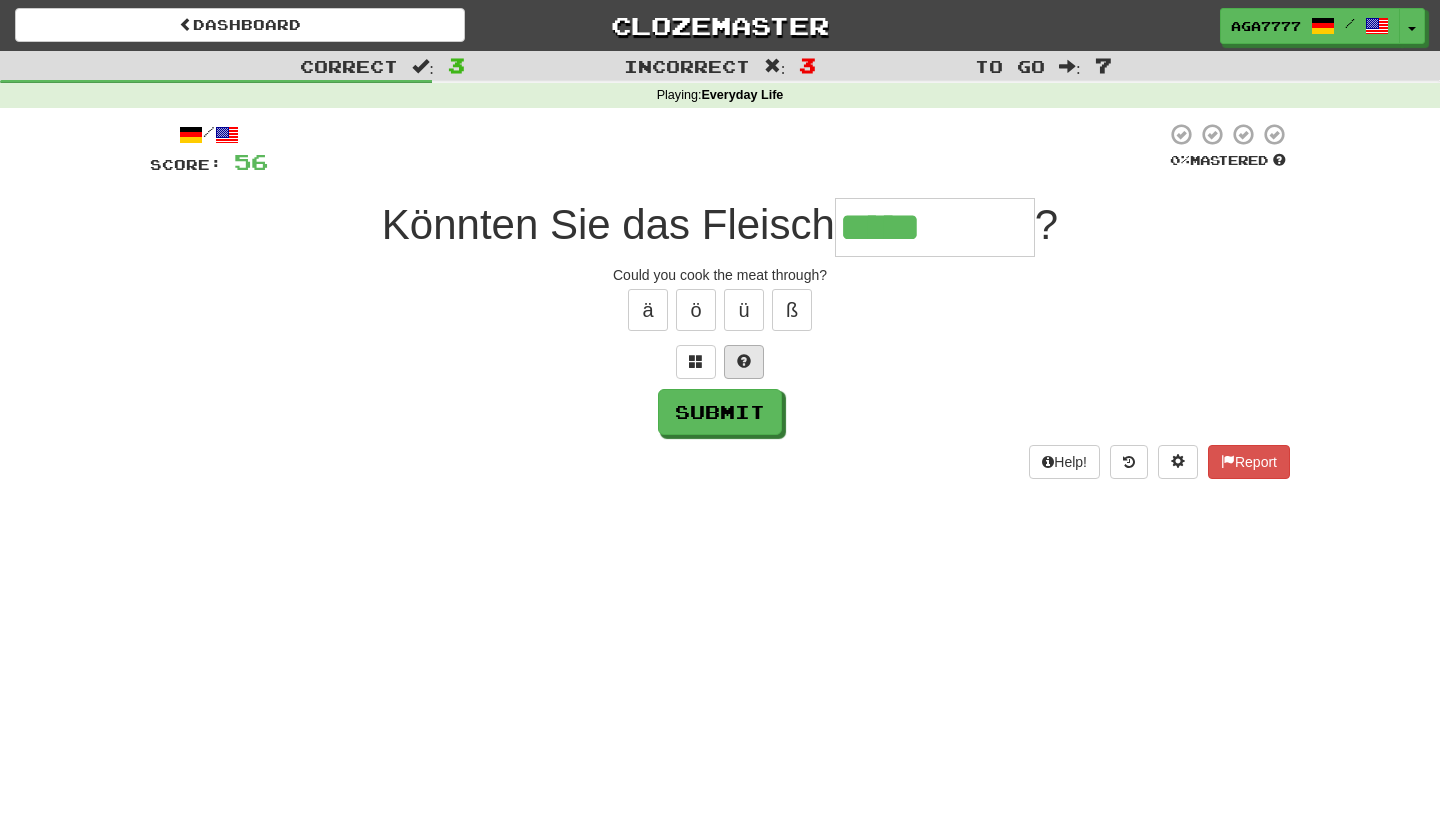 click at bounding box center (744, 361) 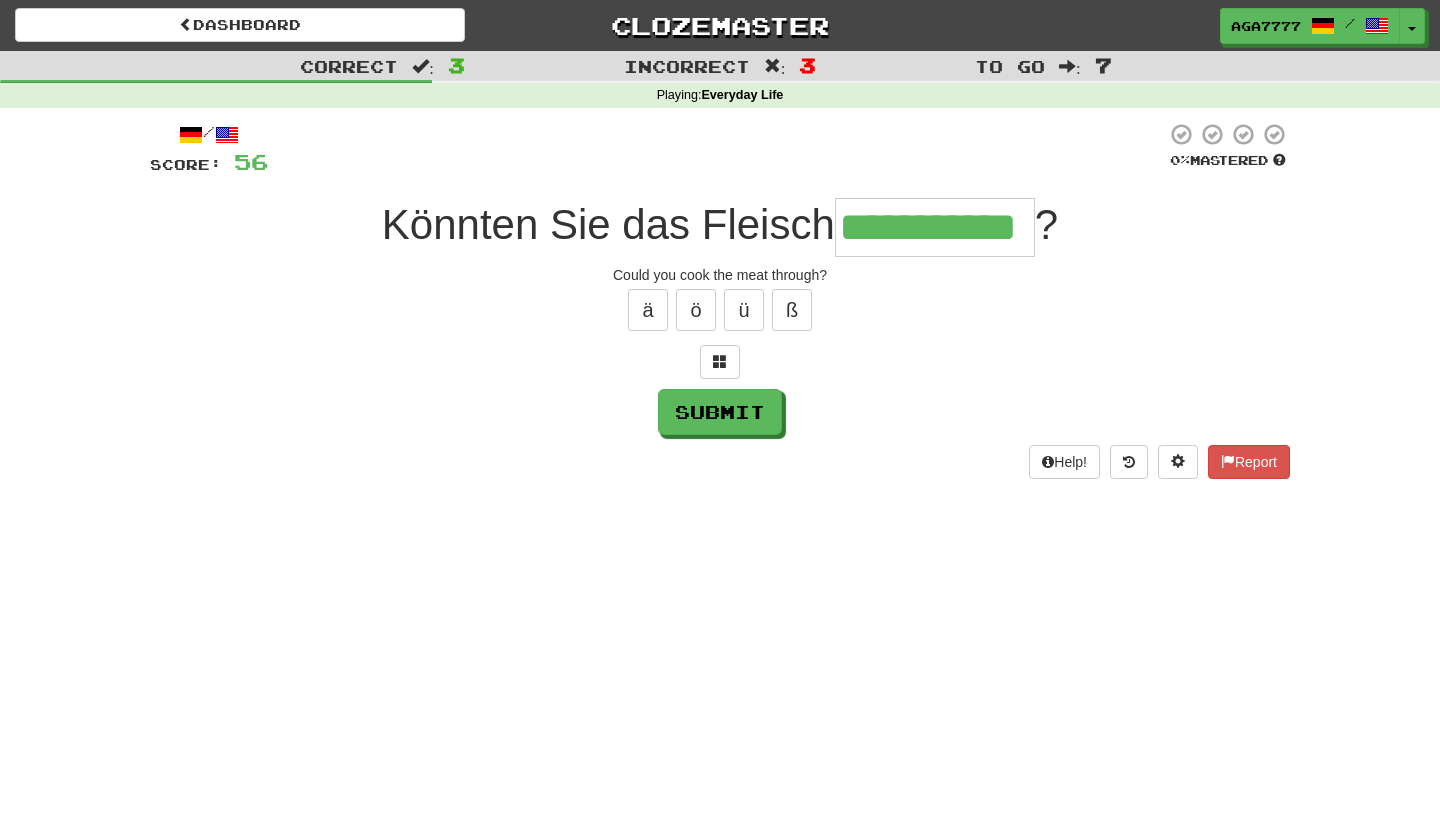 type on "**********" 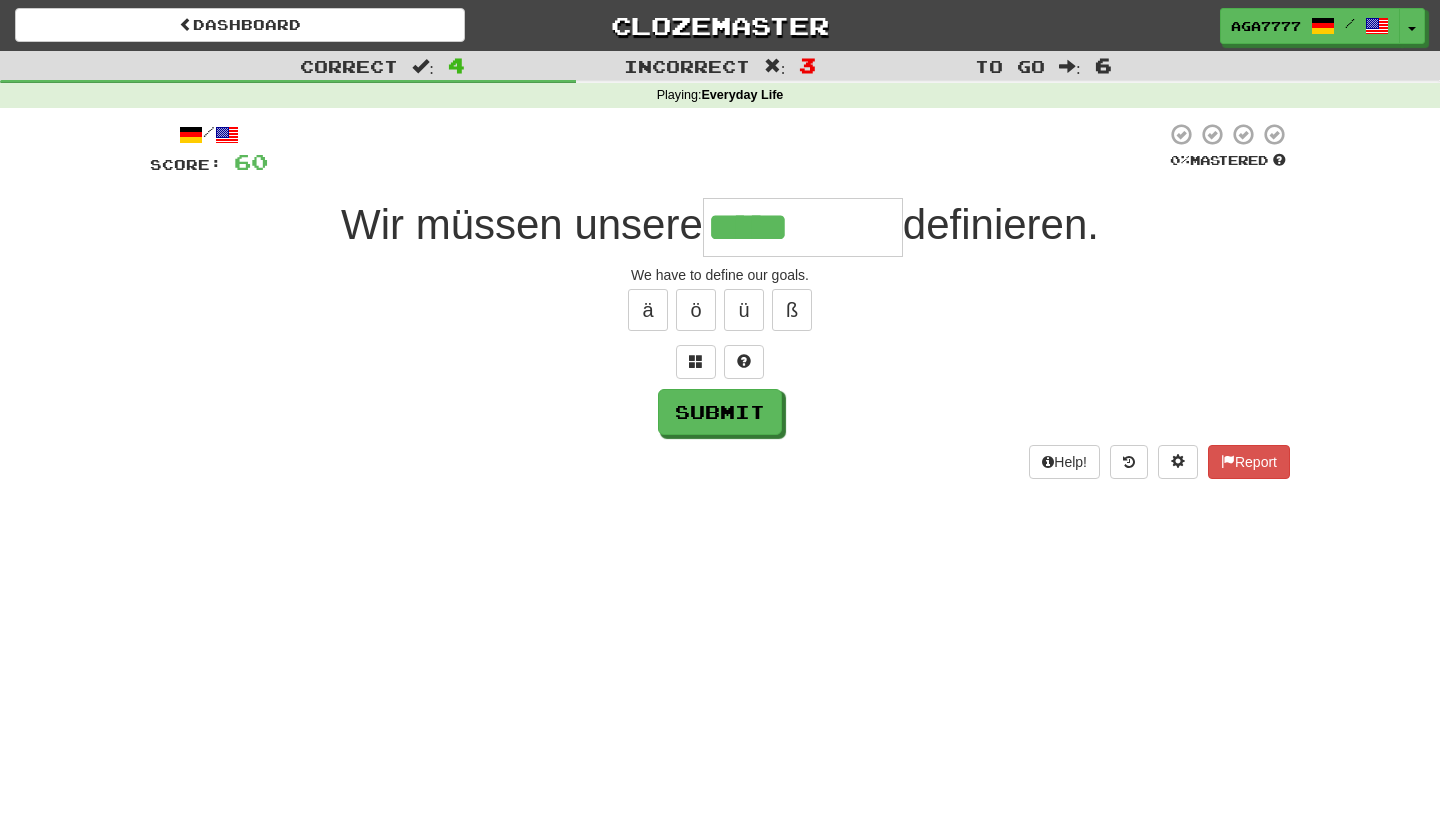 type on "*****" 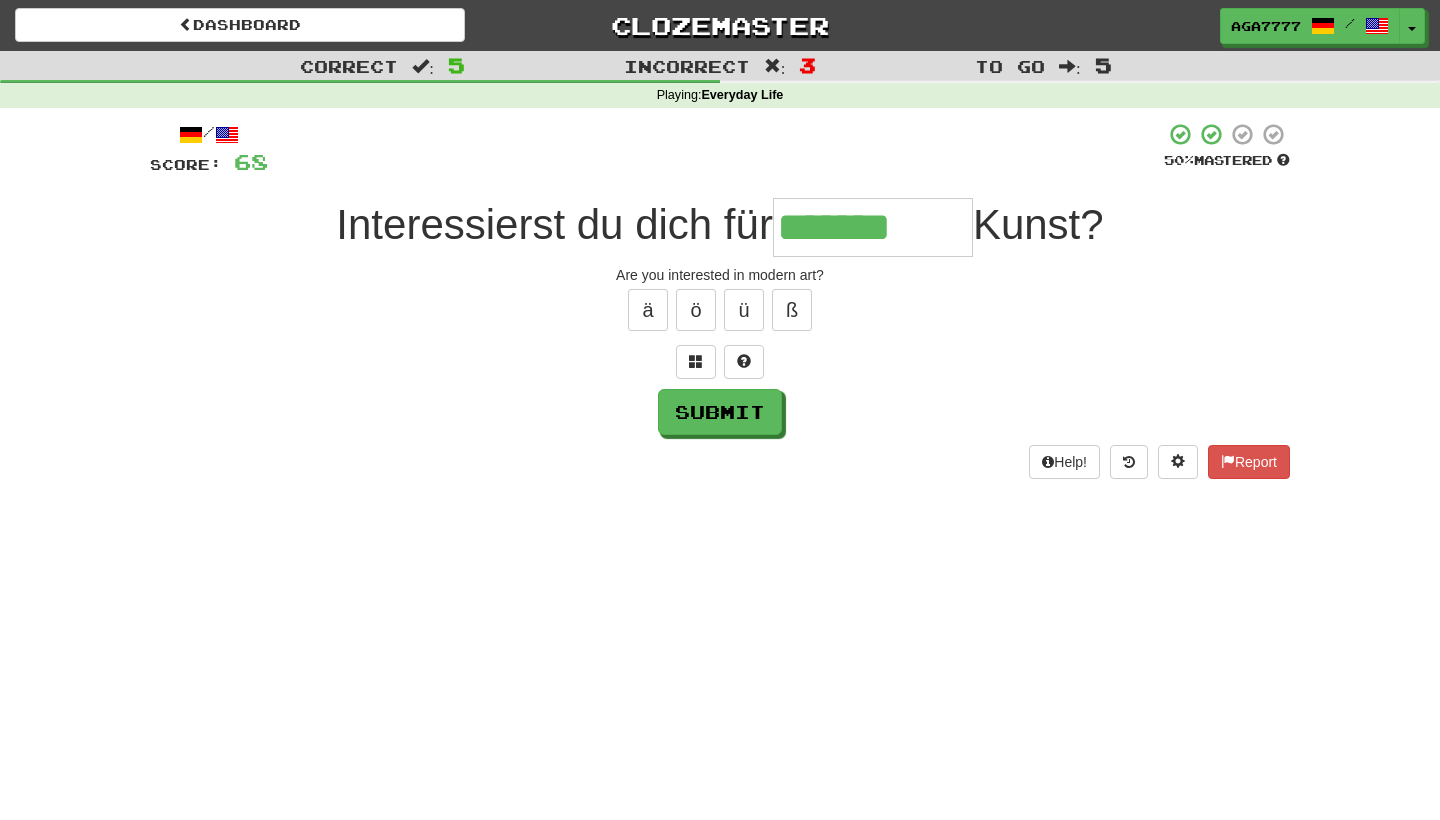 type on "*******" 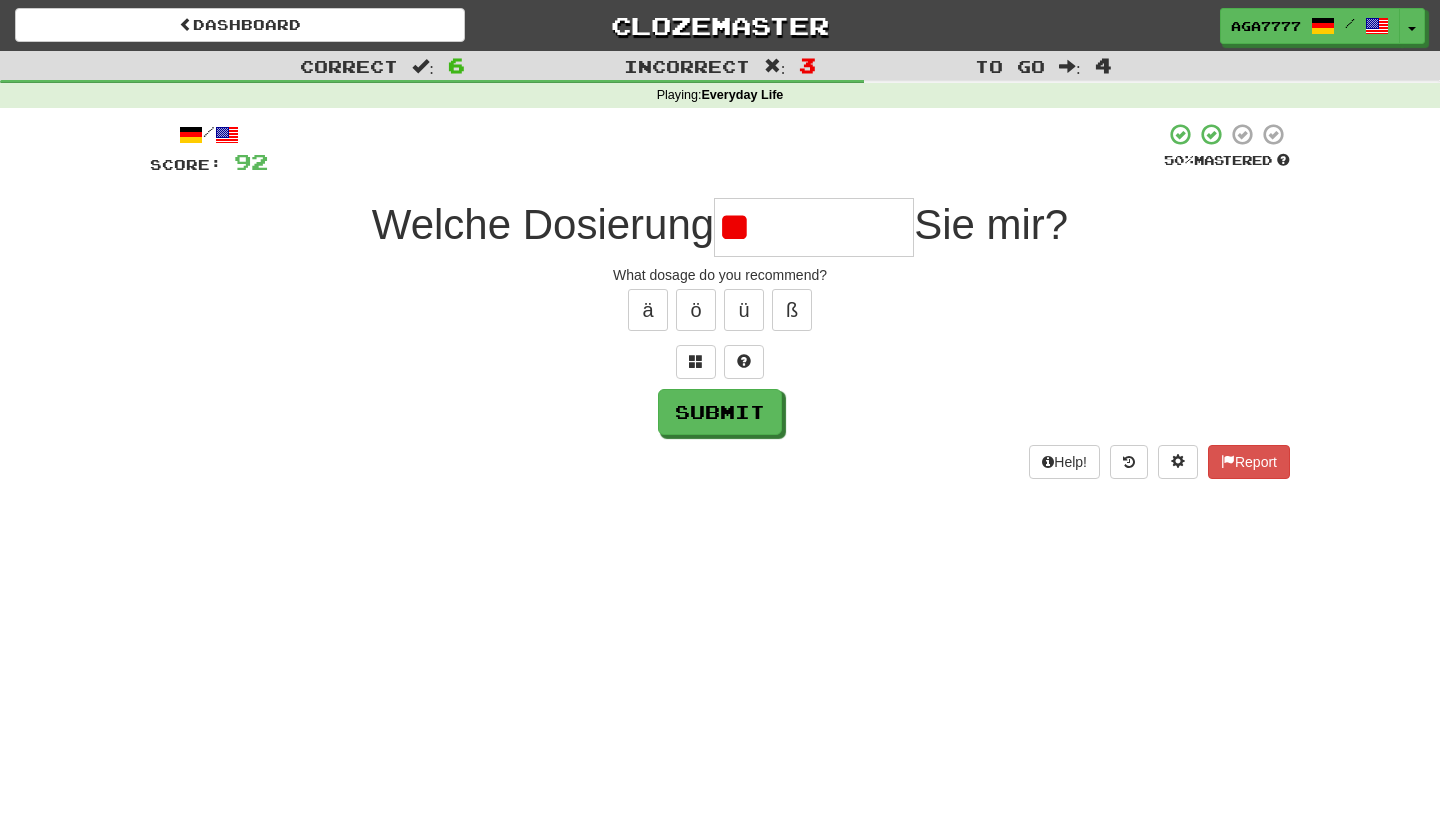 type on "*" 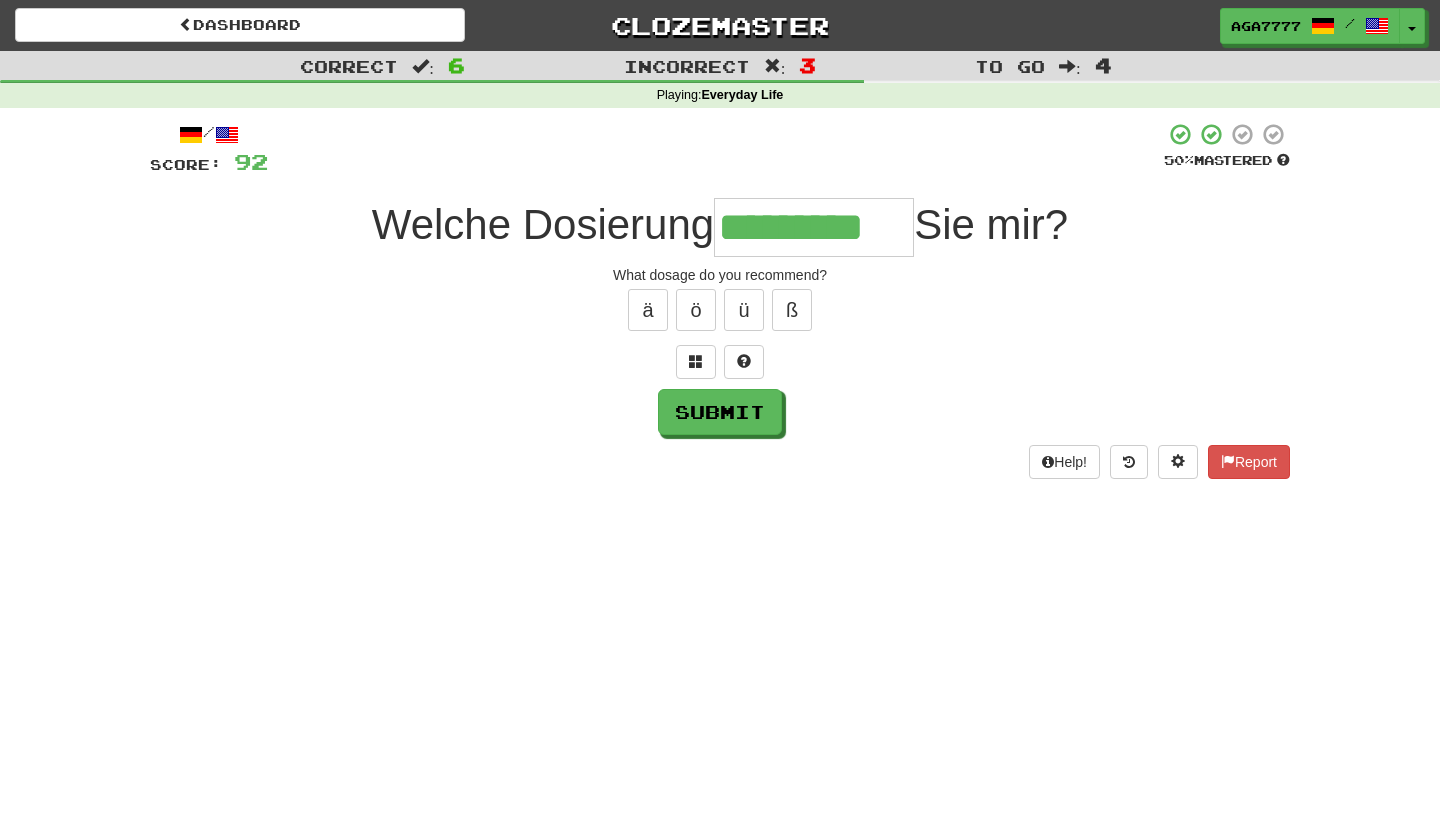 type on "*********" 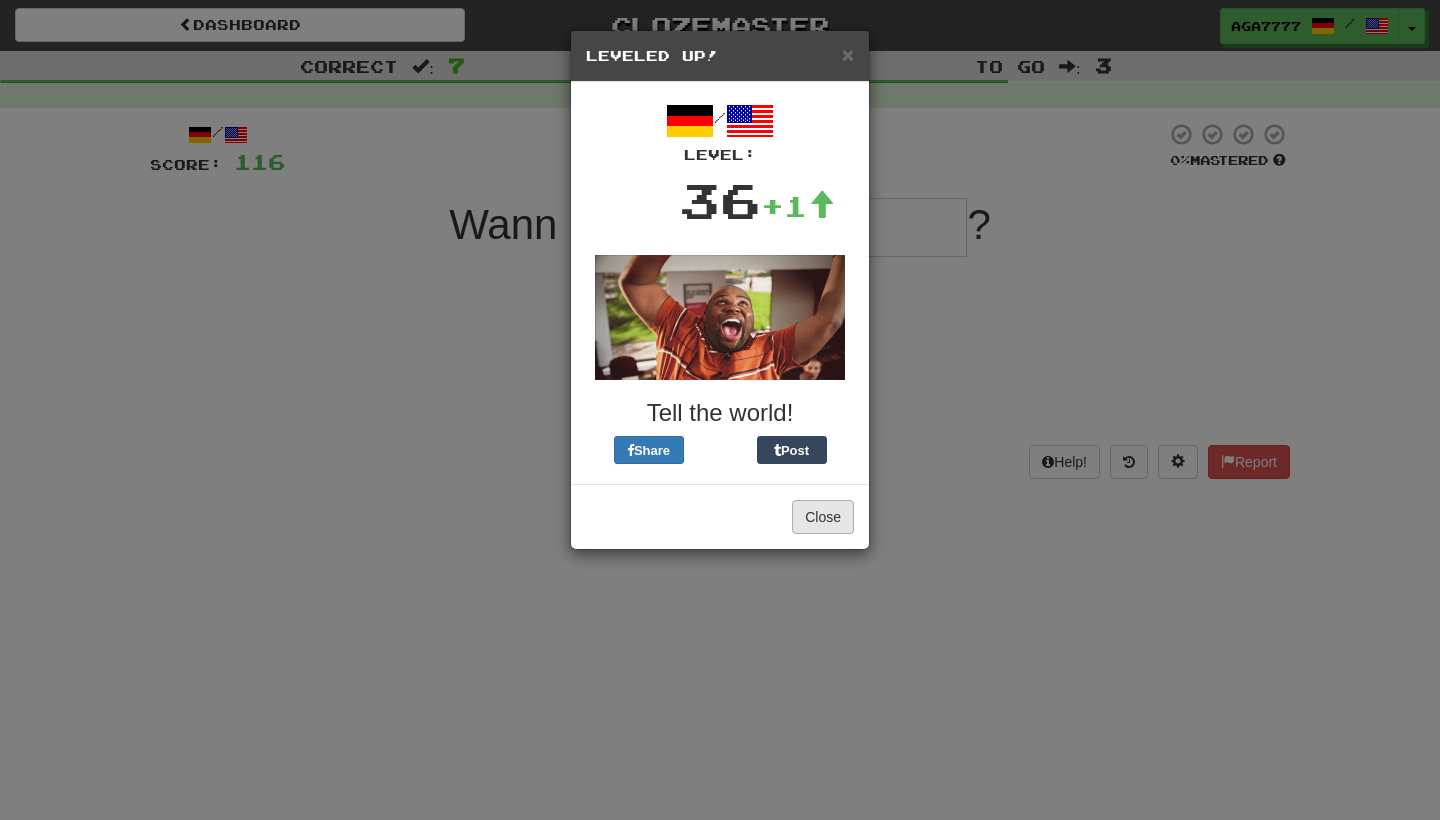 click on "Close" at bounding box center [823, 517] 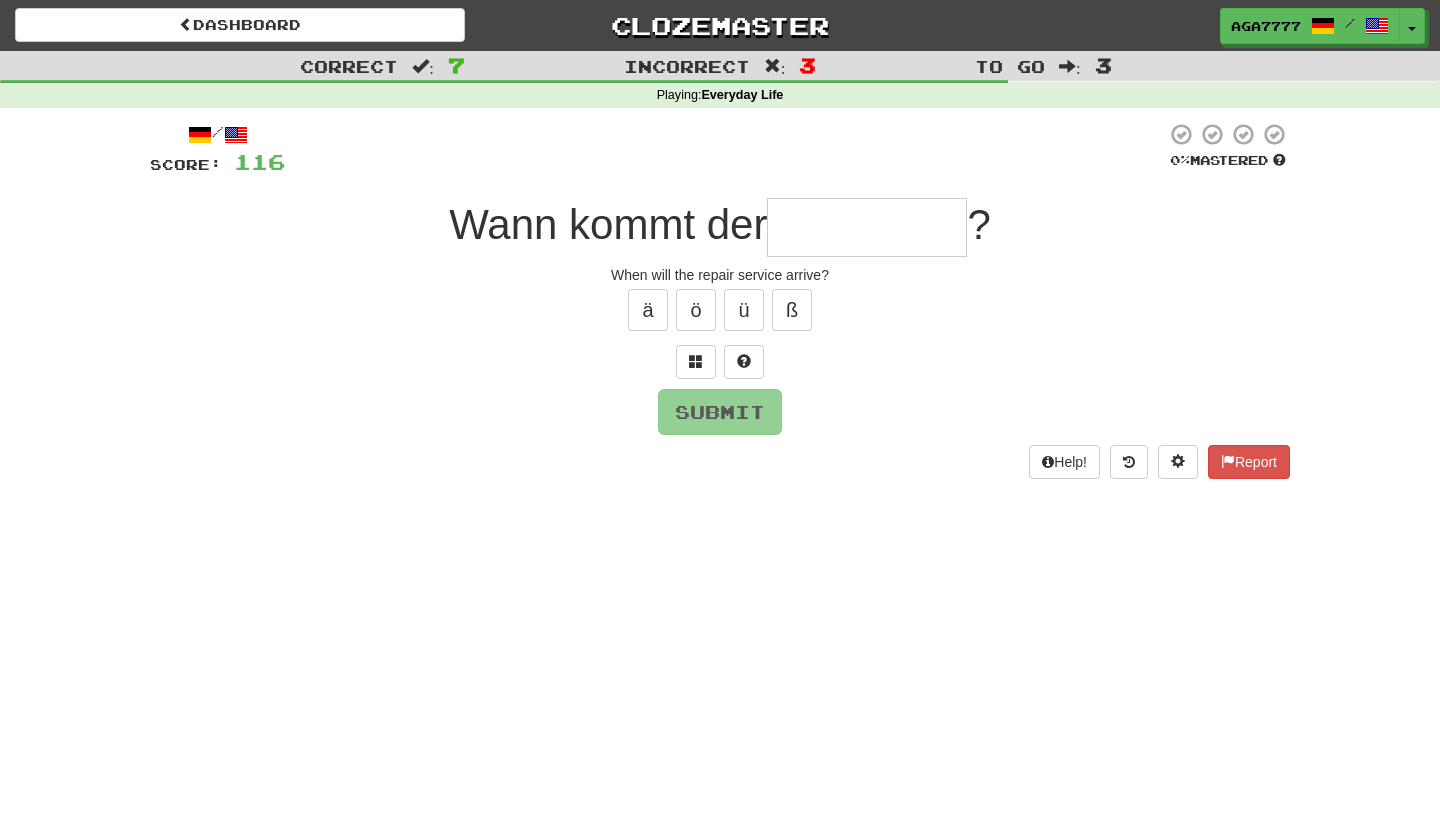 click at bounding box center (867, 227) 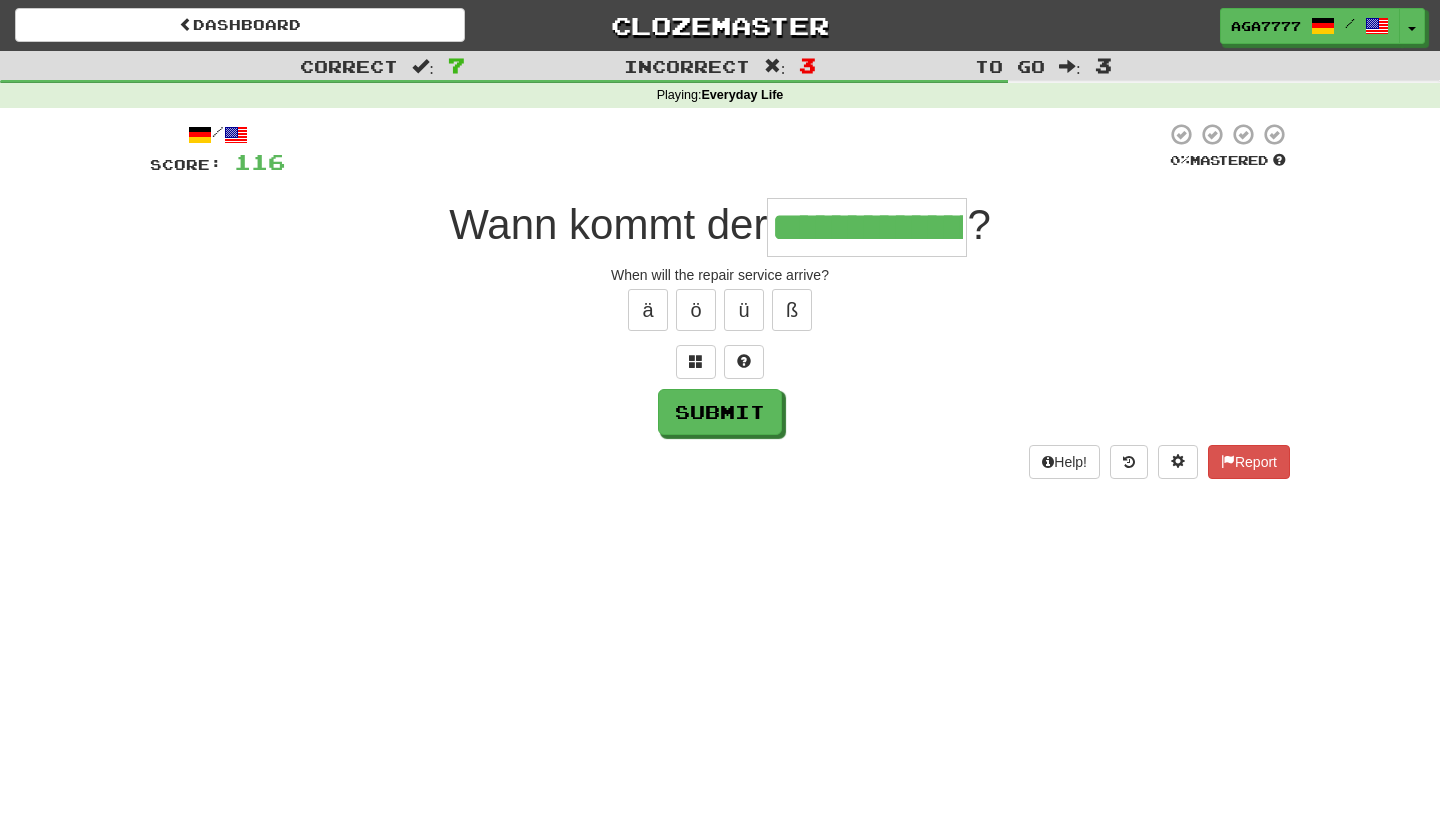 type on "**********" 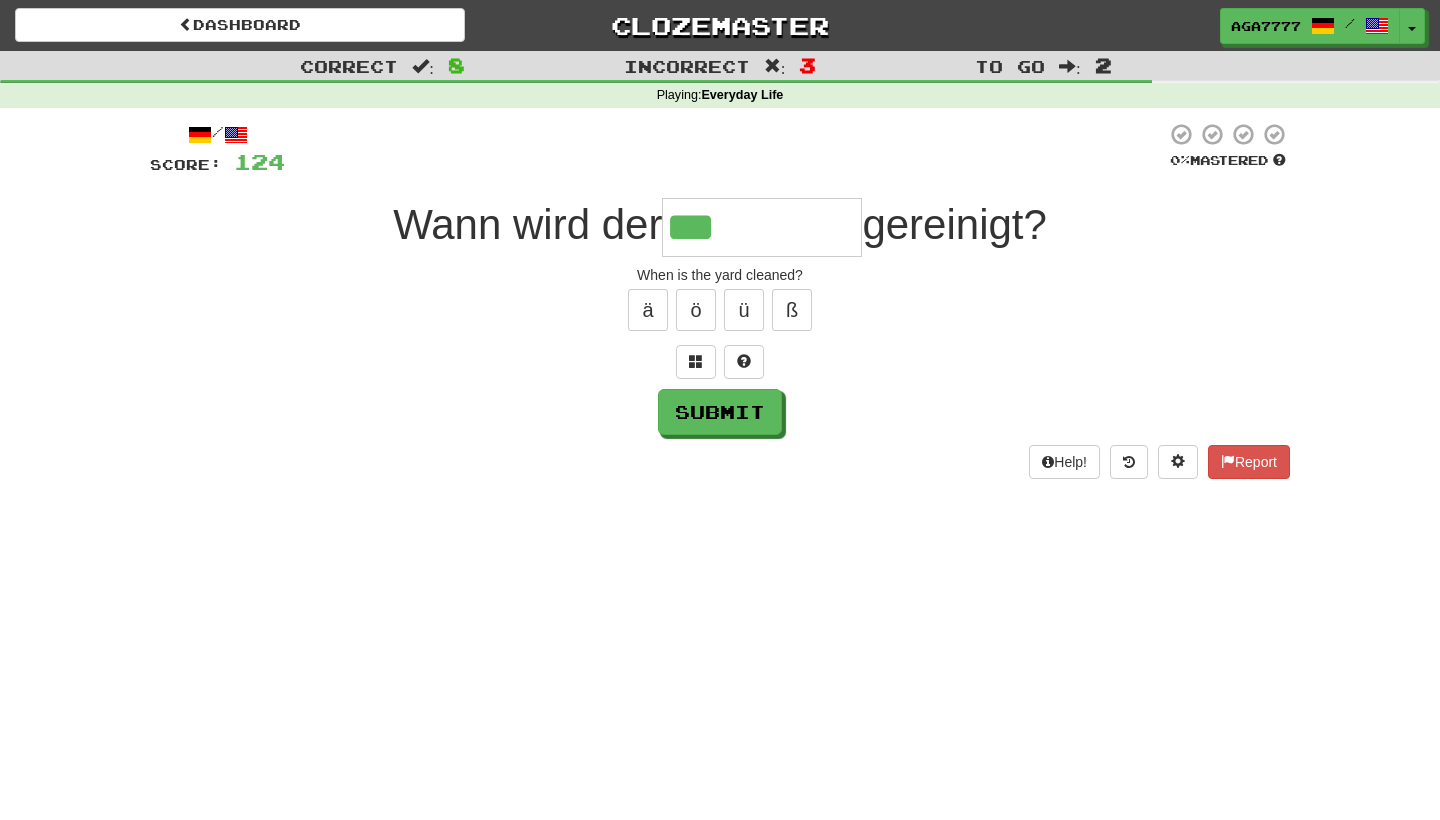 type on "***" 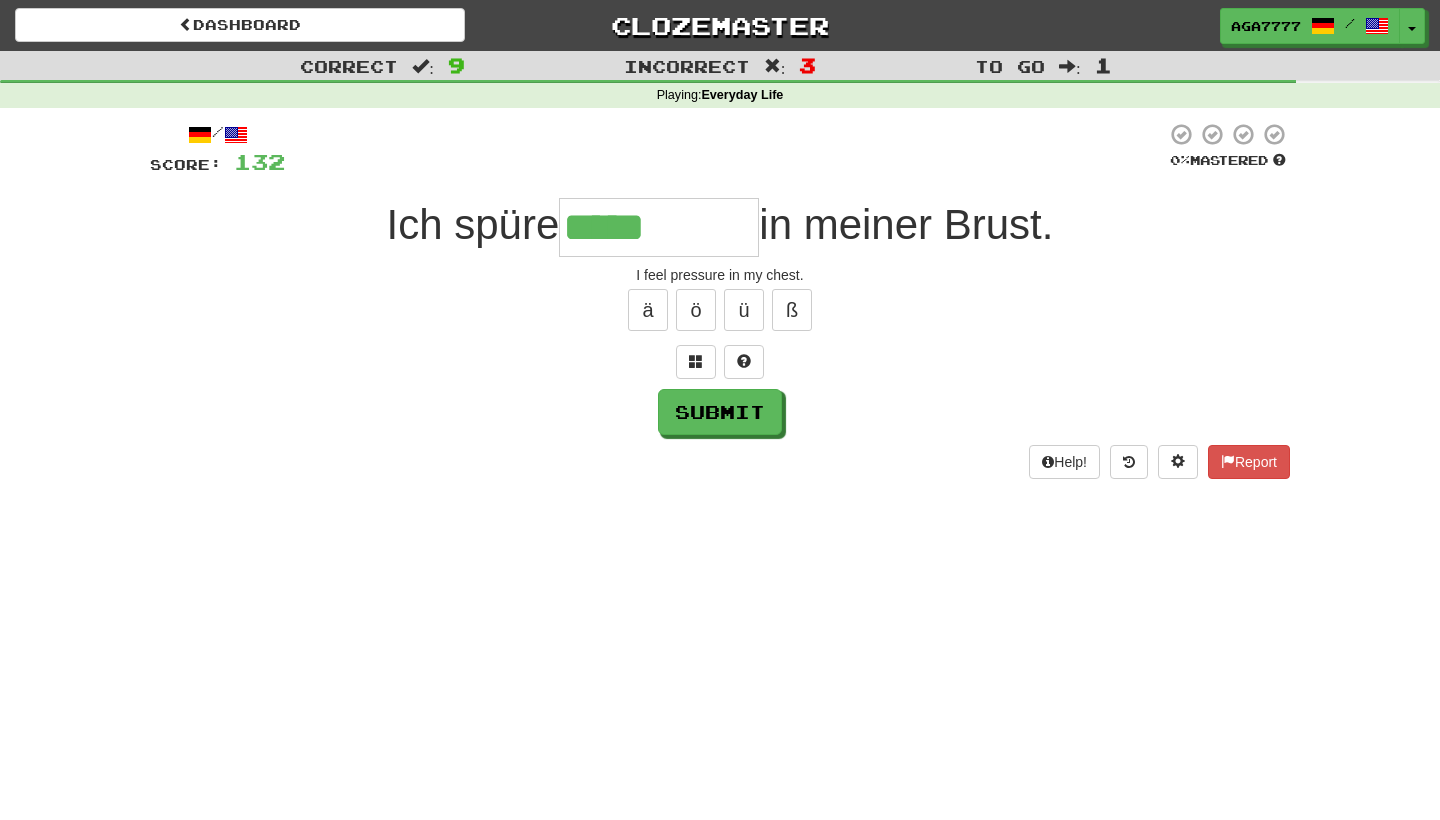 type on "*****" 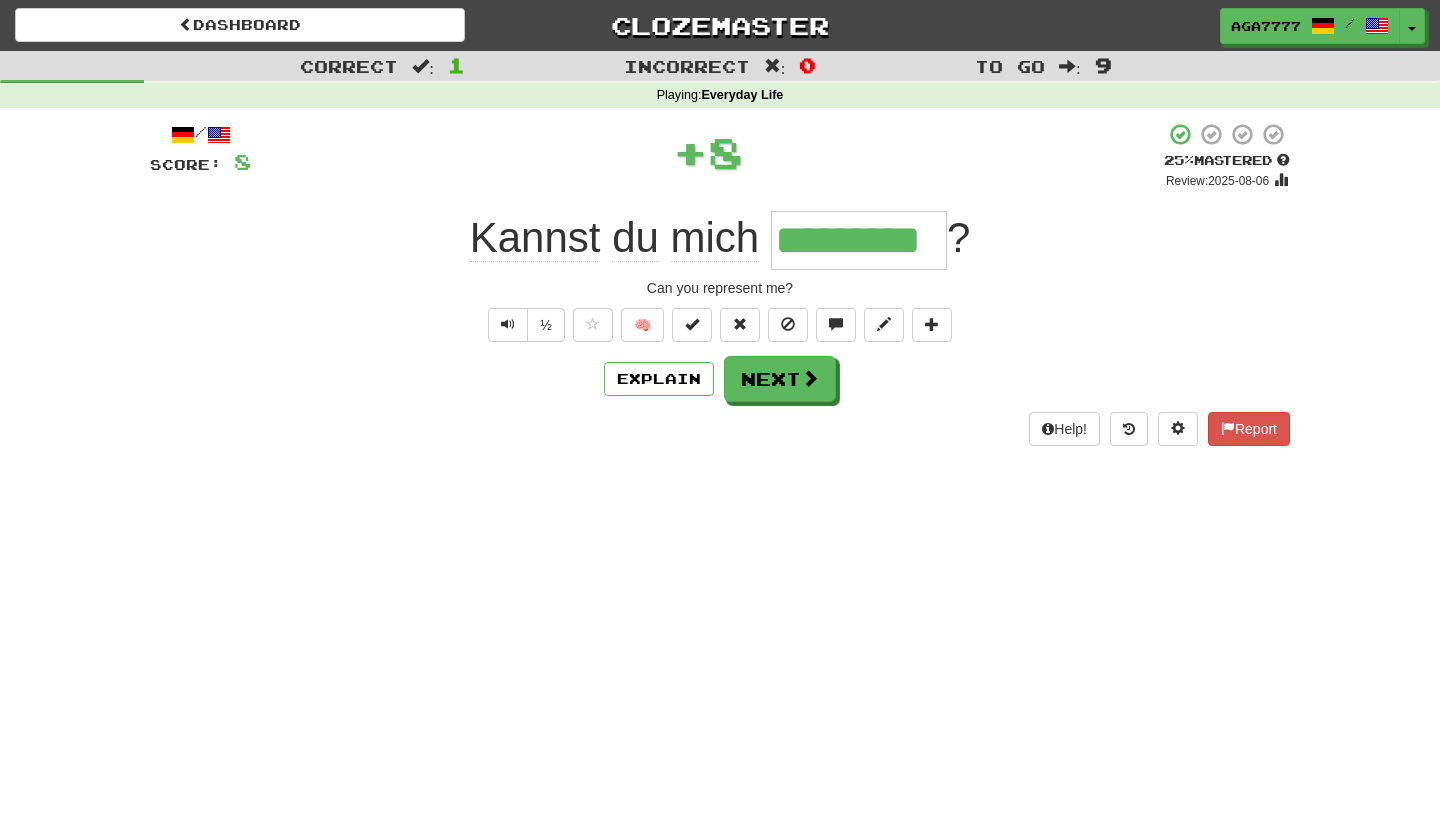 type on "*********" 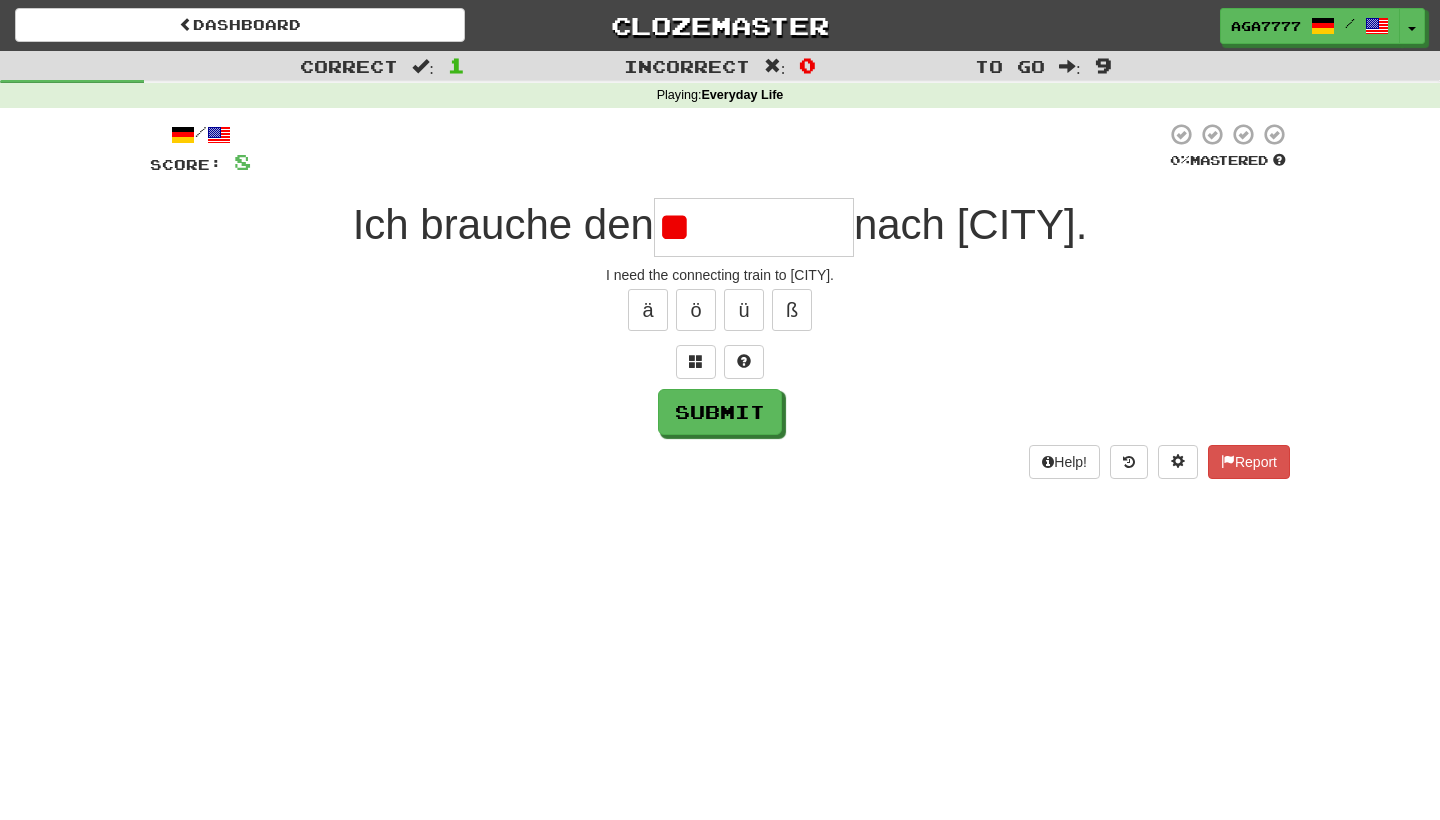 type on "*" 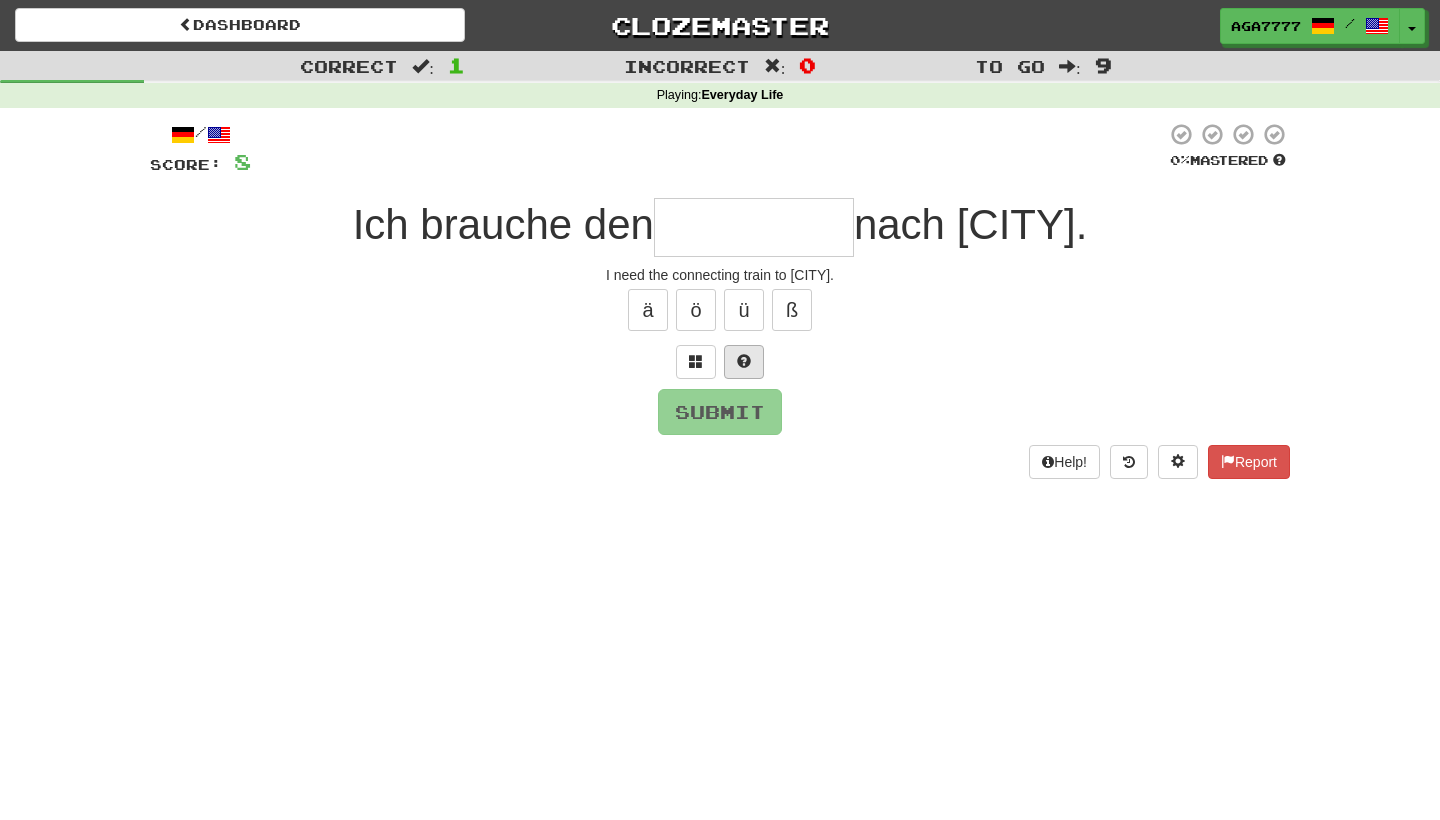 click at bounding box center (744, 361) 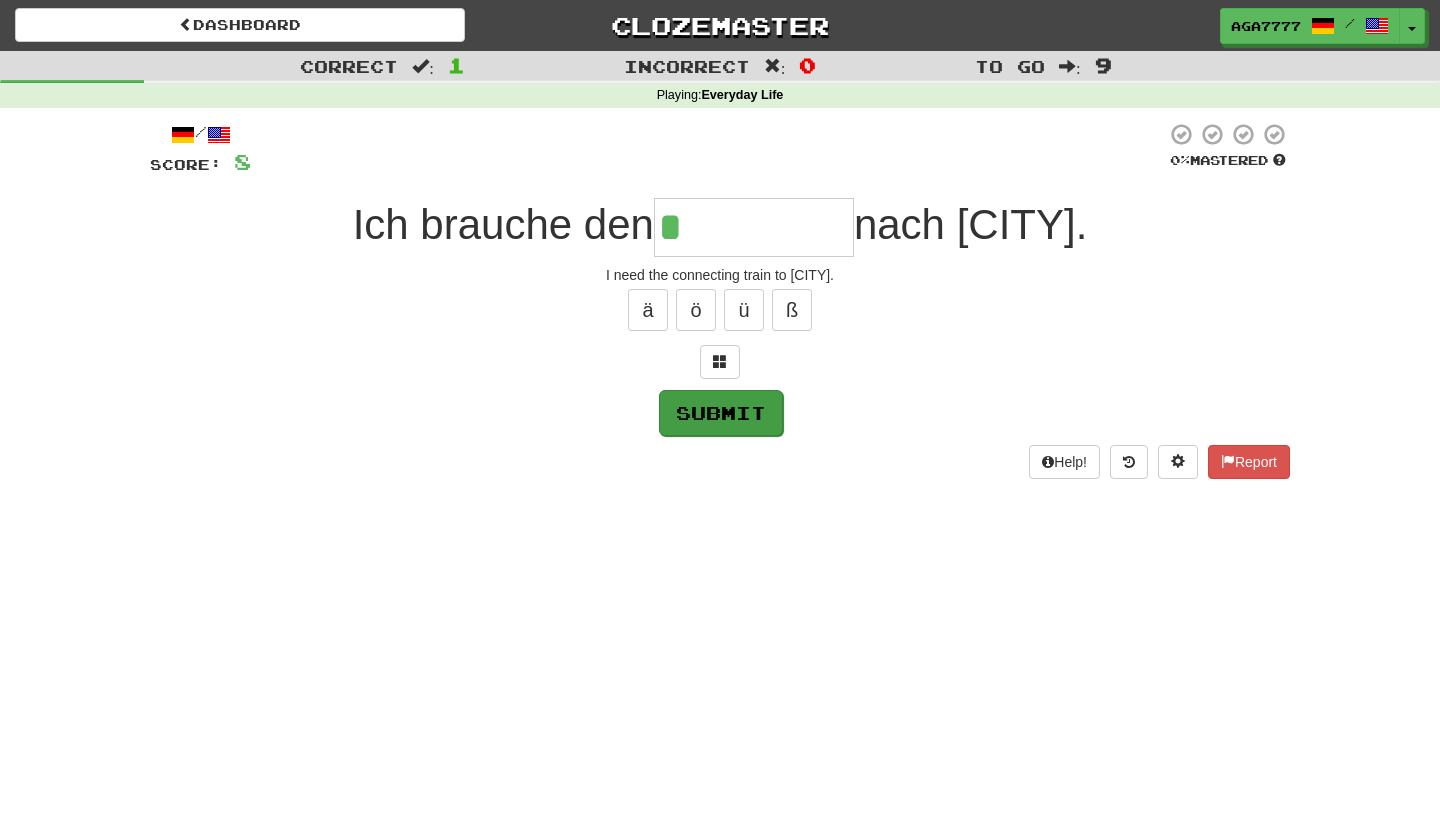 click on "Submit" at bounding box center (721, 413) 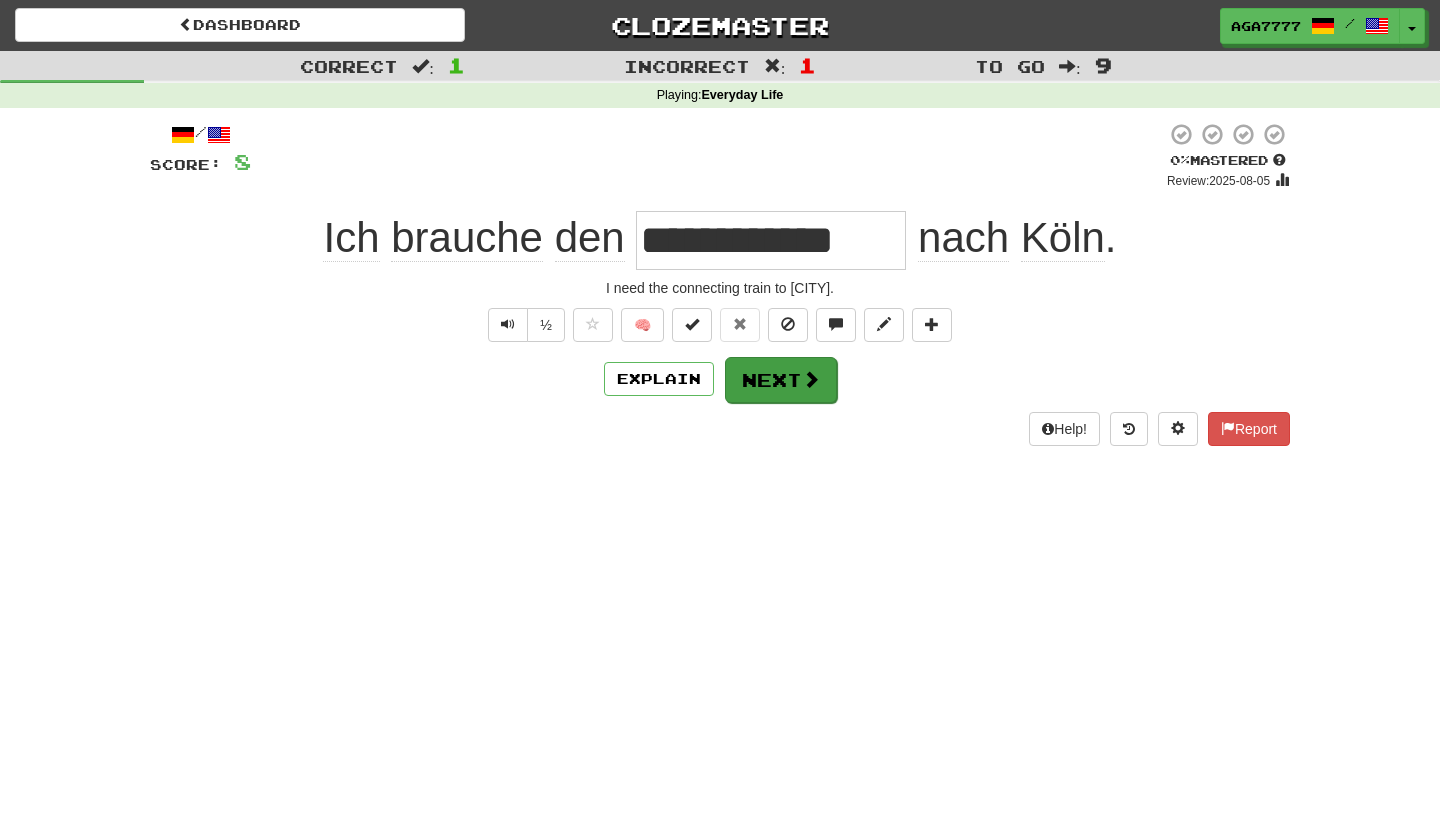 click on "Next" at bounding box center [781, 380] 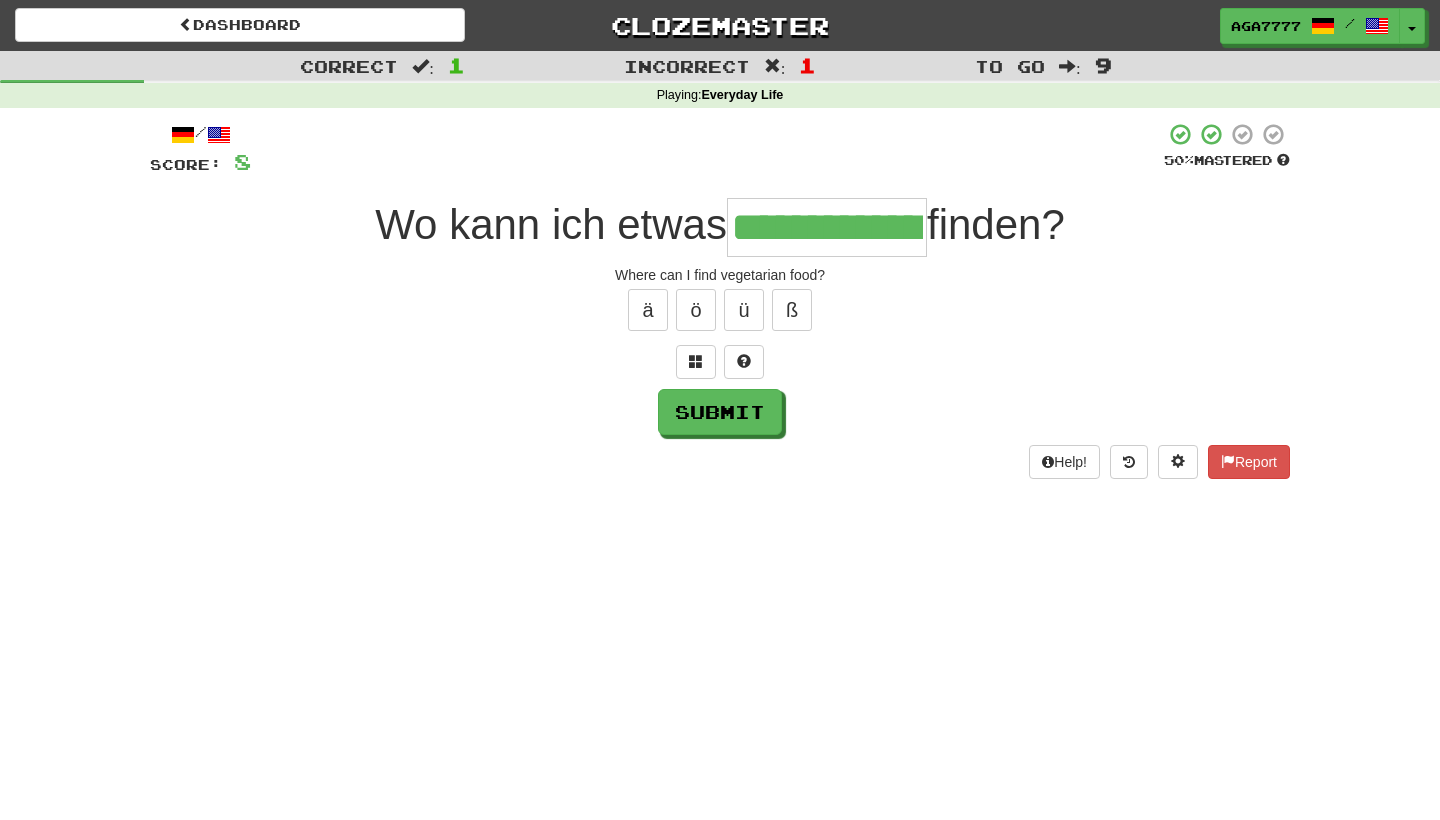 type on "**********" 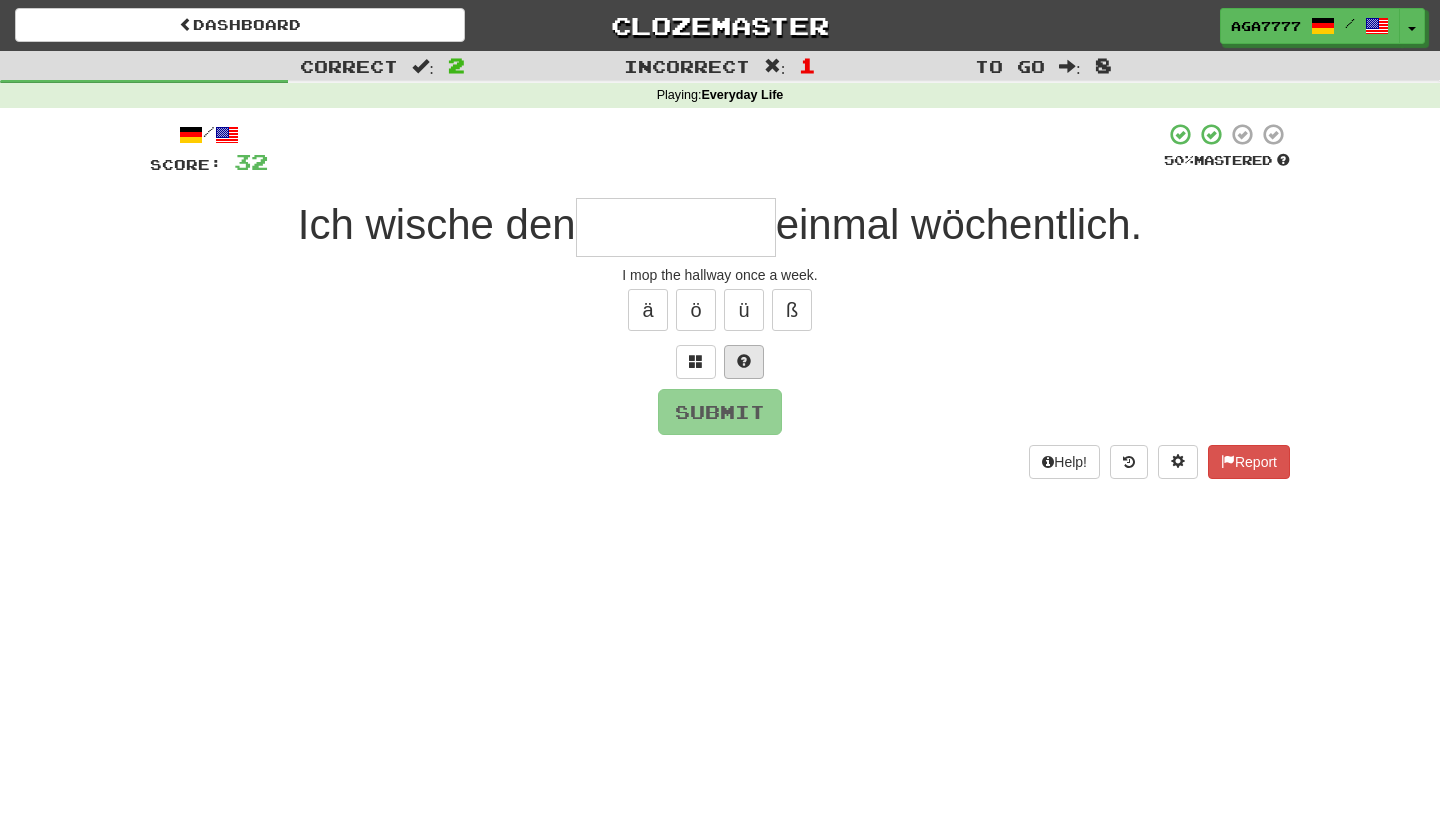 click at bounding box center (744, 361) 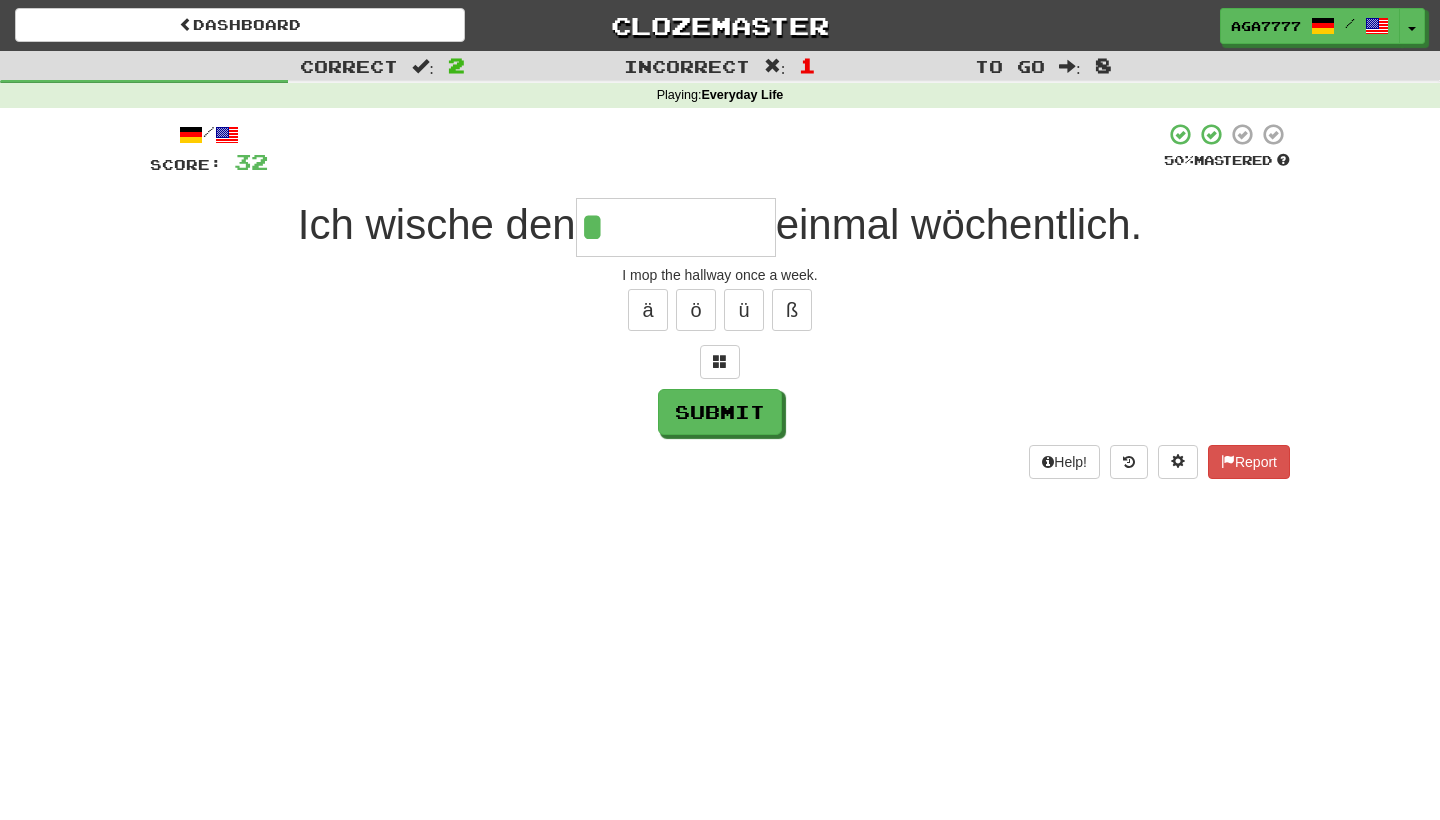 type on "****" 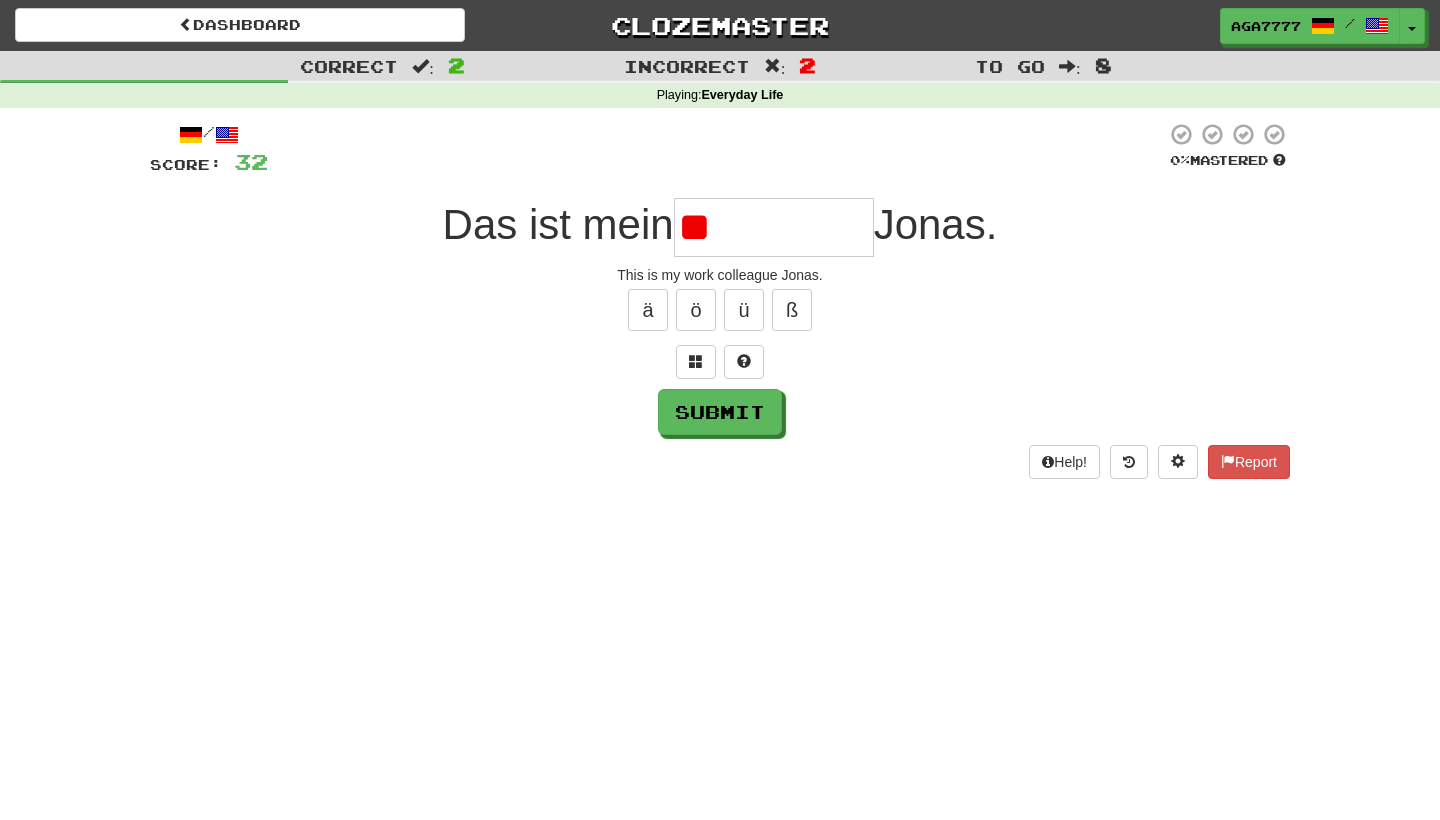 type on "*" 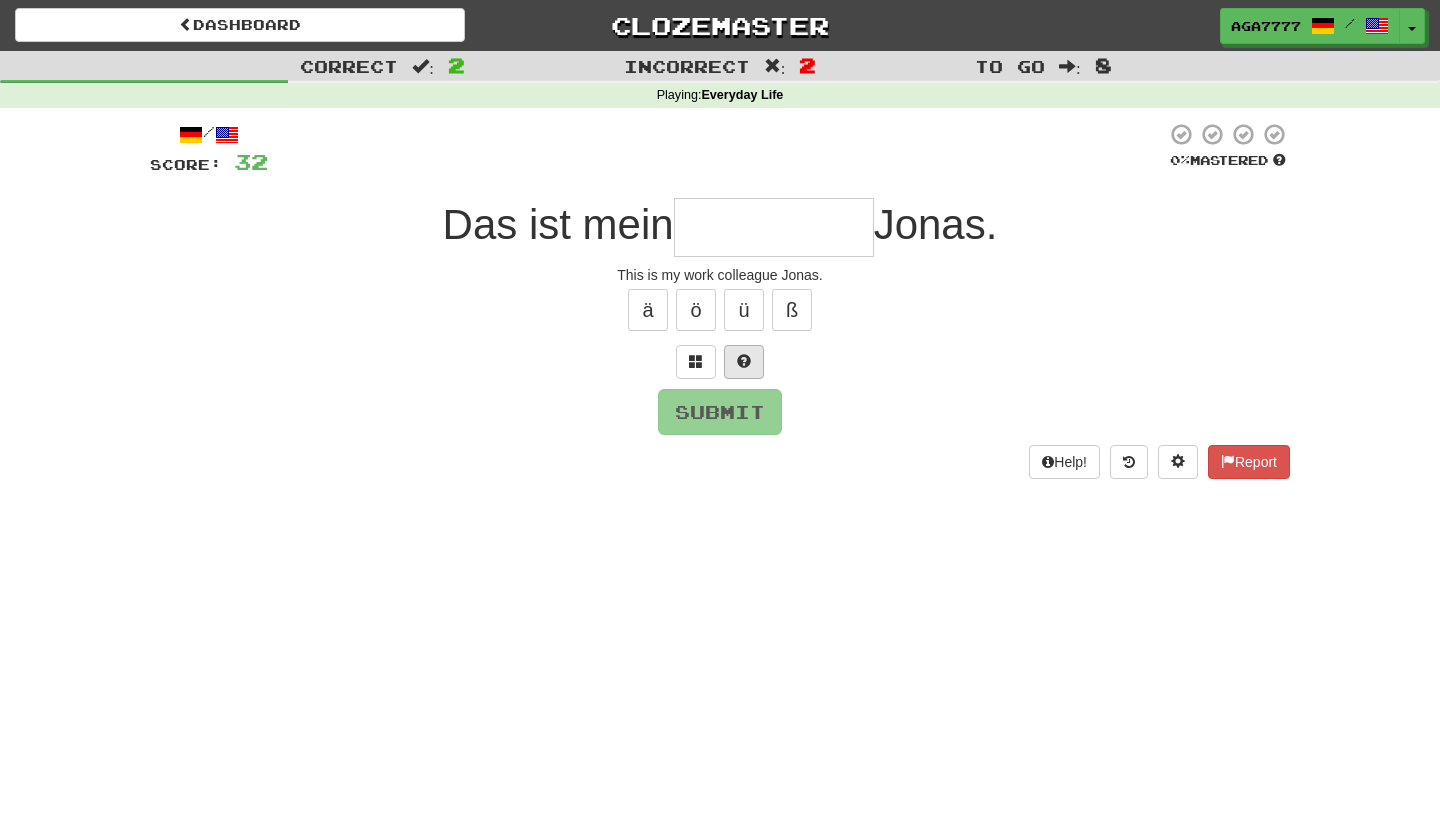click at bounding box center [744, 362] 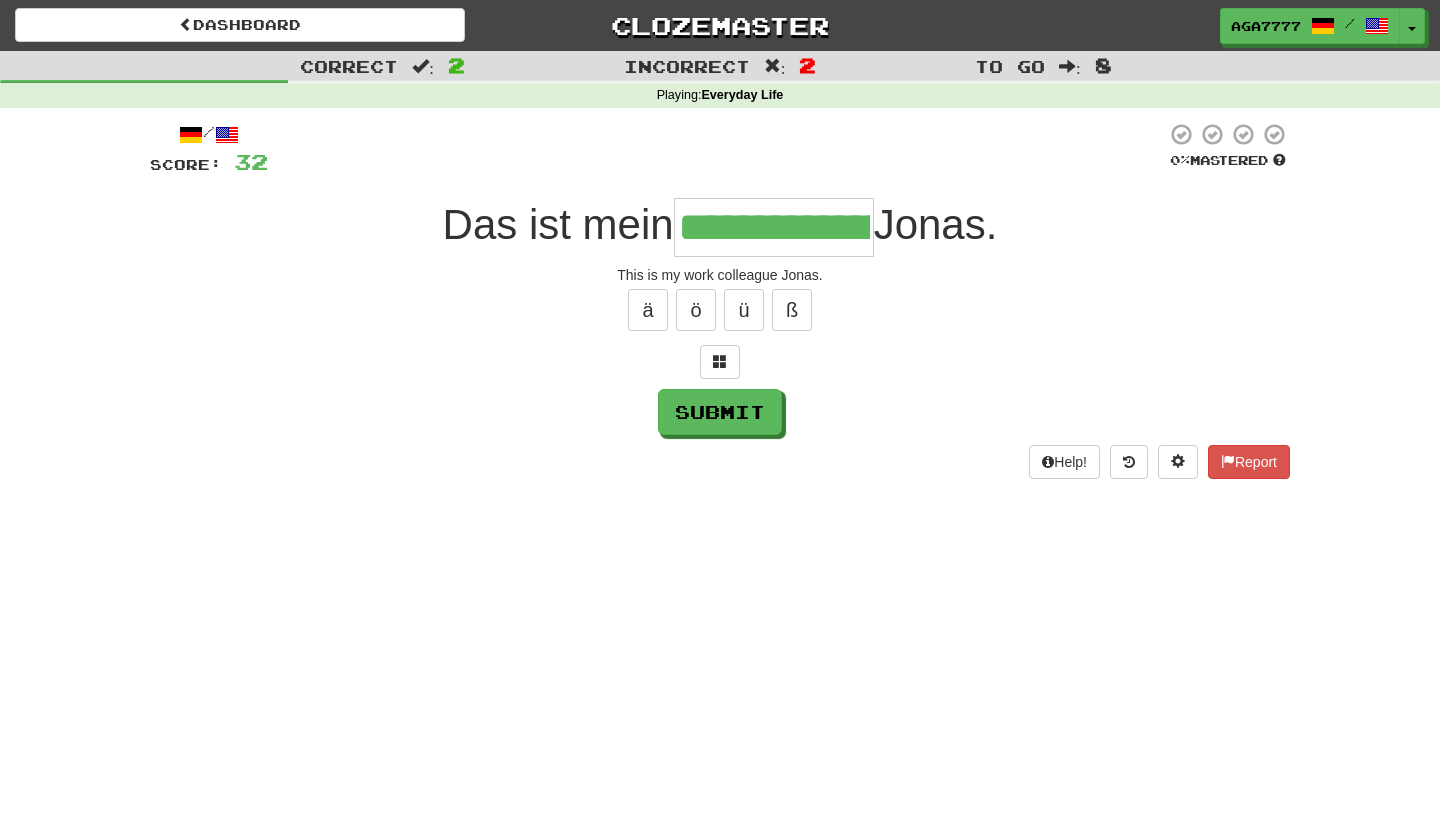 type on "**********" 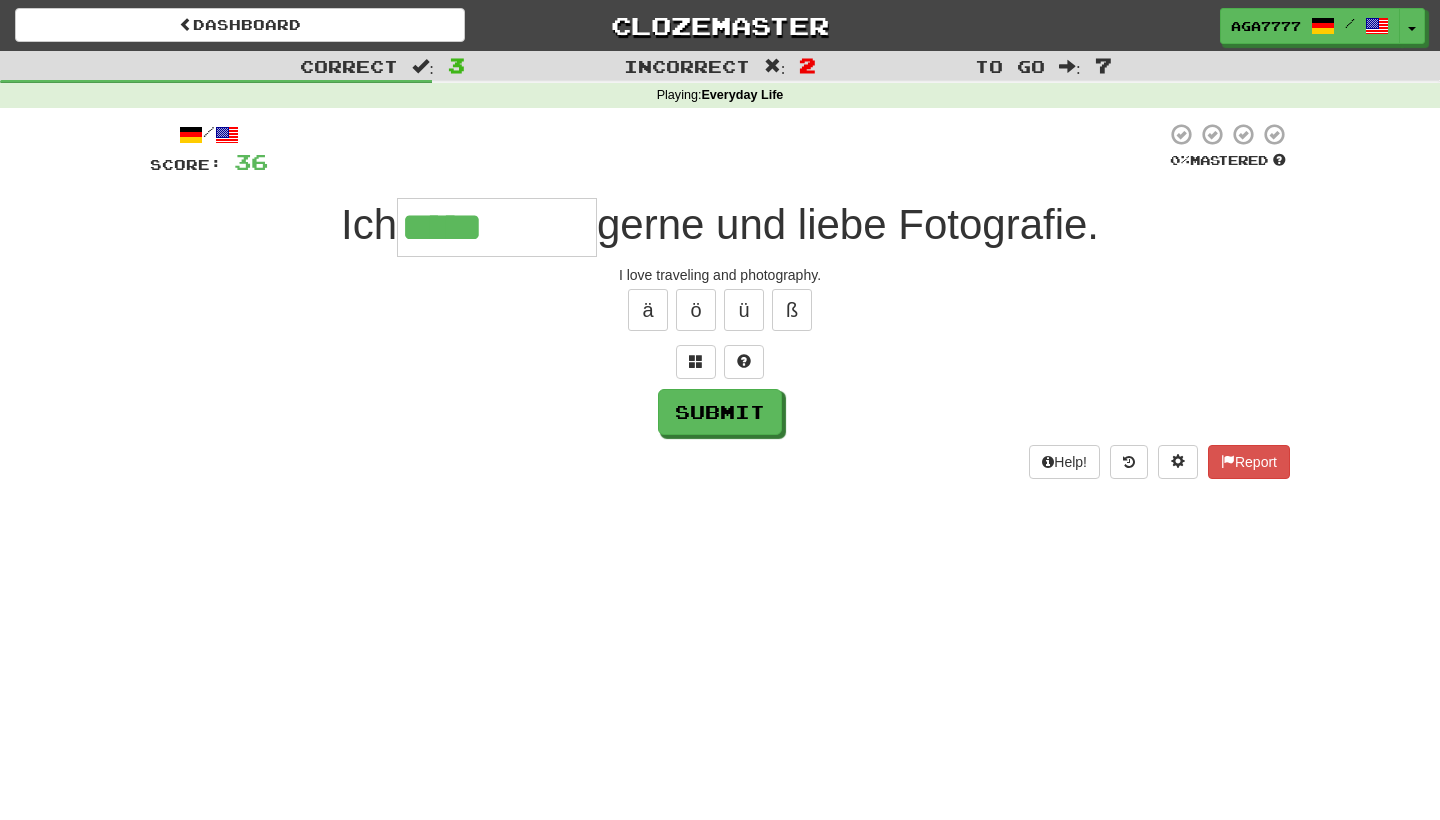 type on "*****" 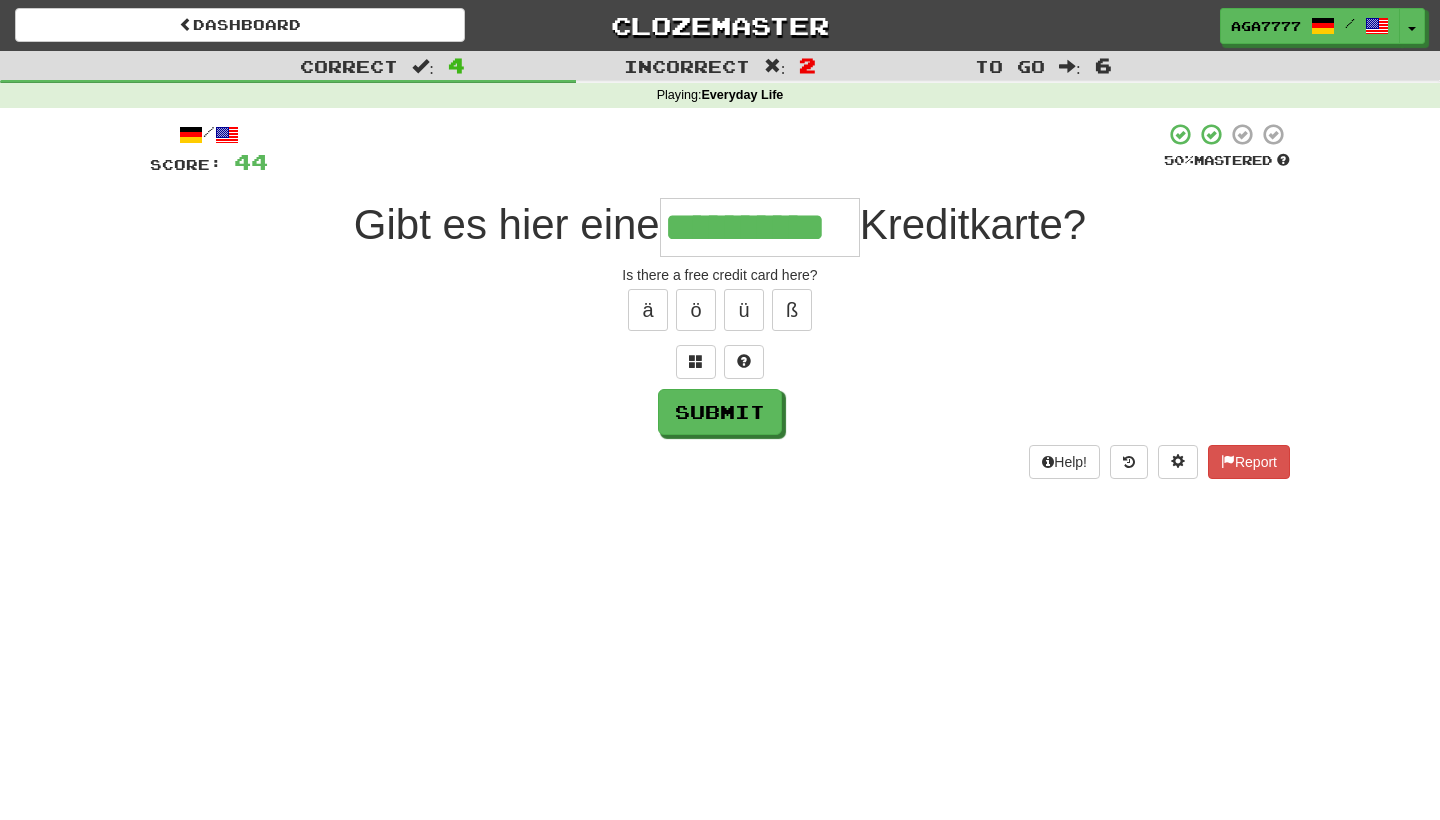 type on "**********" 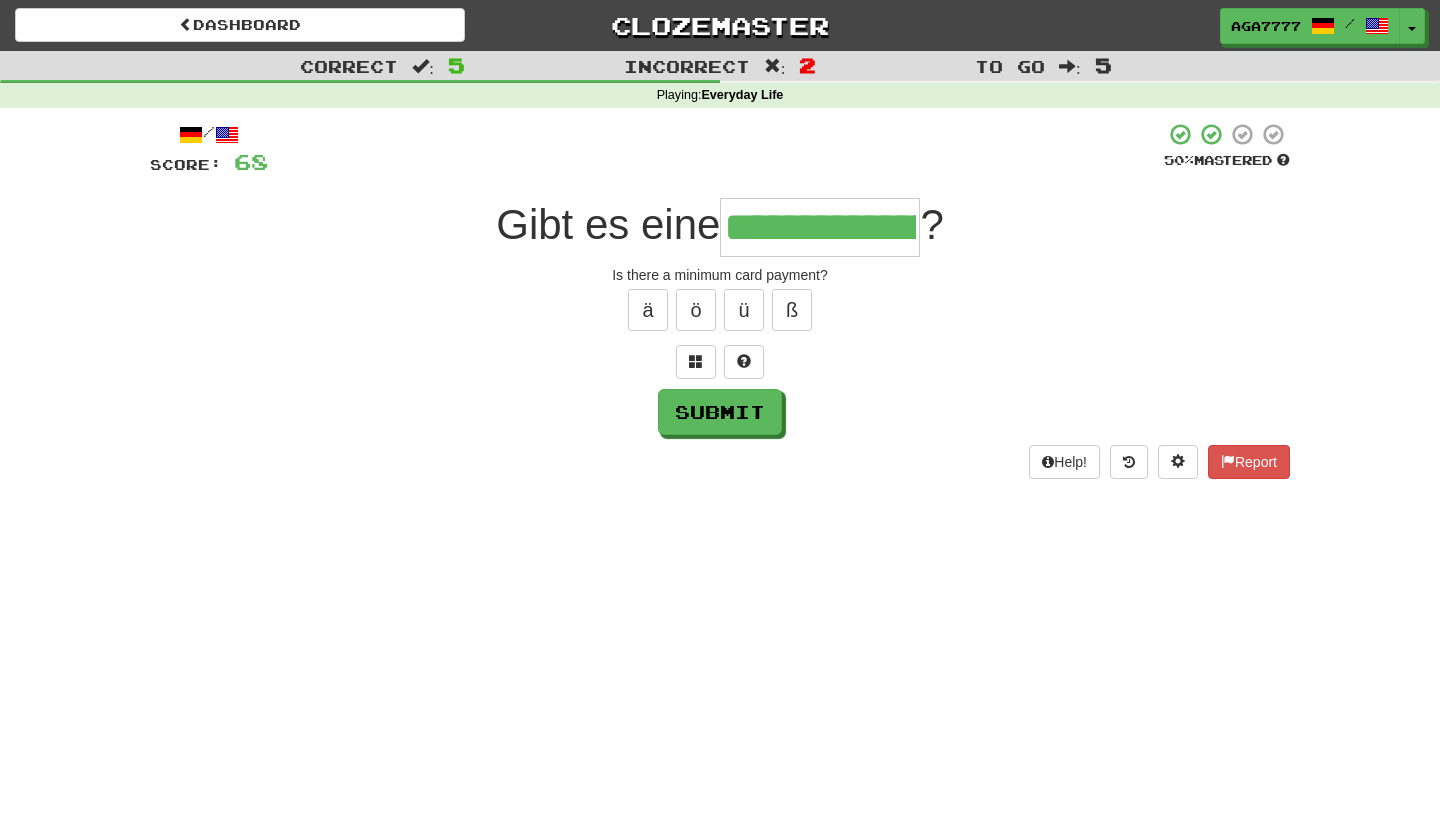 type on "**********" 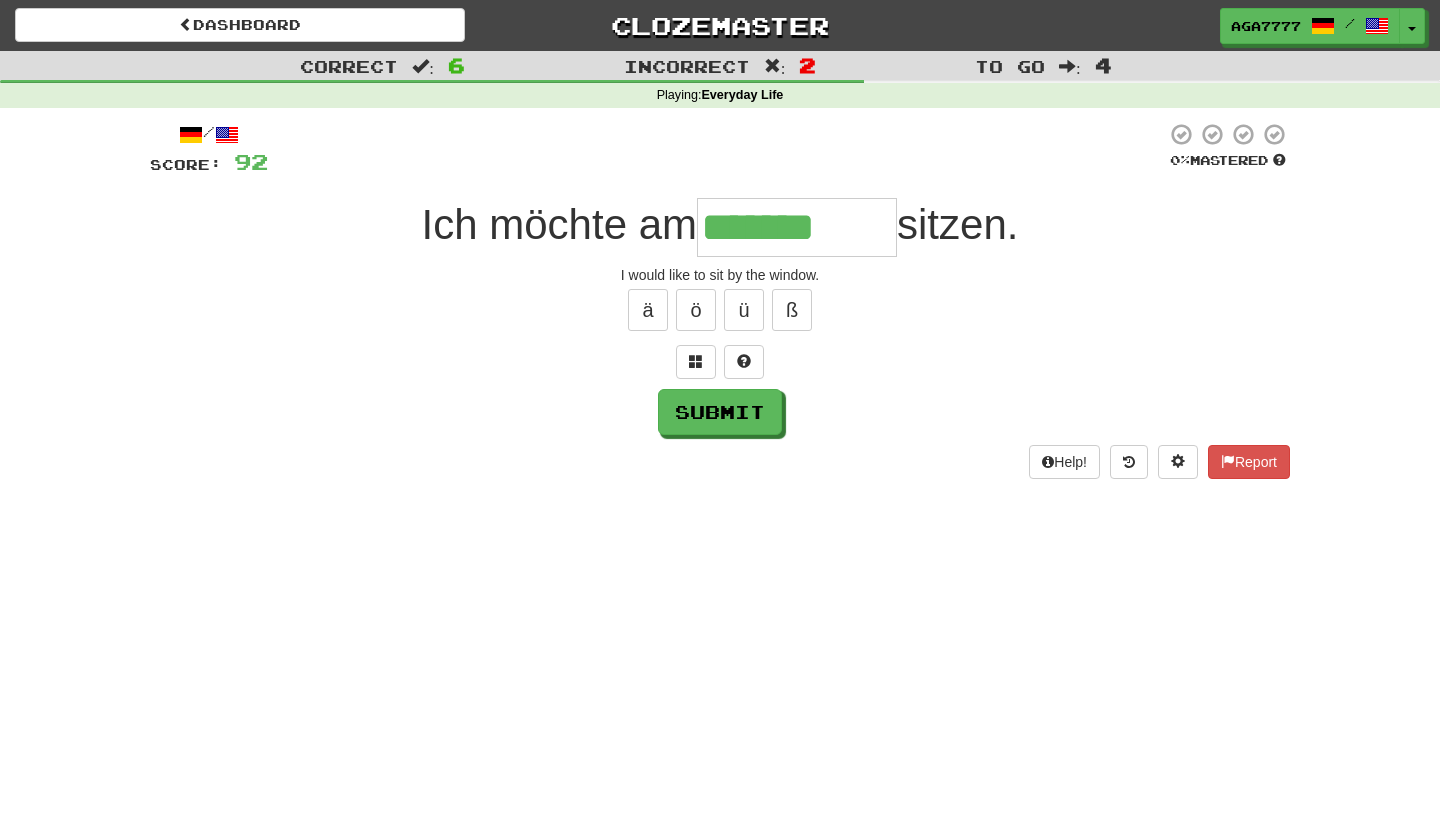 type on "*******" 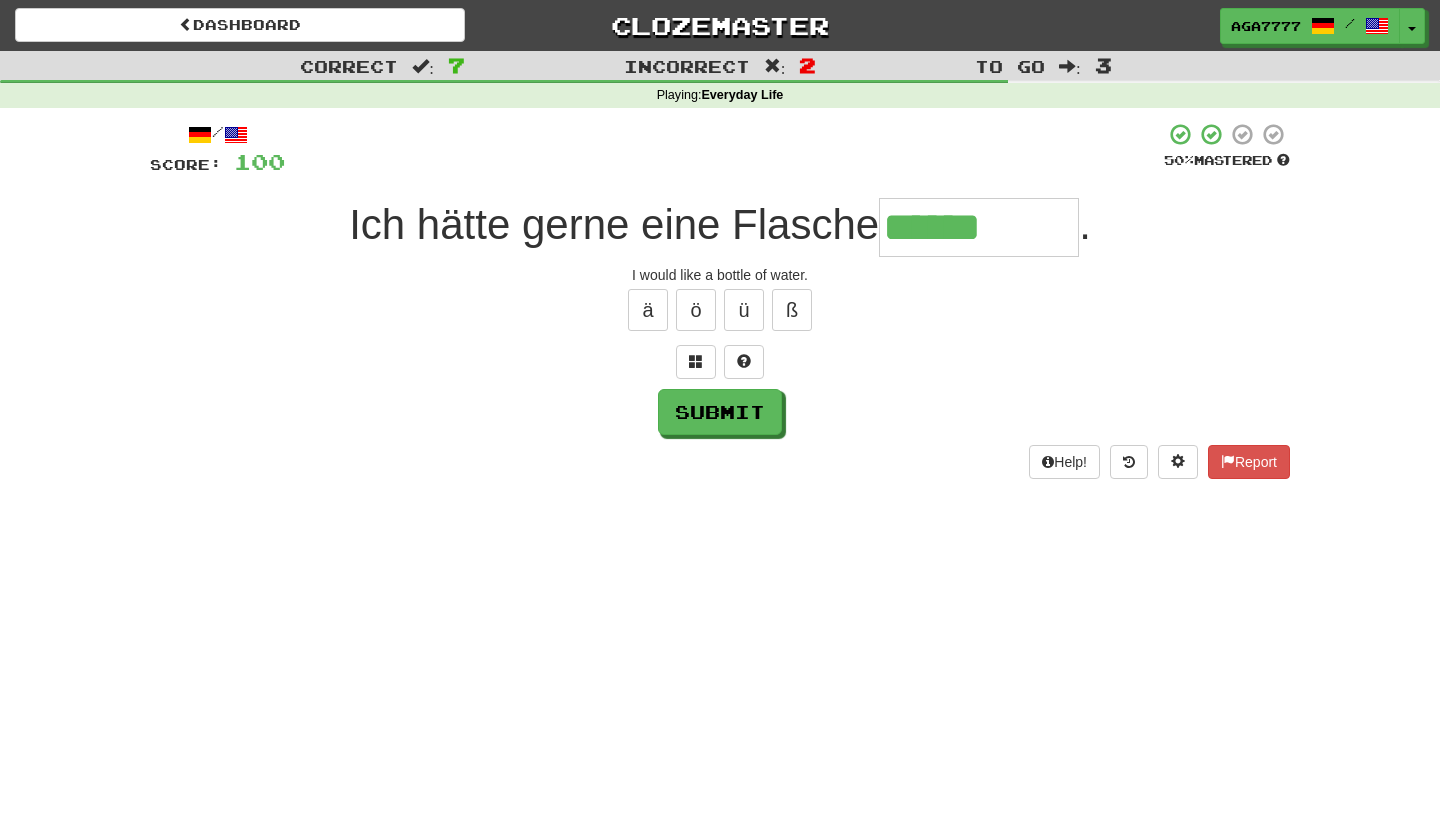type on "******" 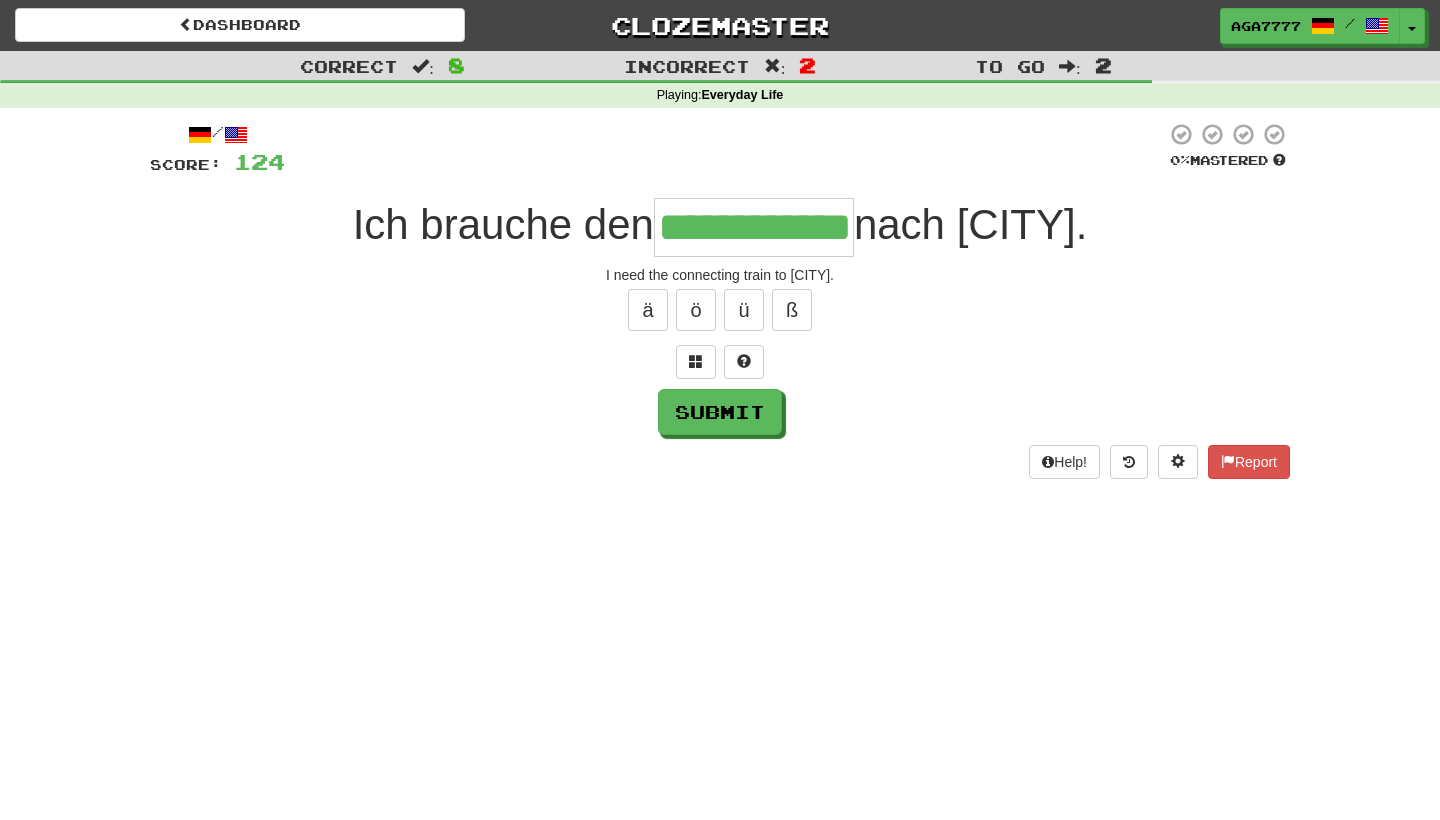 type on "**********" 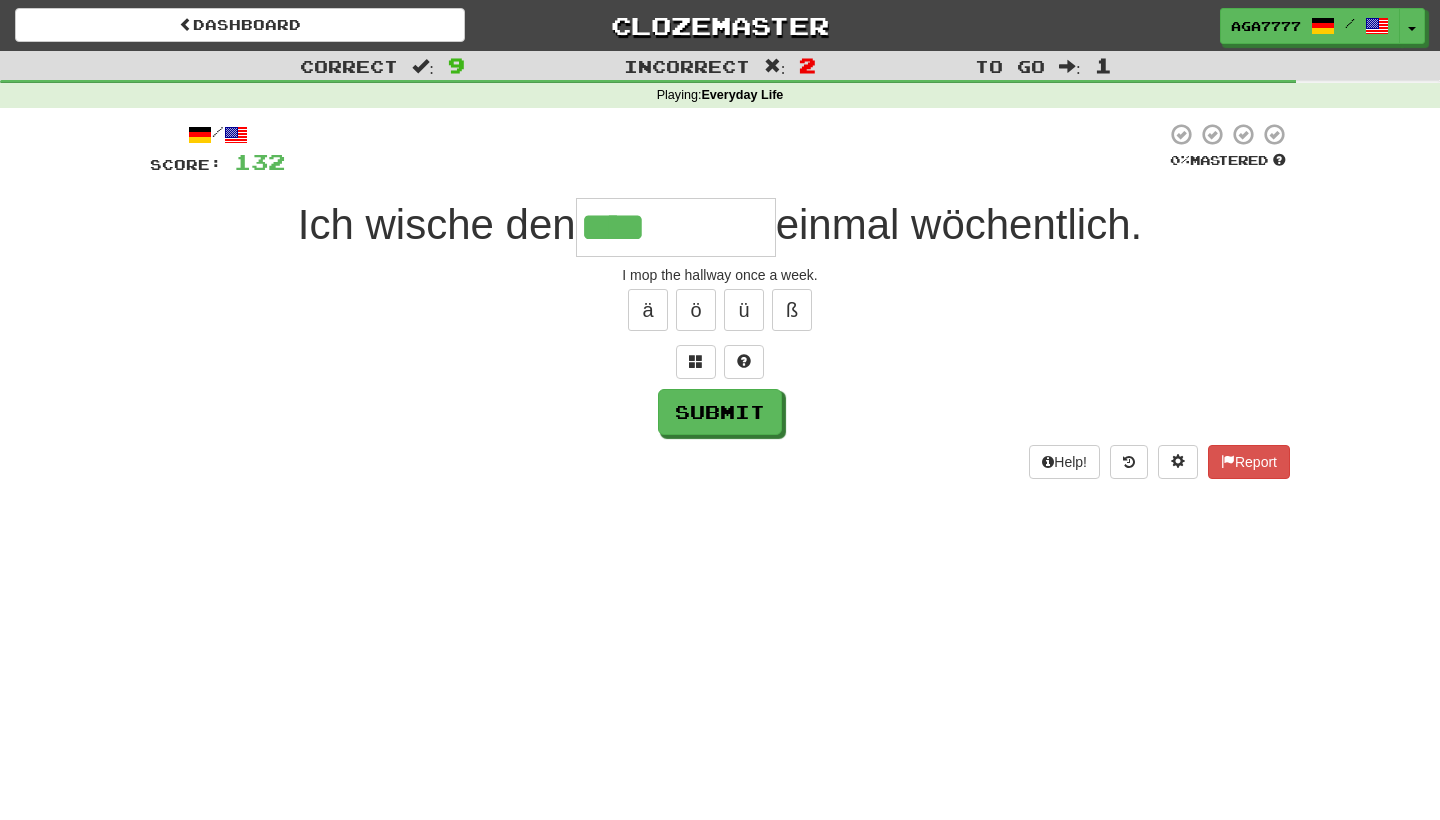 type on "****" 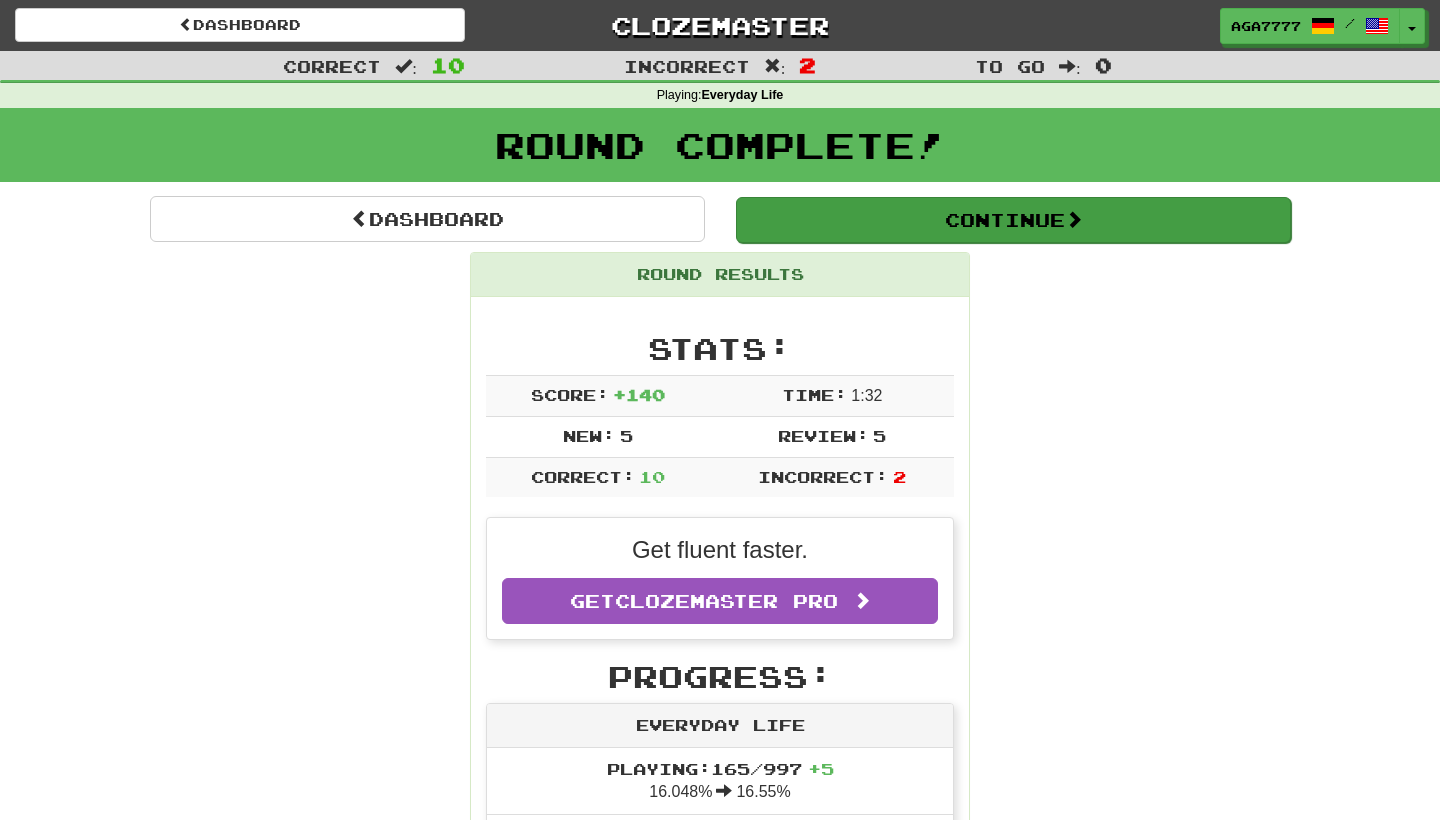 click on "Continue" at bounding box center [1013, 220] 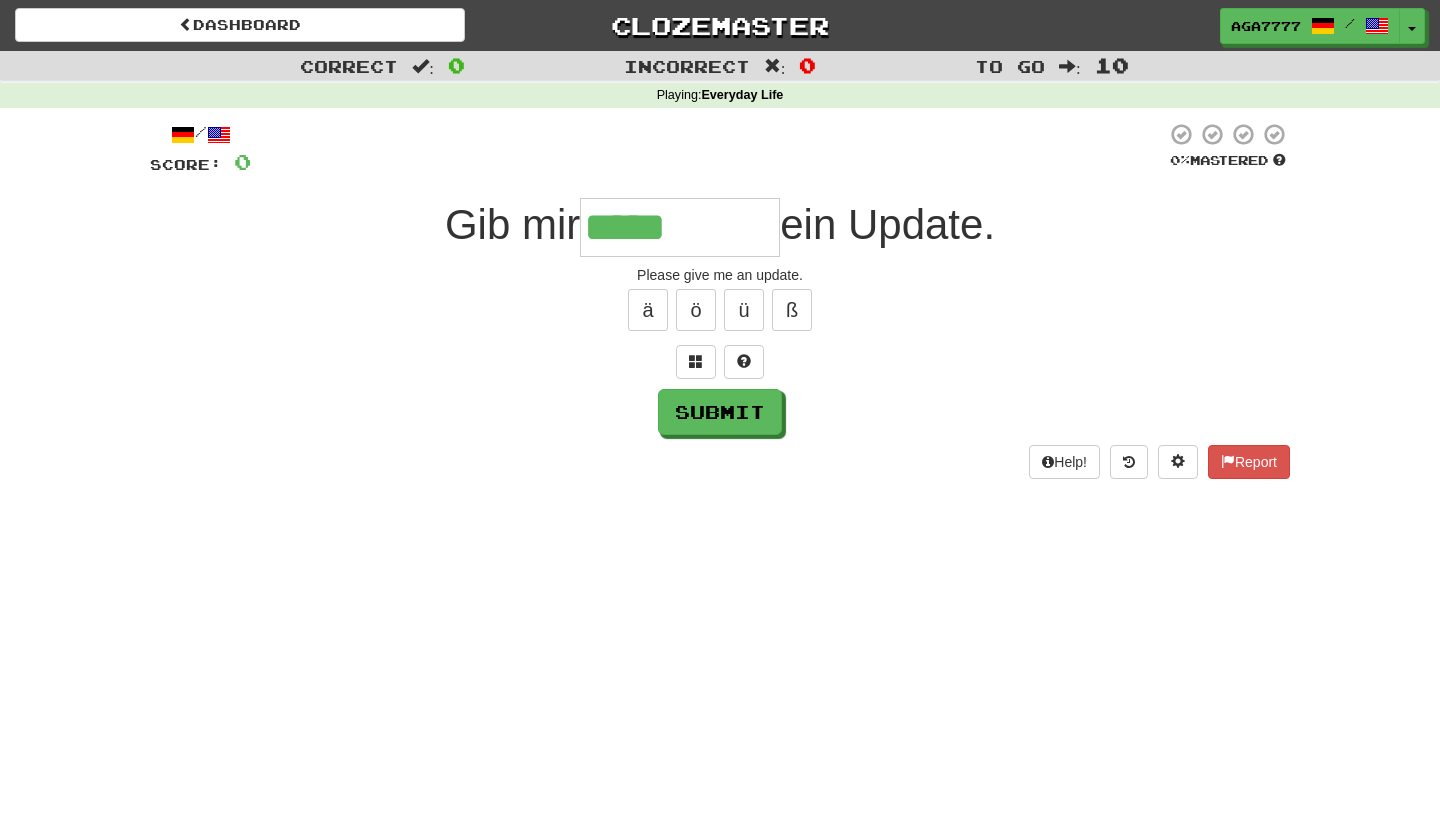 type on "*****" 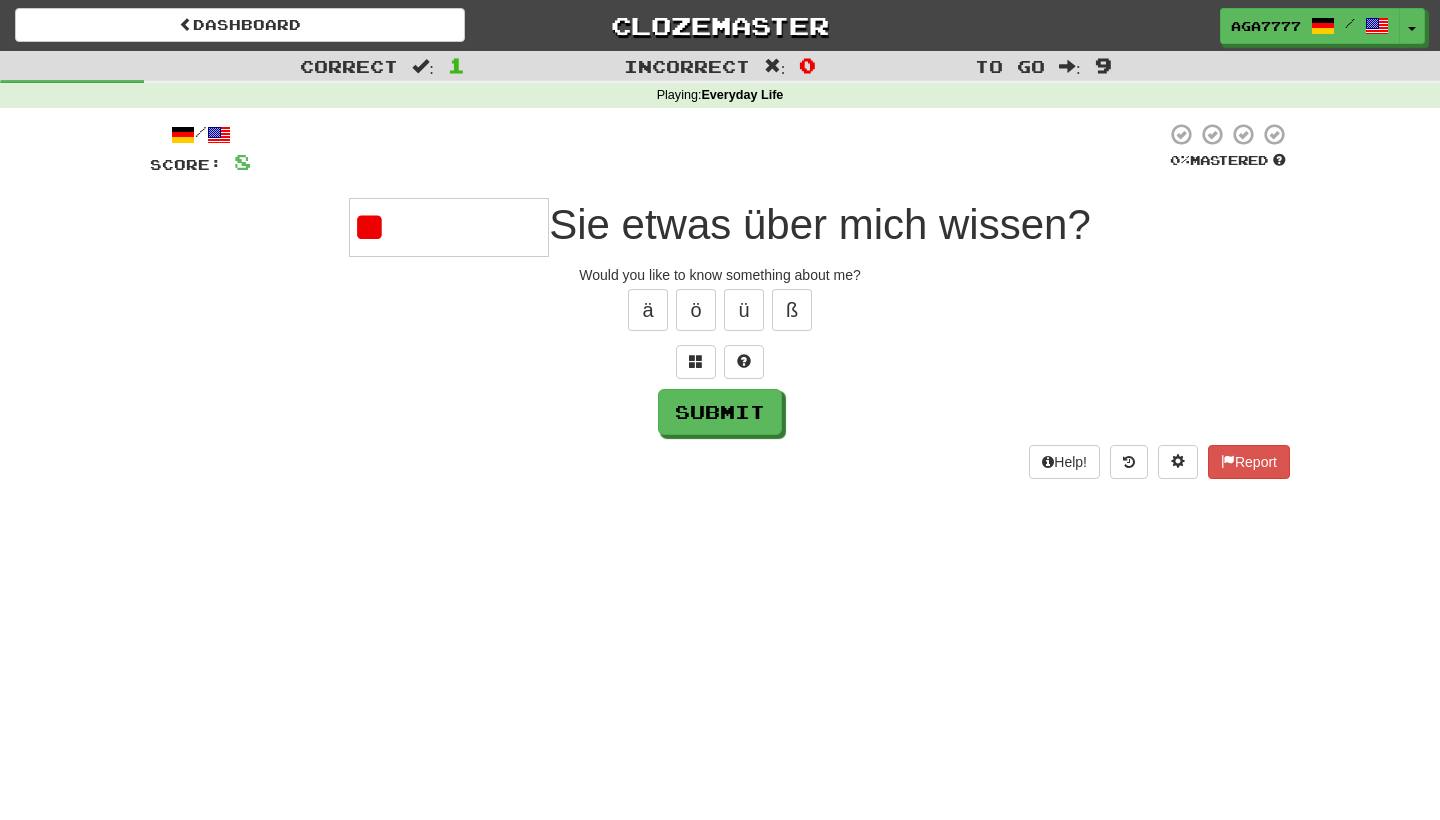 type on "*" 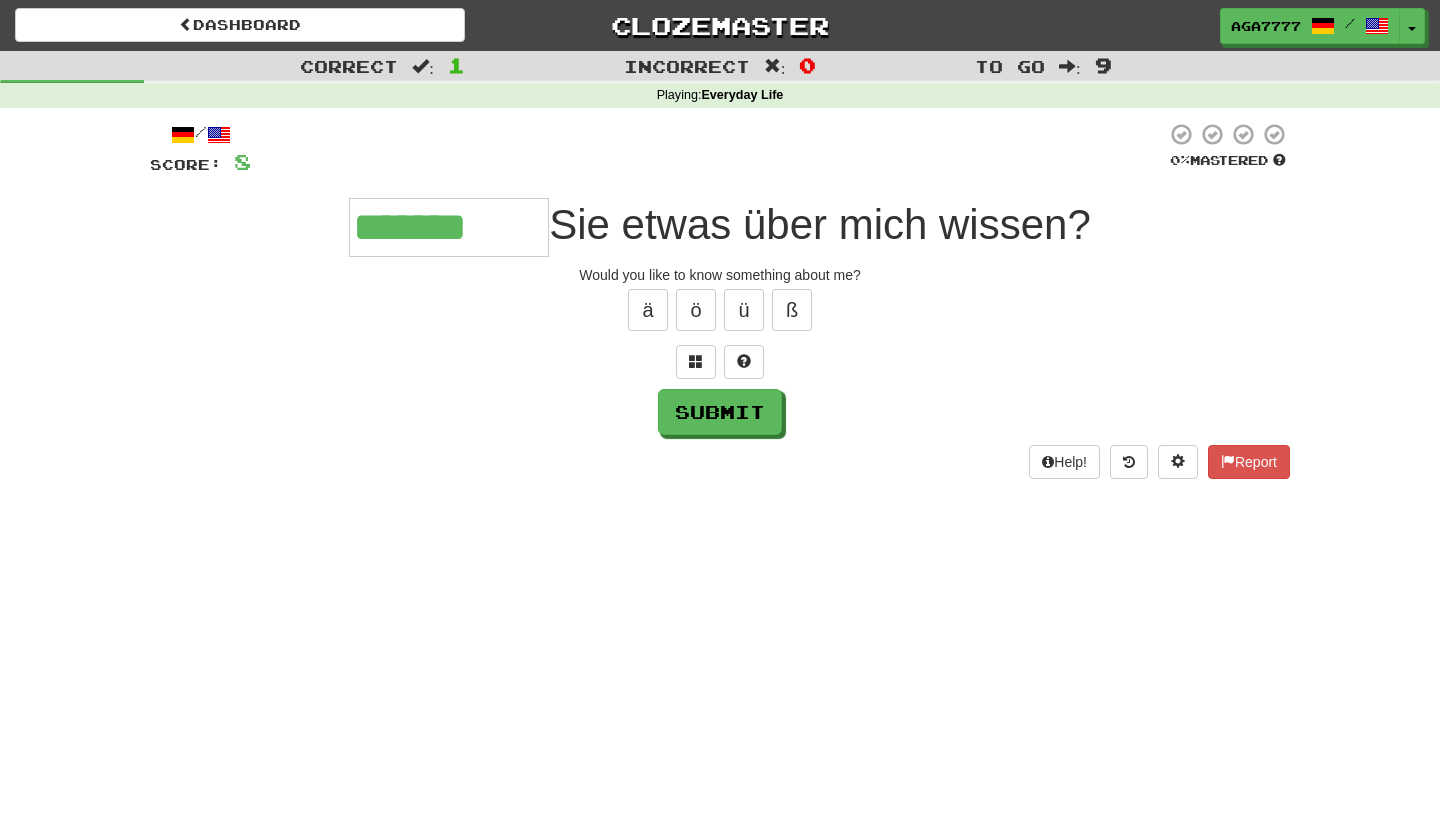 type on "*******" 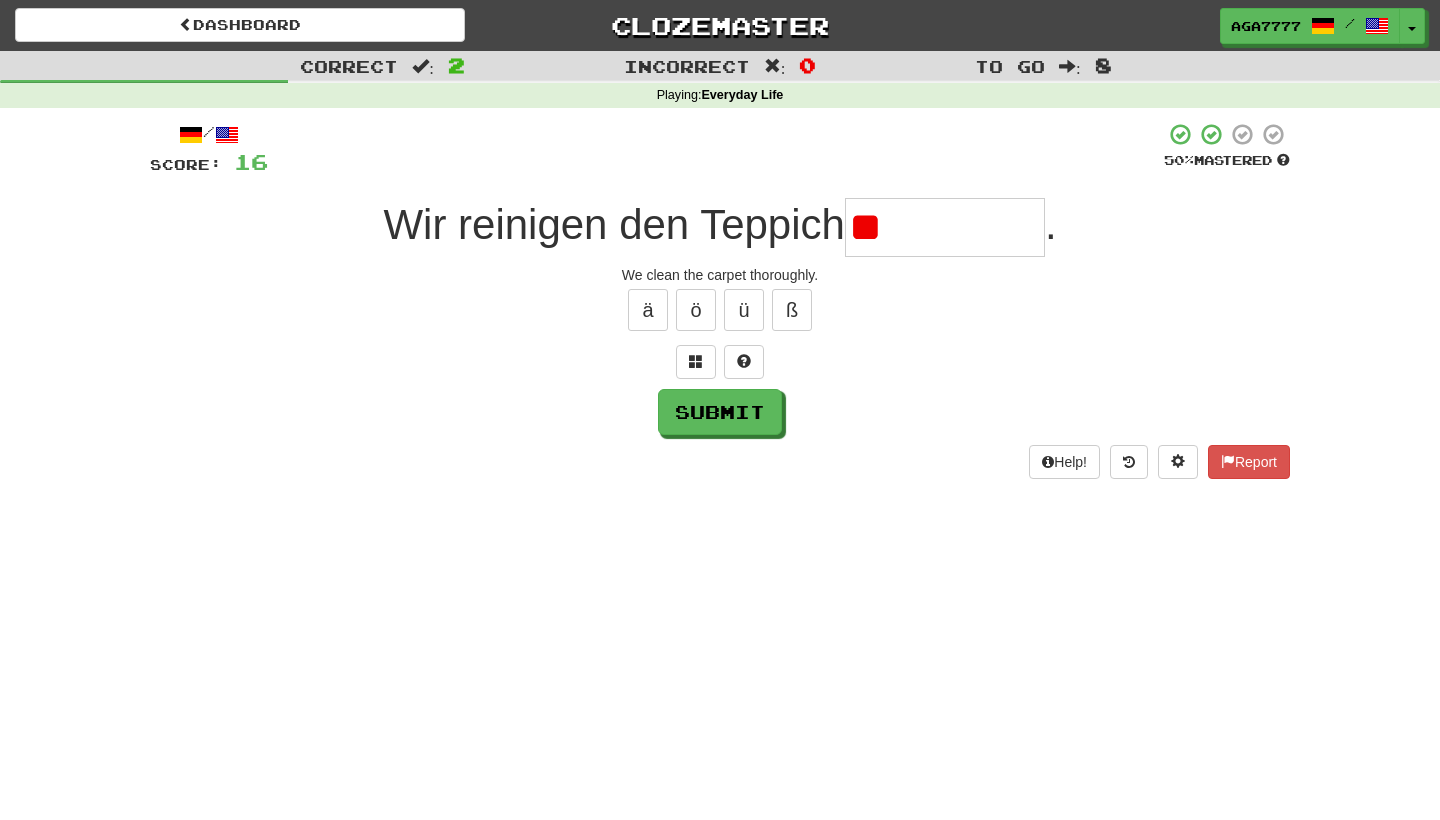 type on "*" 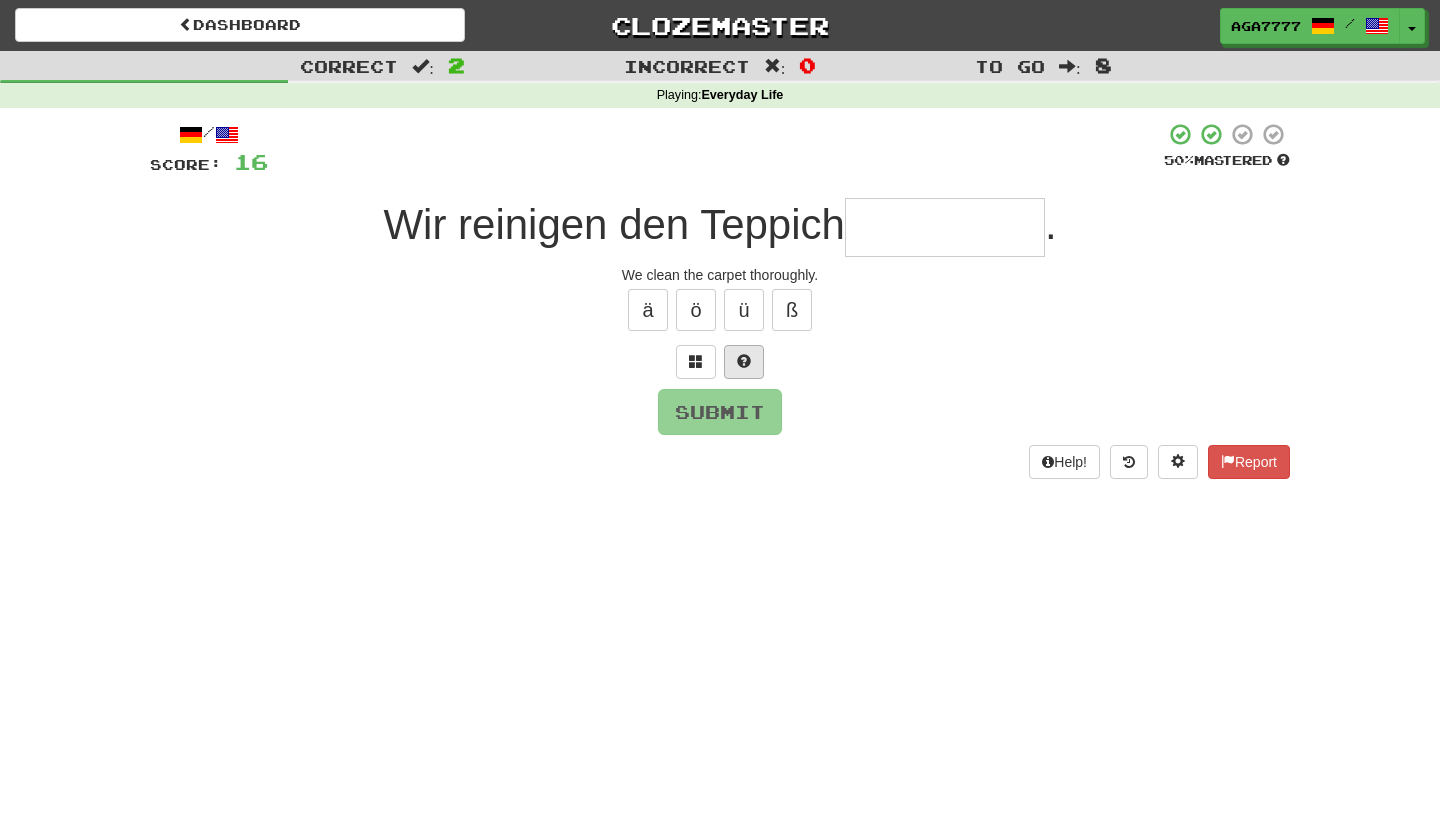 click at bounding box center (744, 361) 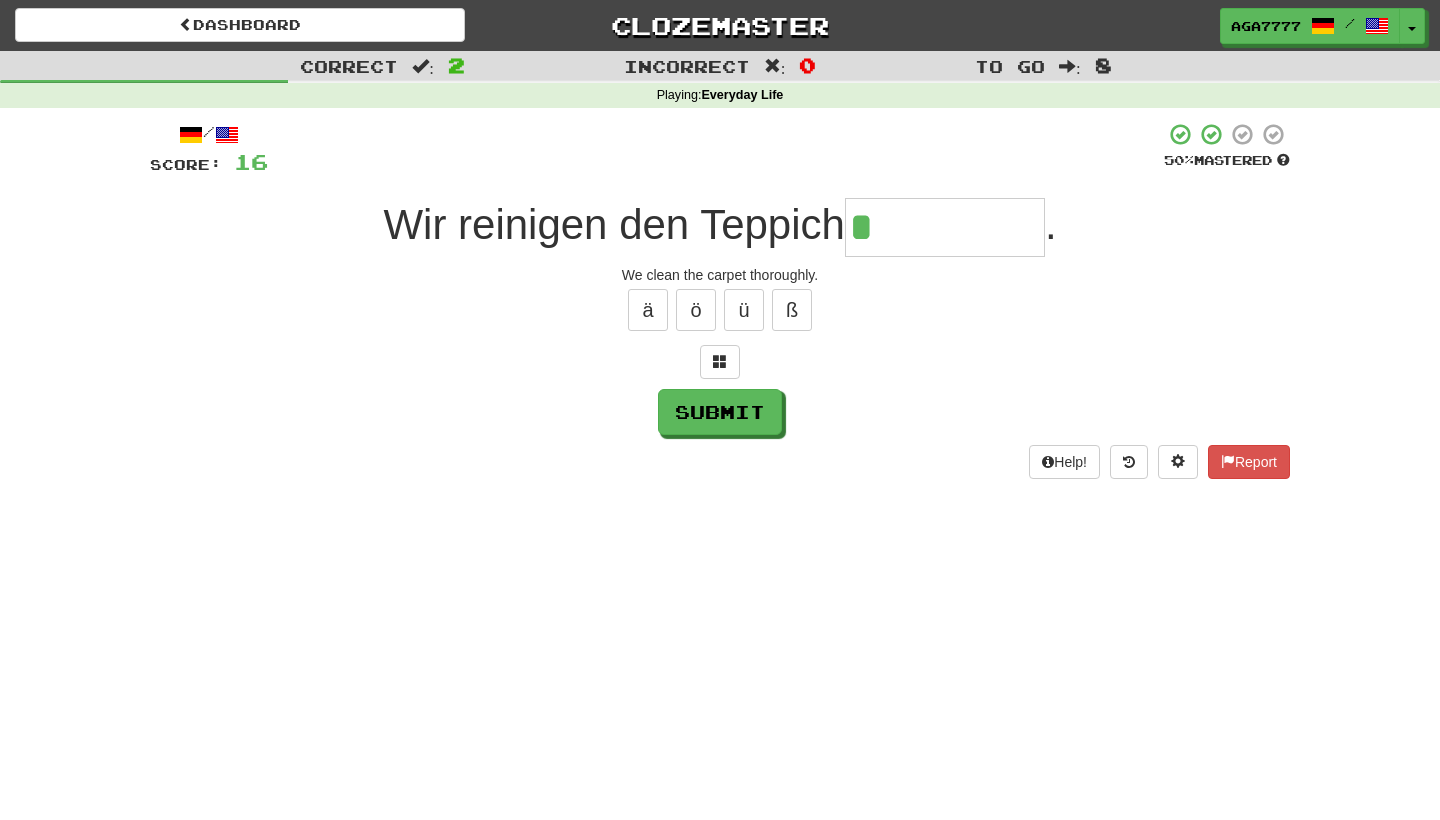 type on "*********" 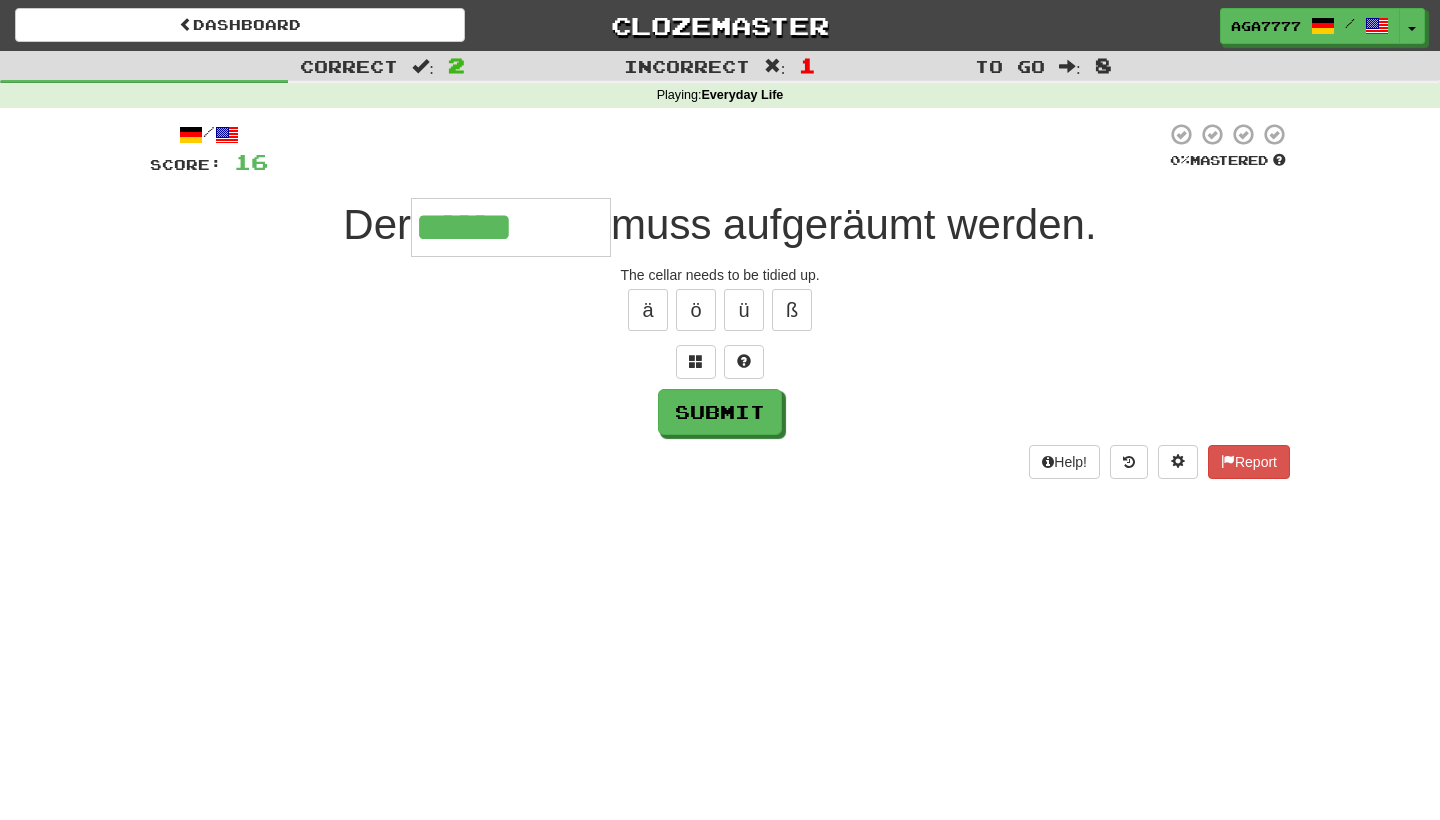 type on "******" 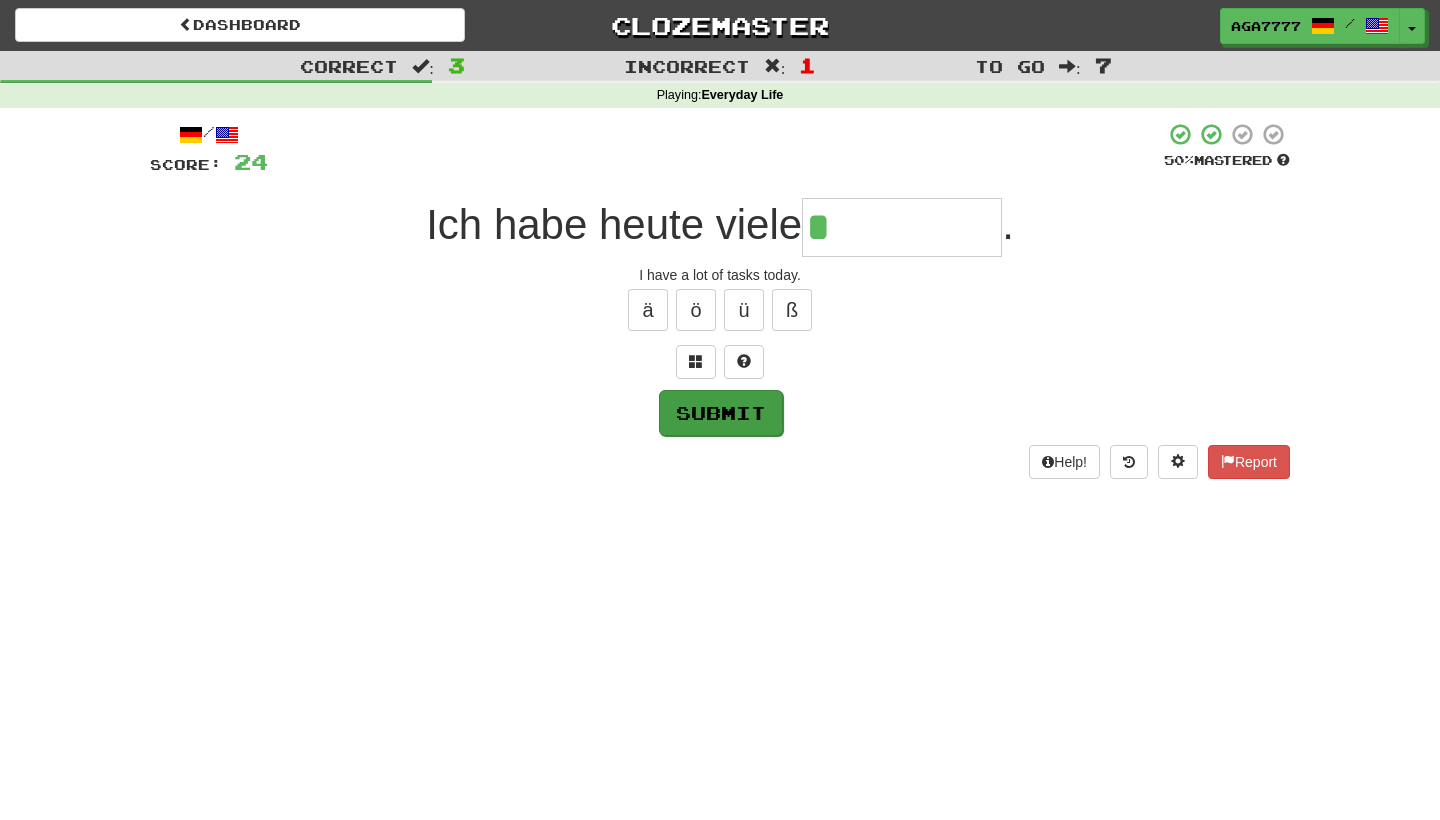 click on "Submit" at bounding box center [721, 413] 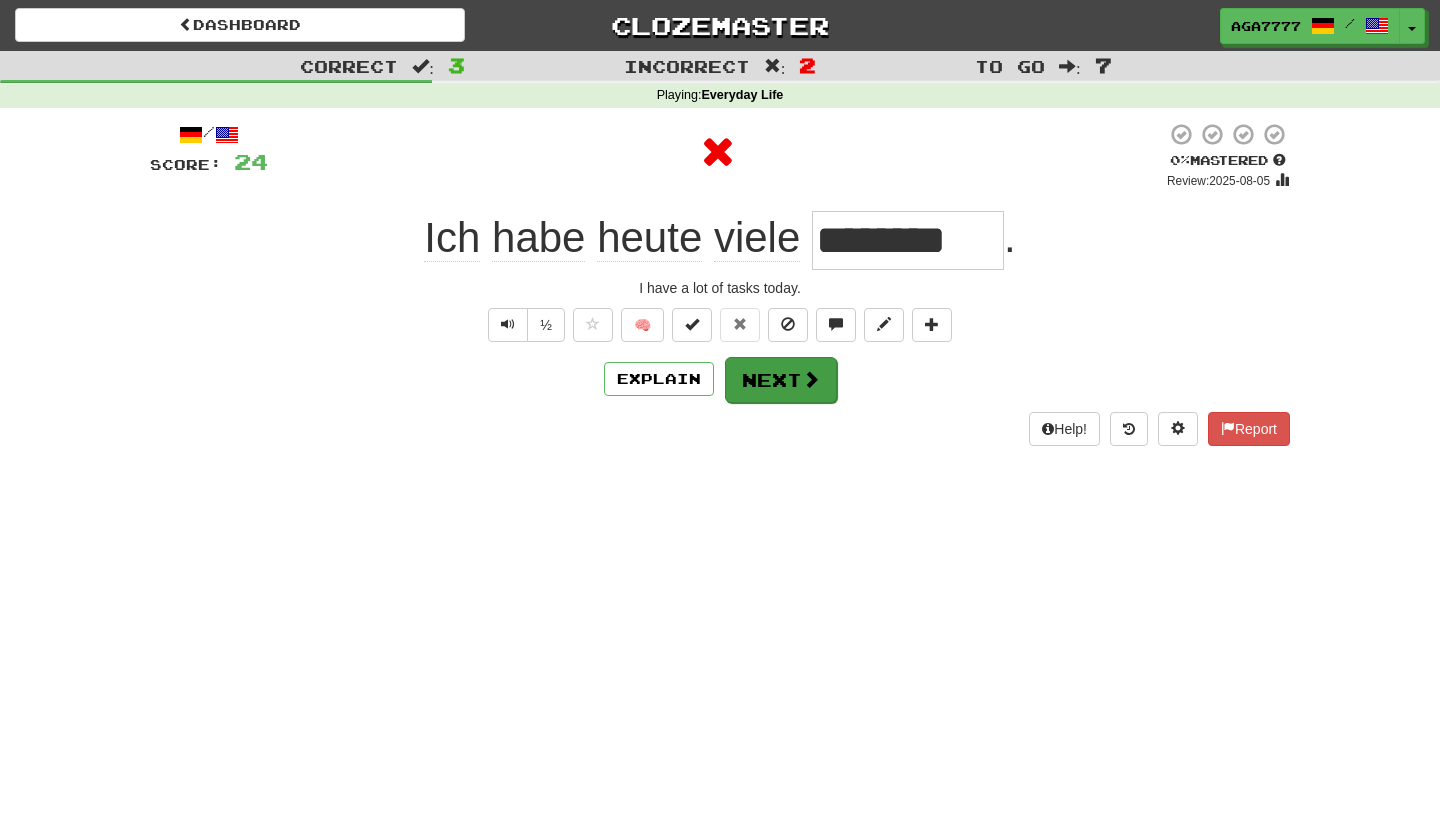 click on "Next" at bounding box center (781, 380) 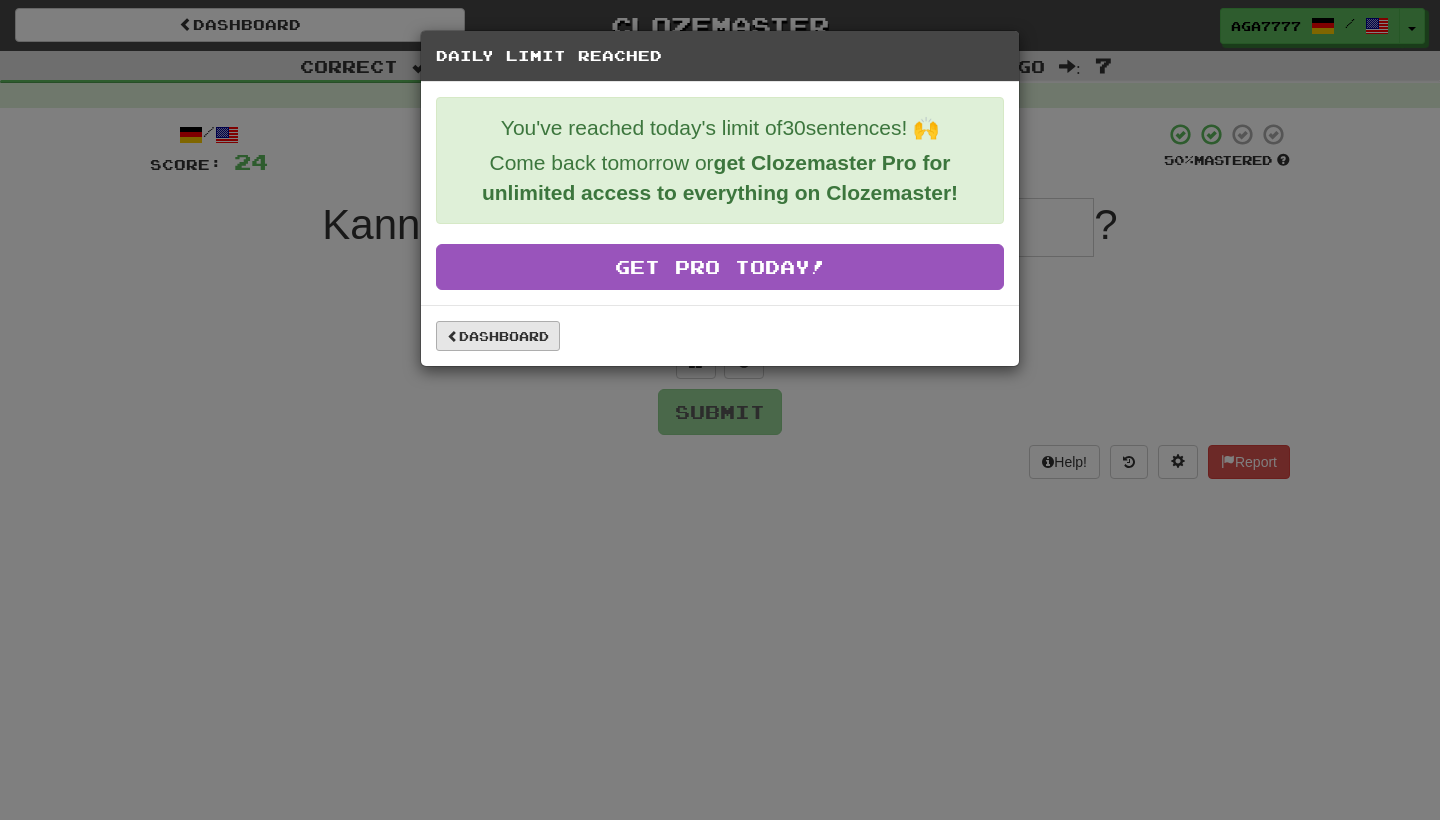 click on "Dashboard" at bounding box center (498, 336) 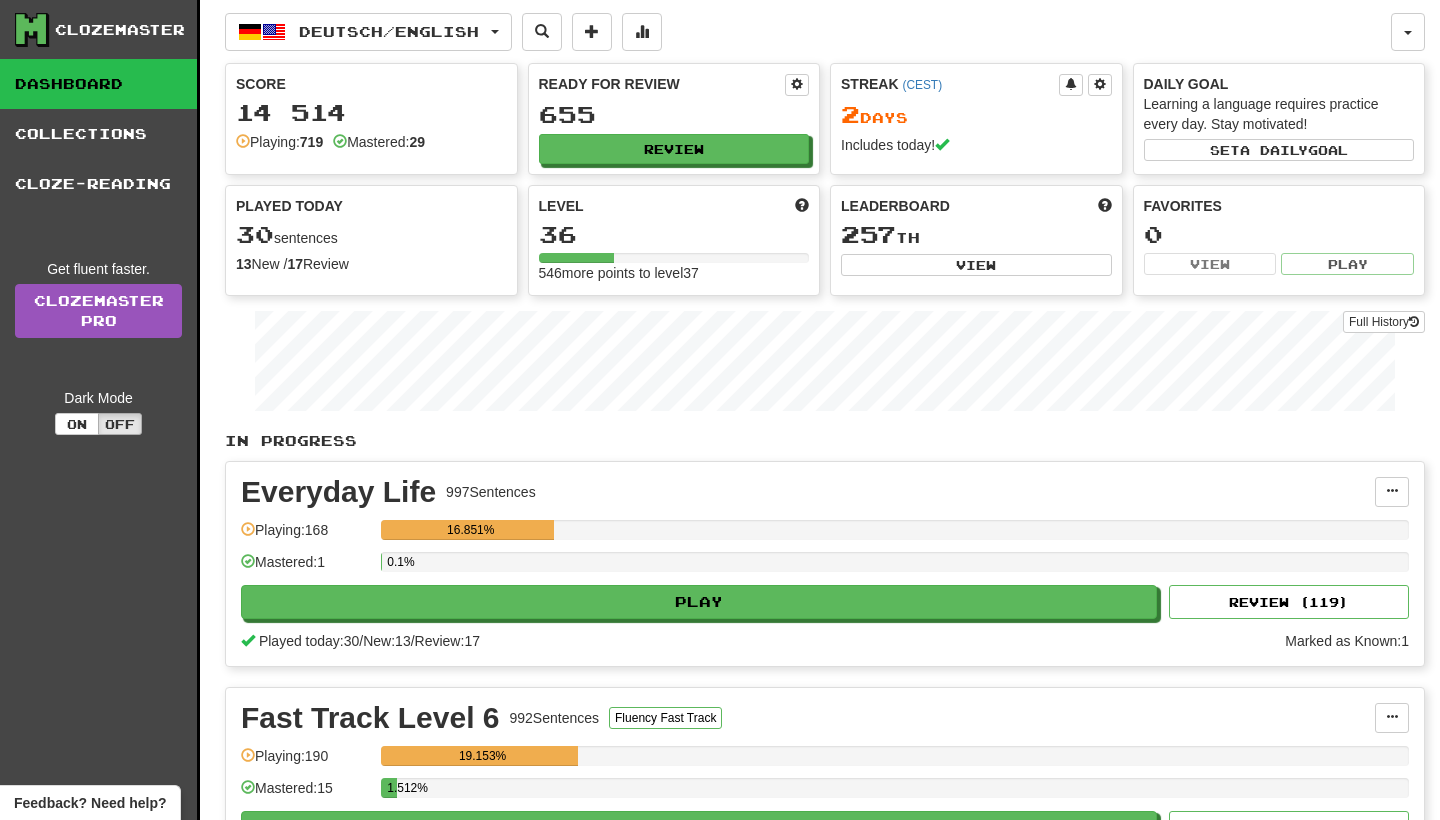 scroll, scrollTop: 0, scrollLeft: 0, axis: both 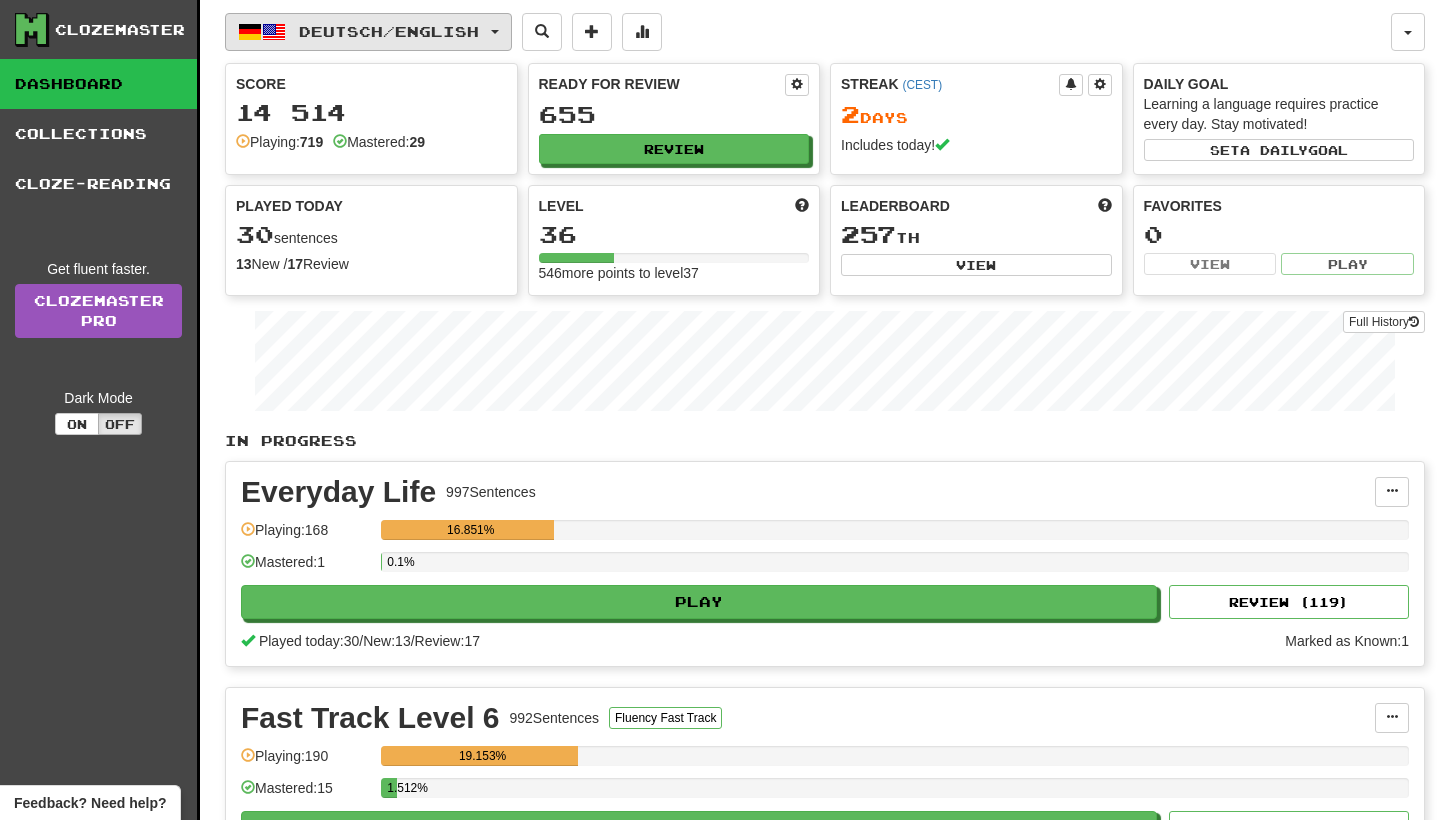 click on "Deutsch  /  English" at bounding box center [368, 32] 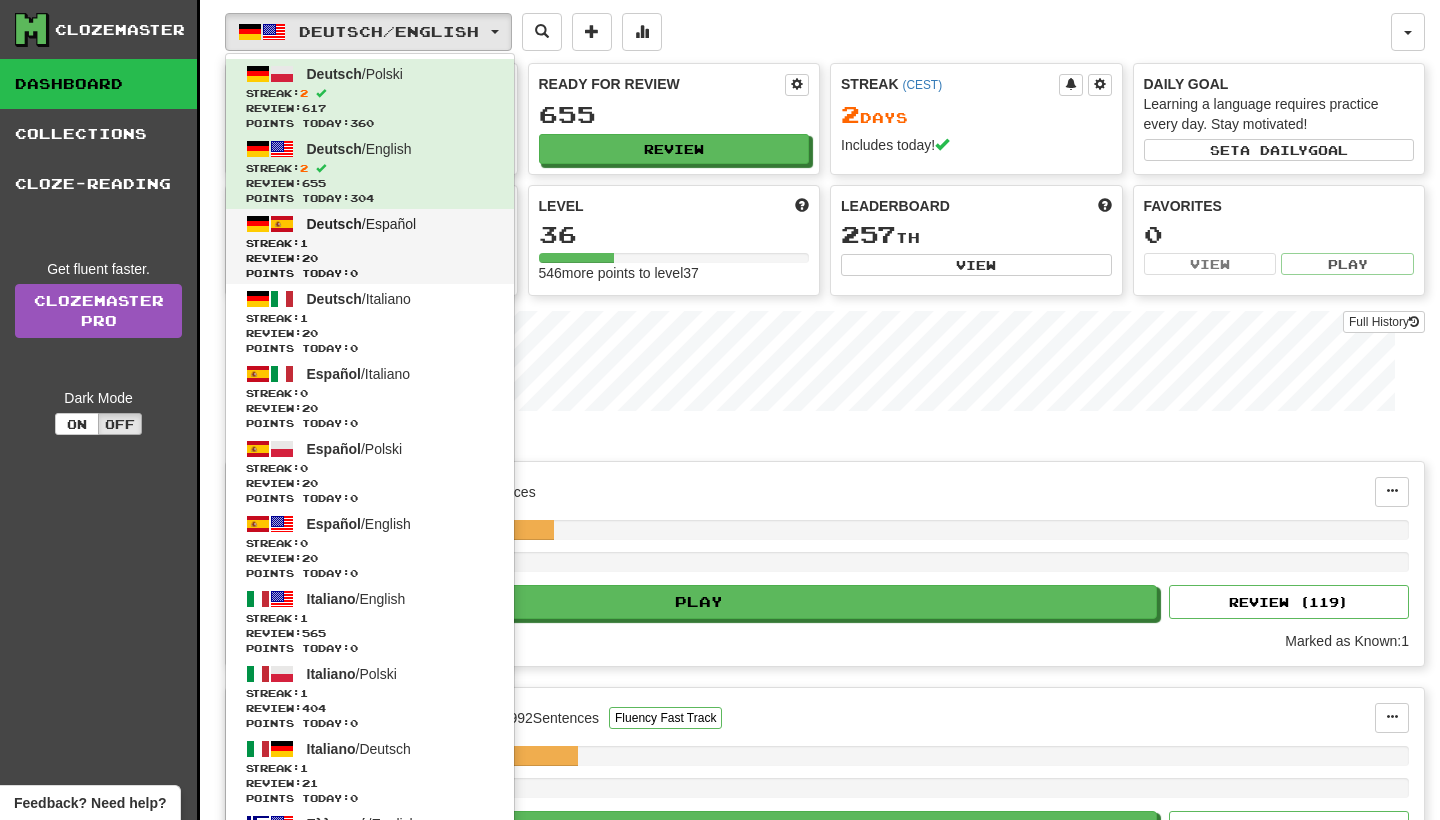 click on "Streak:  1" at bounding box center [370, 243] 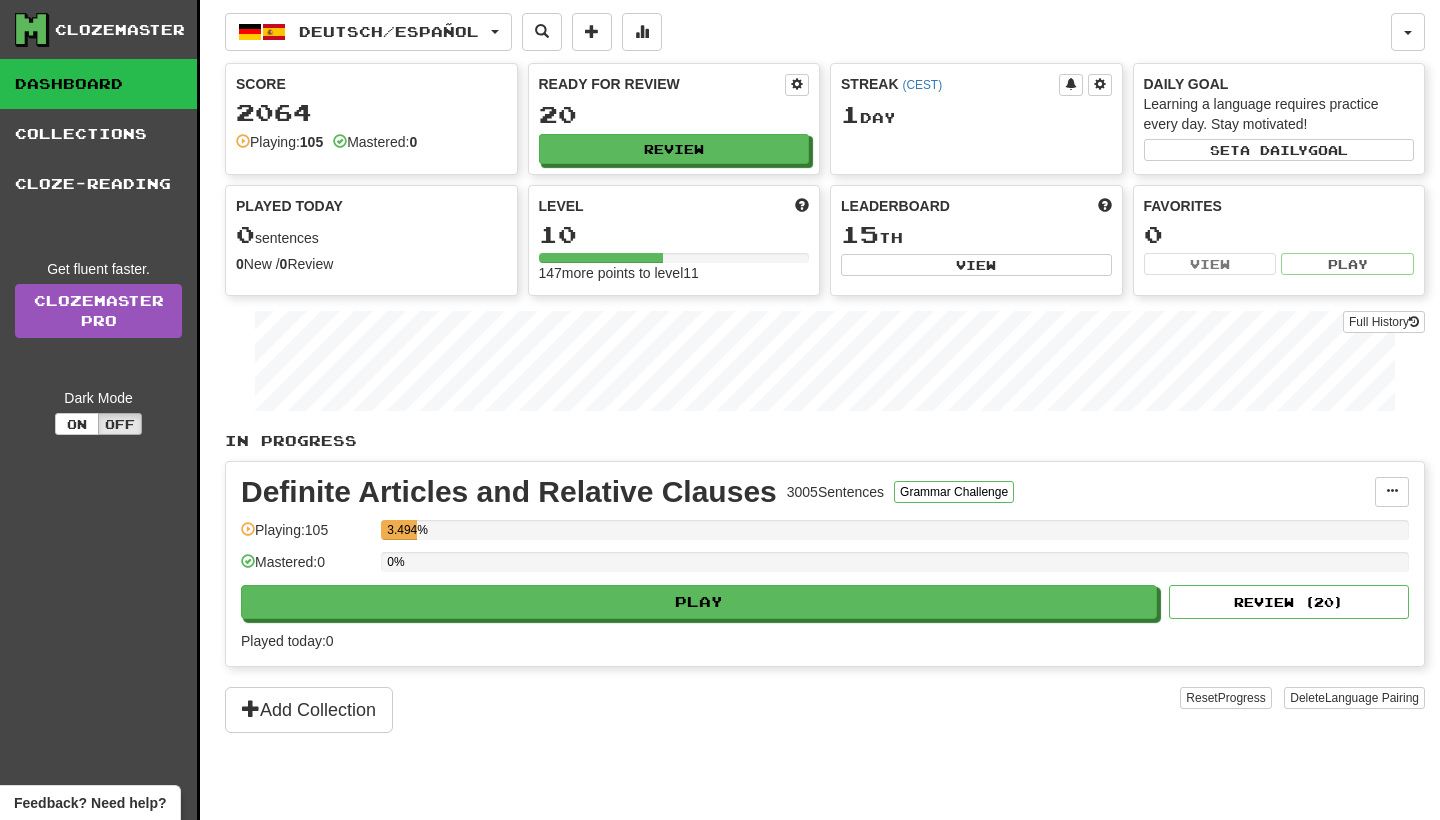 scroll, scrollTop: 0, scrollLeft: 0, axis: both 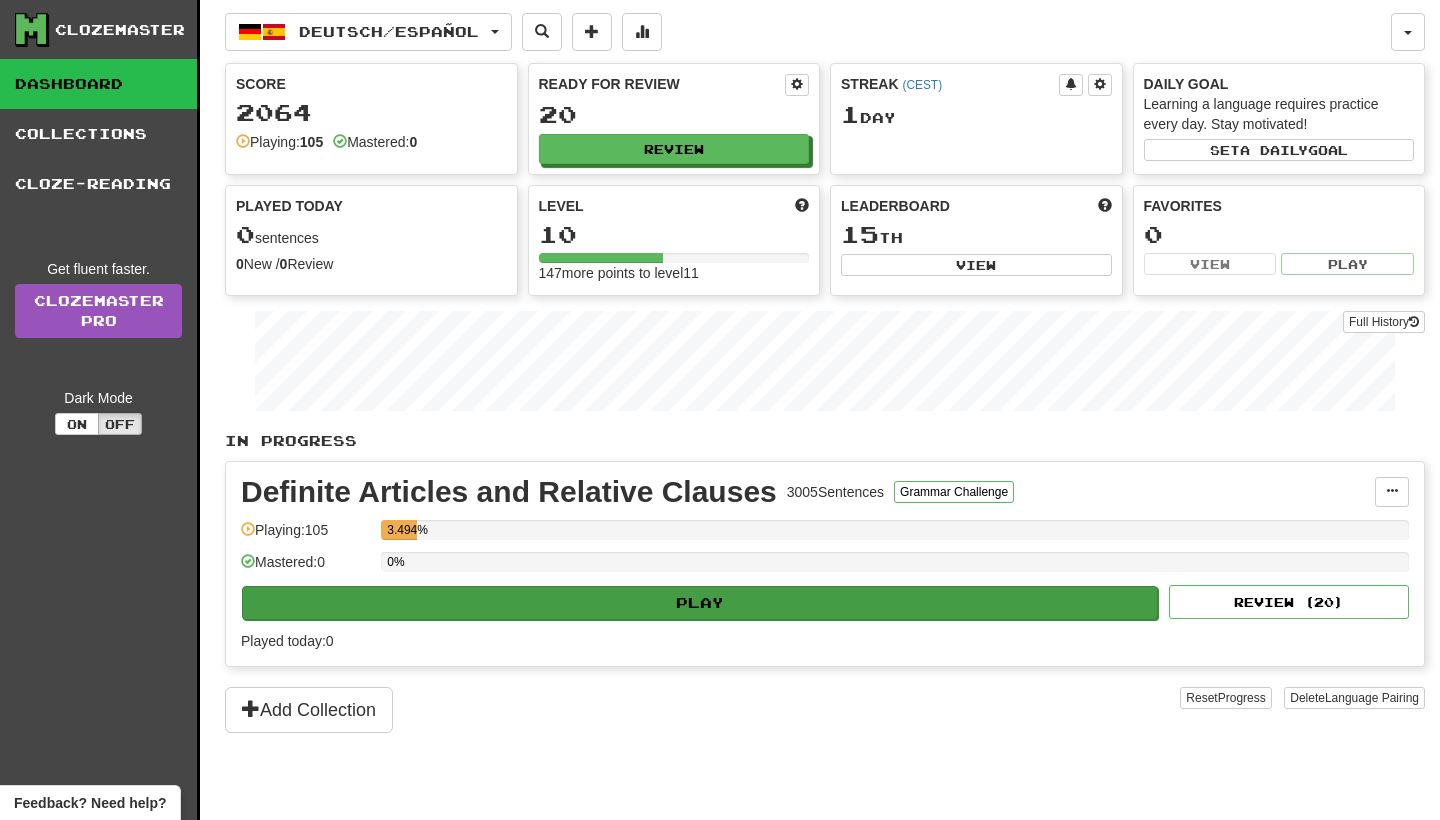 click on "Play" at bounding box center [700, 603] 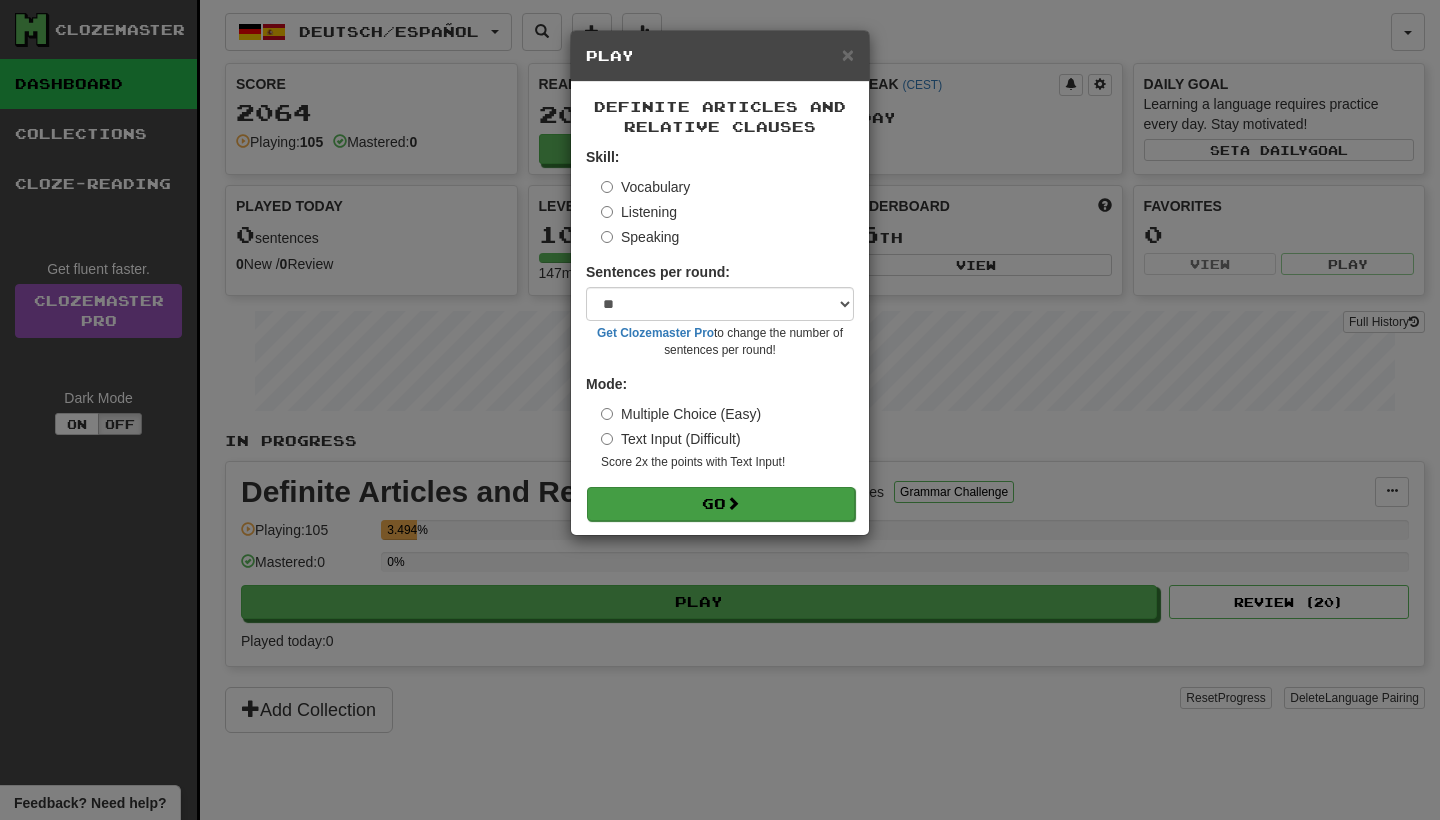 click on "Go" at bounding box center (721, 504) 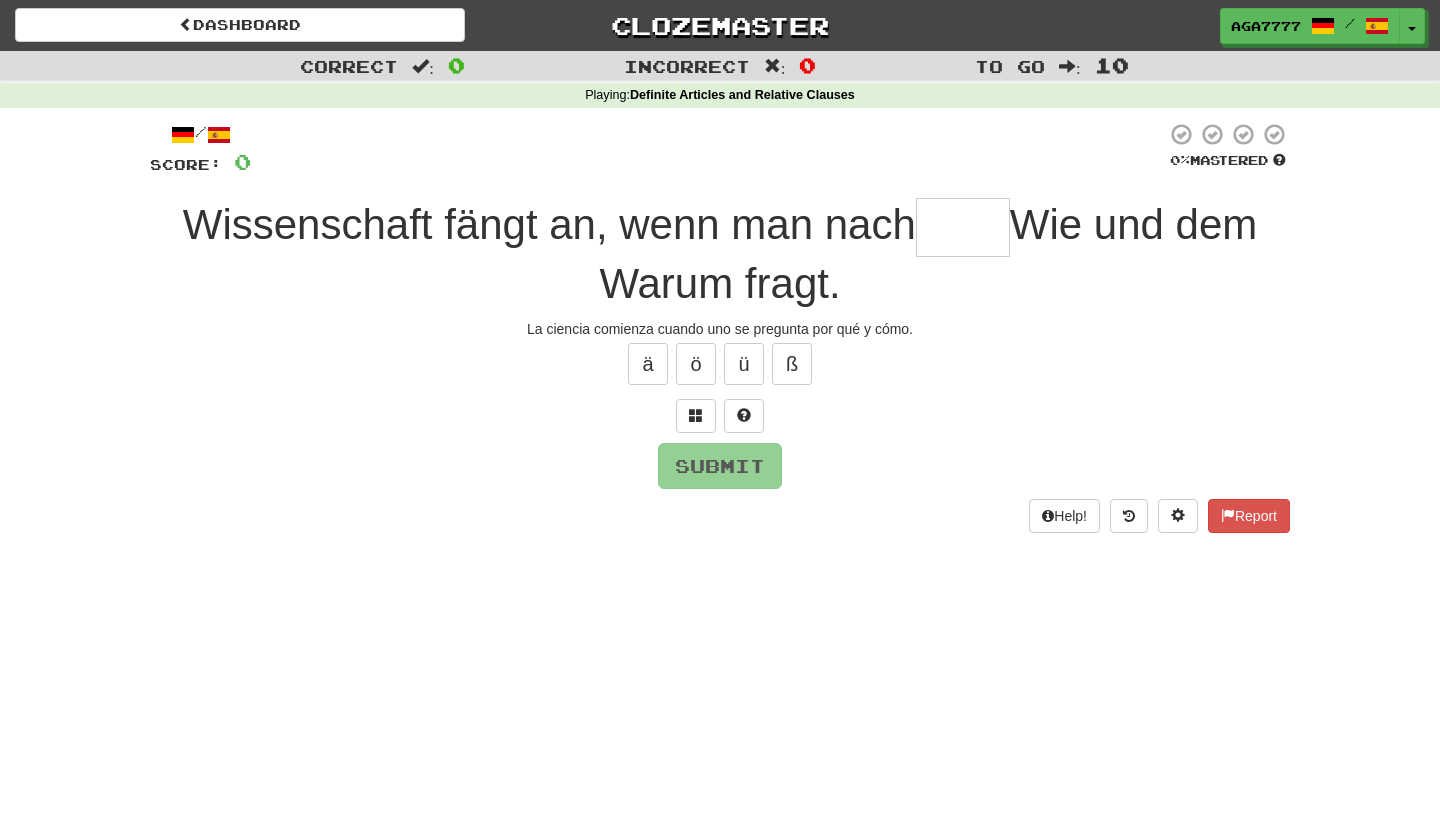 scroll, scrollTop: 0, scrollLeft: 0, axis: both 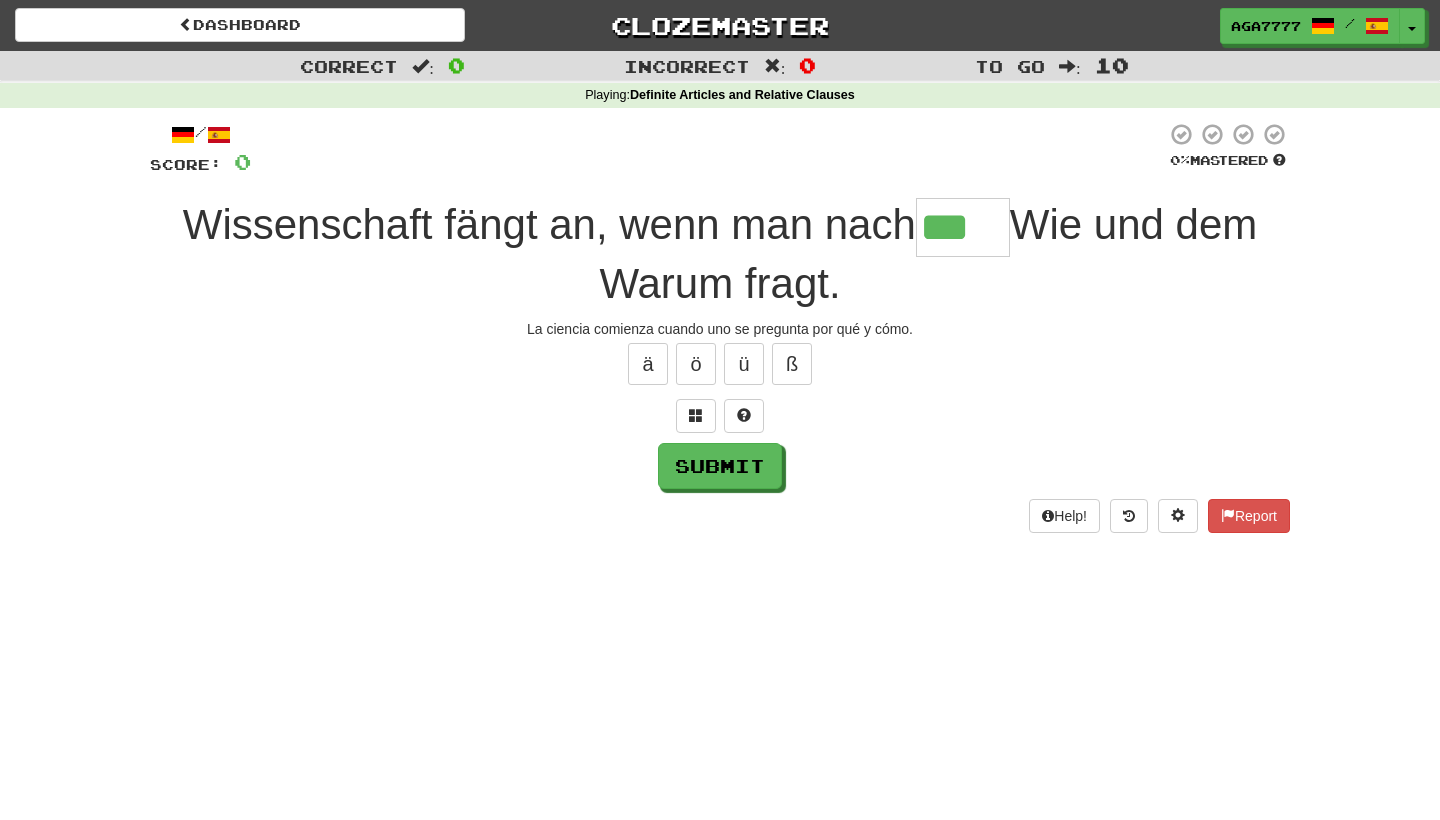 type on "***" 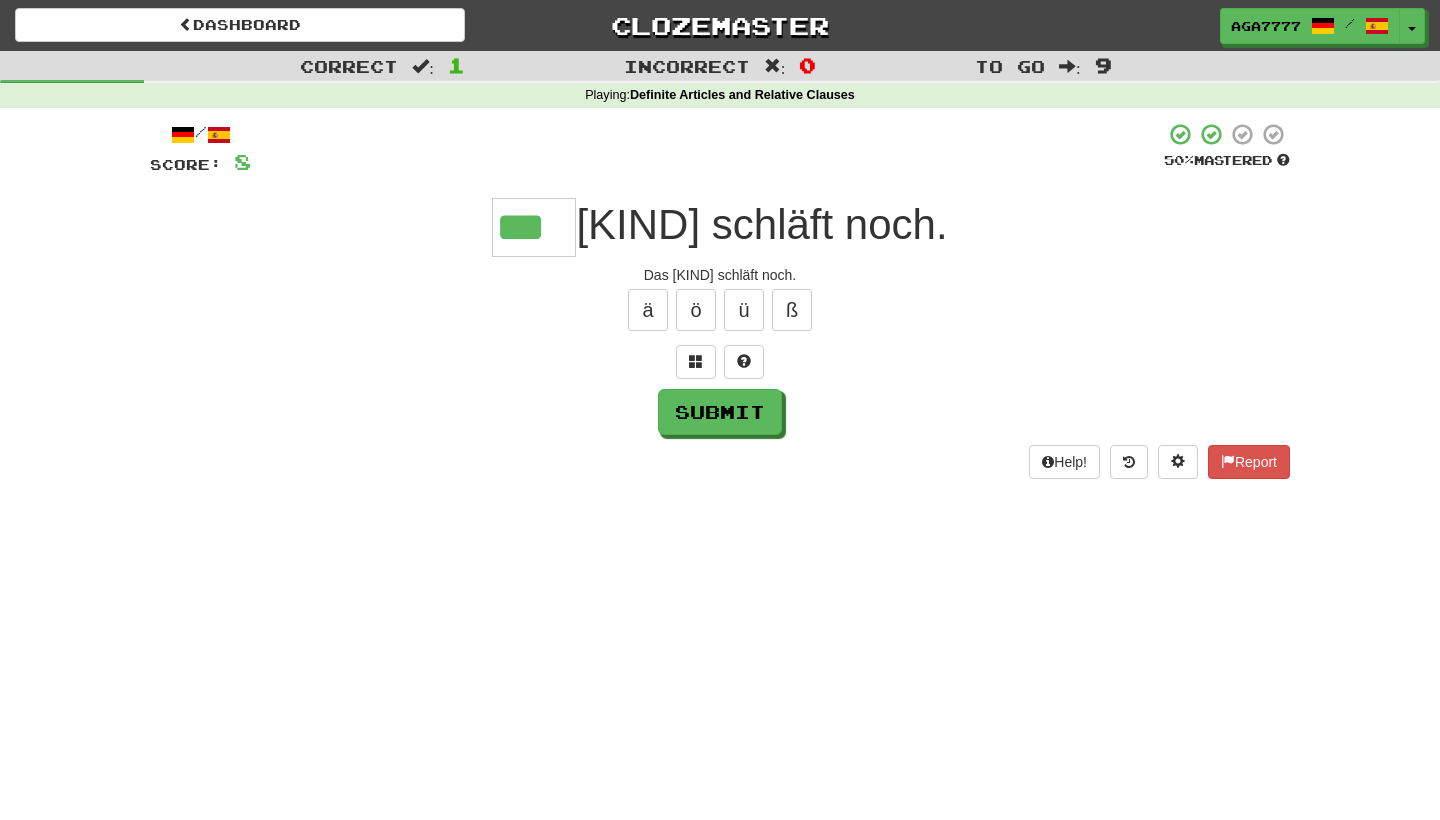 type on "***" 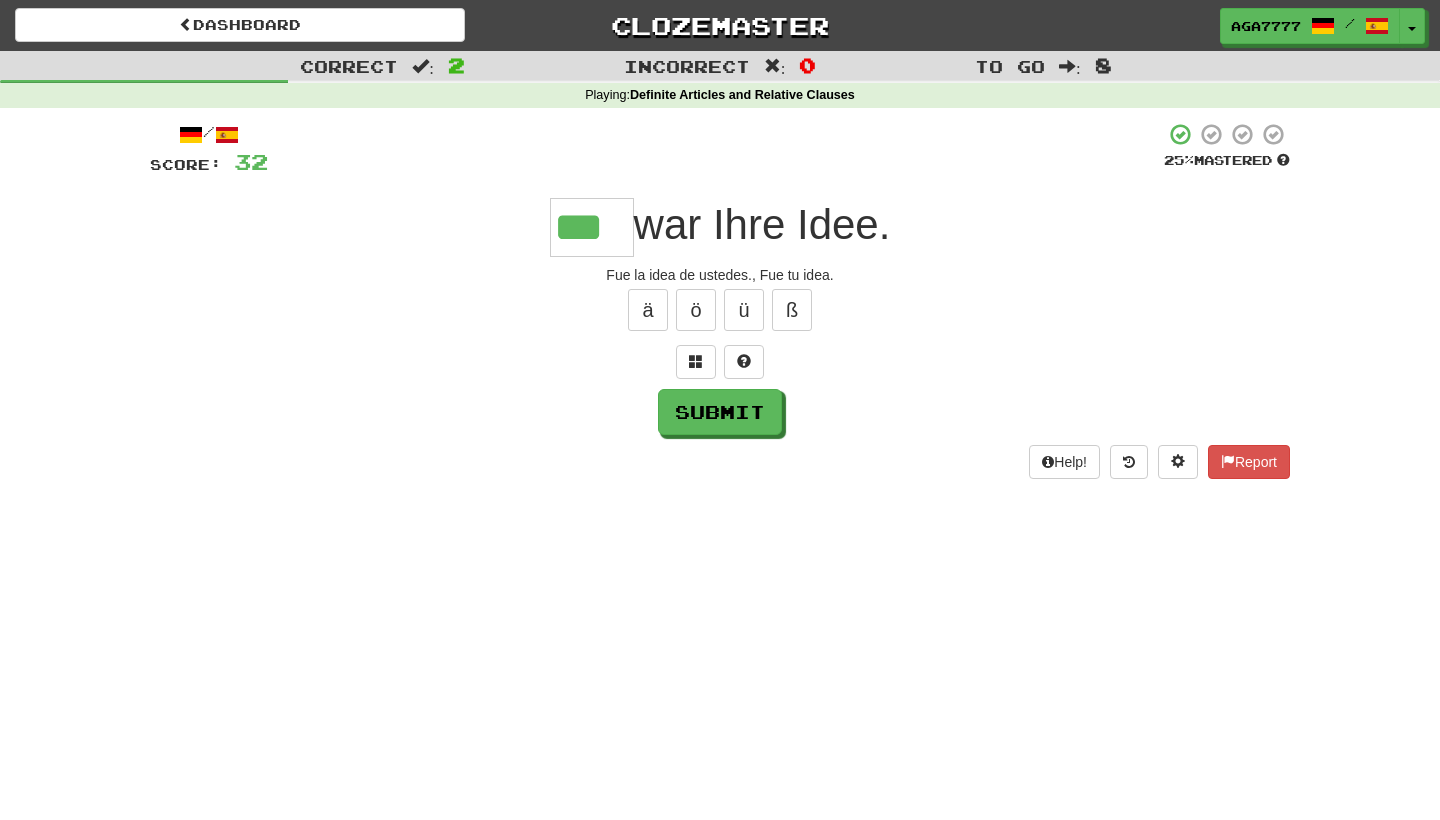 type on "***" 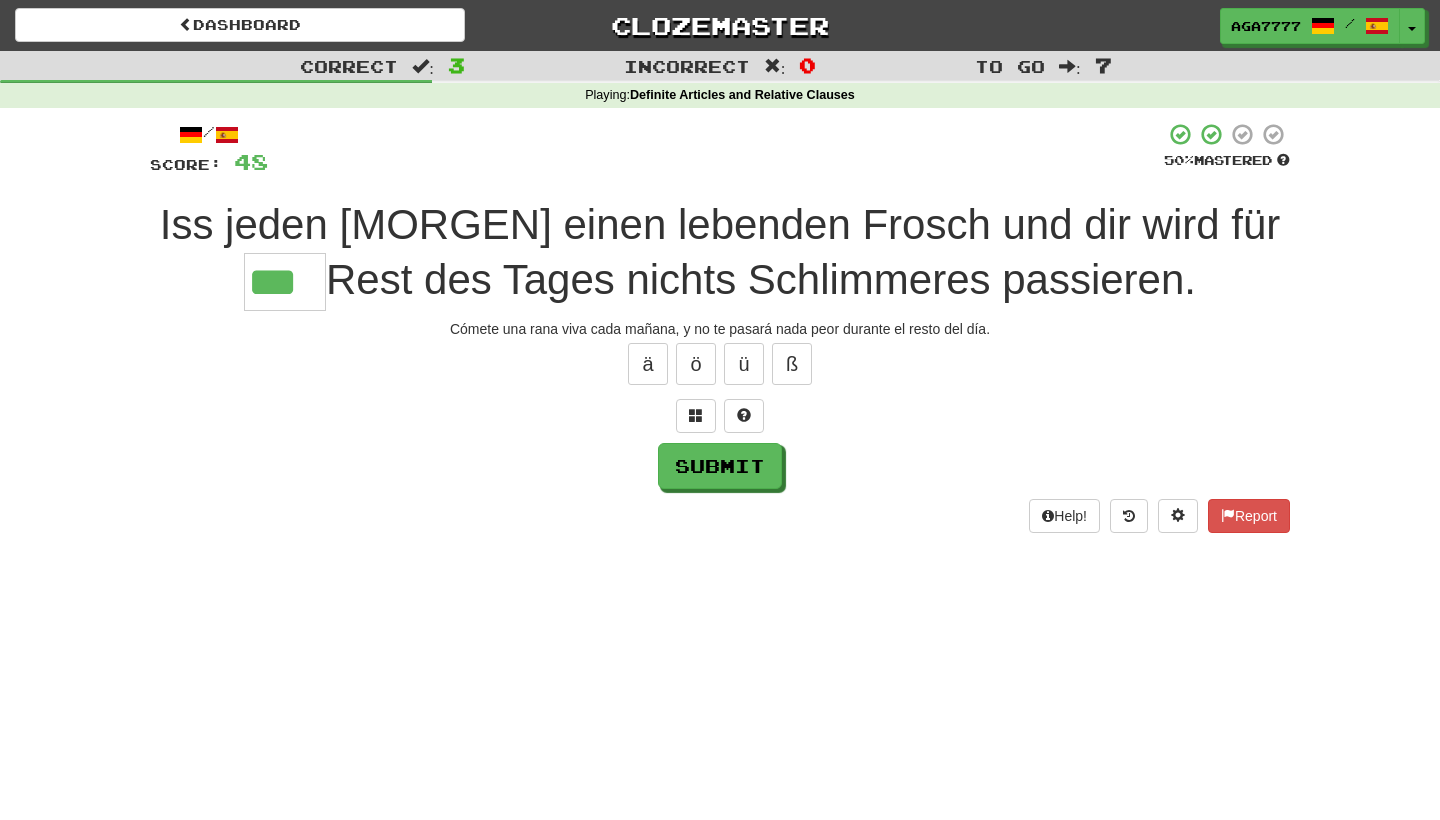 type on "***" 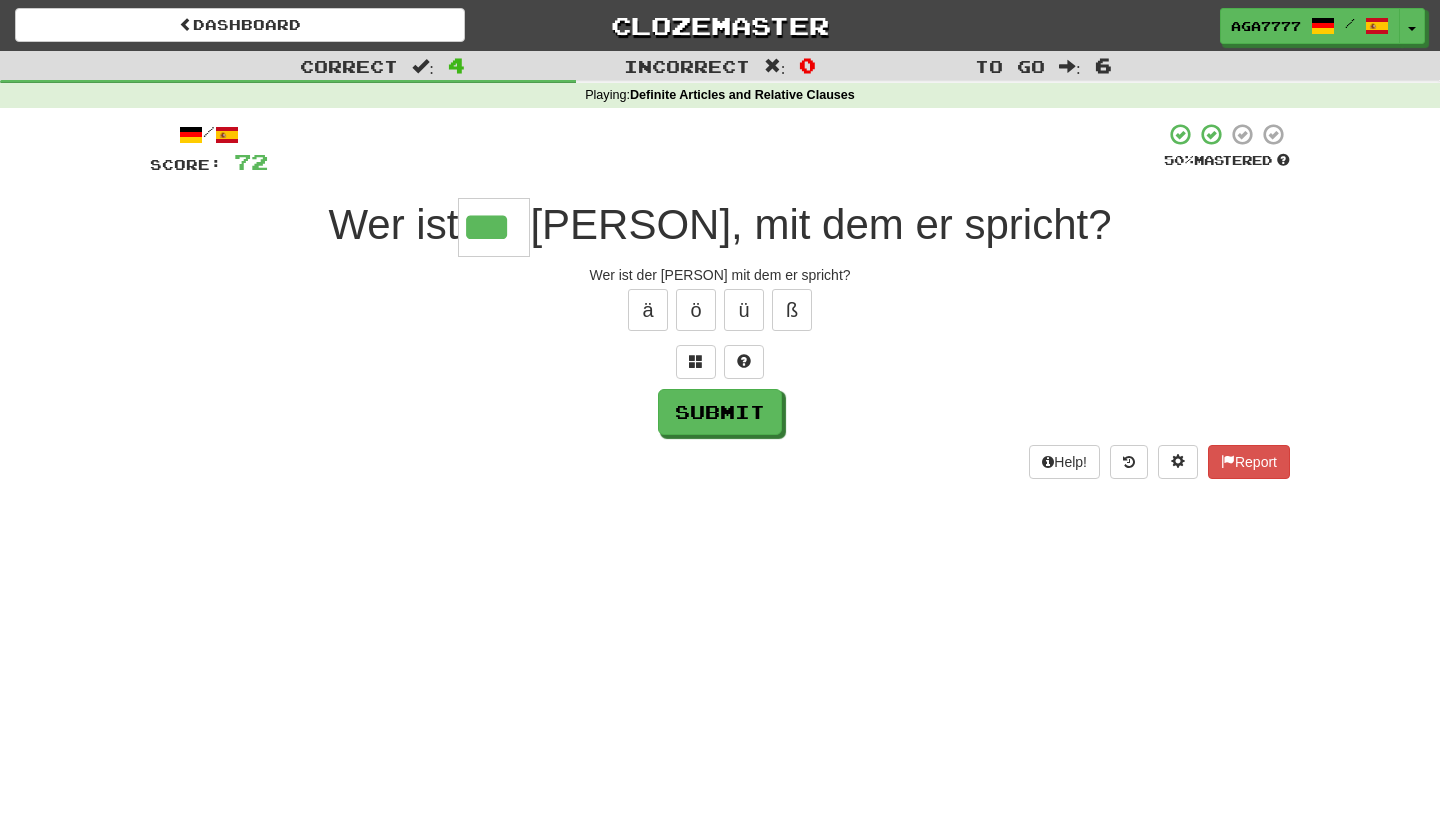 type on "***" 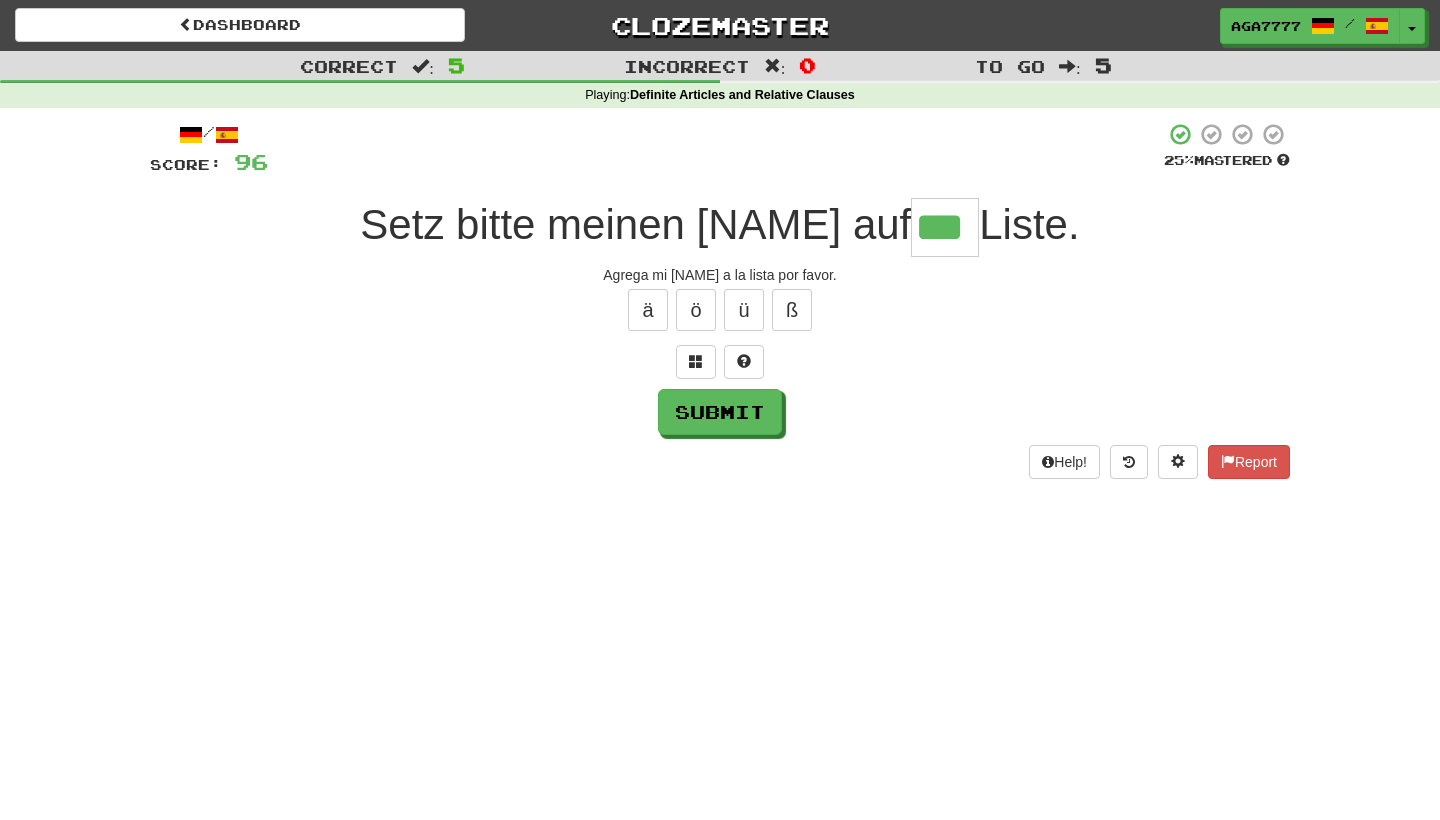type on "***" 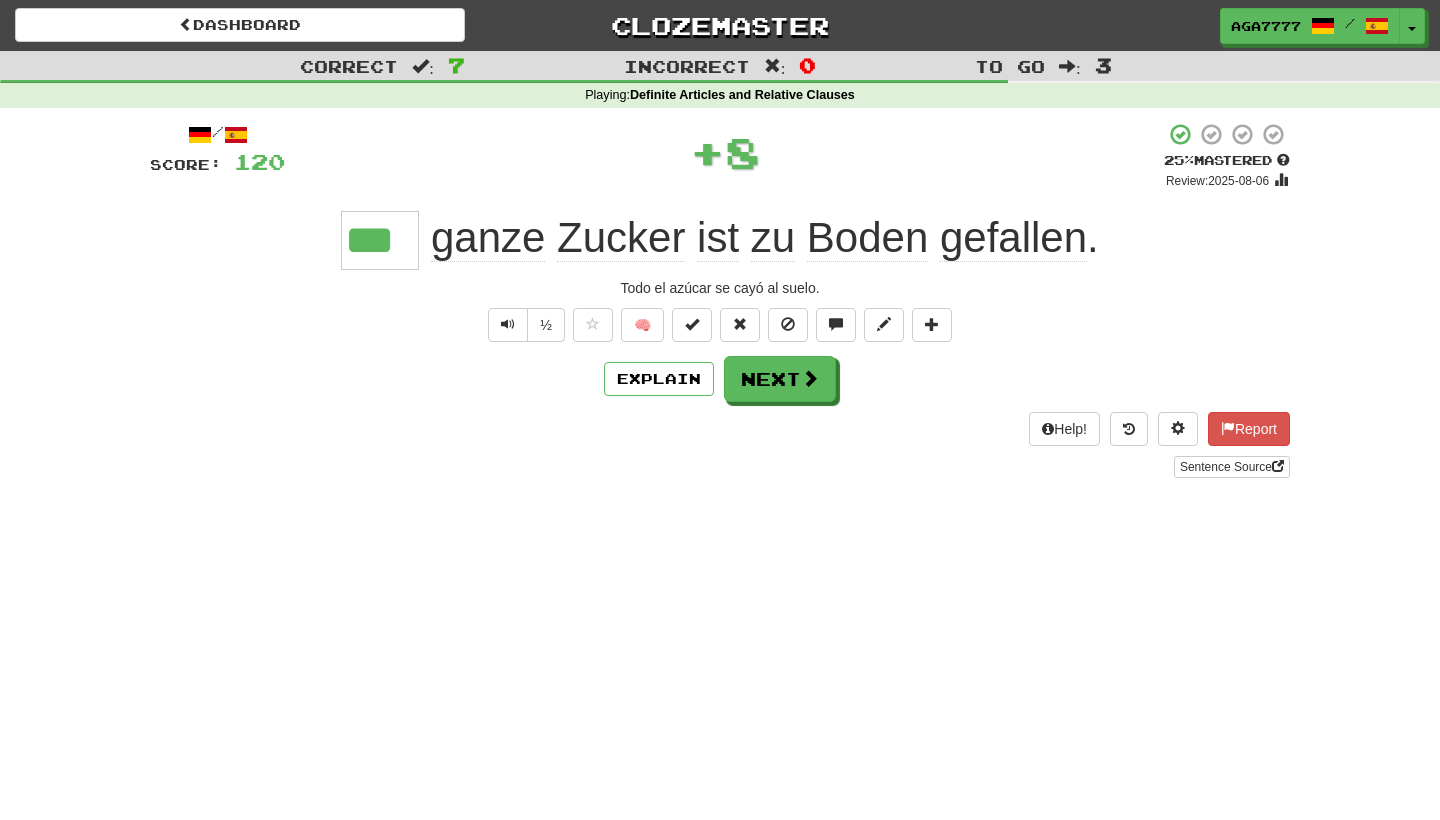 type on "***" 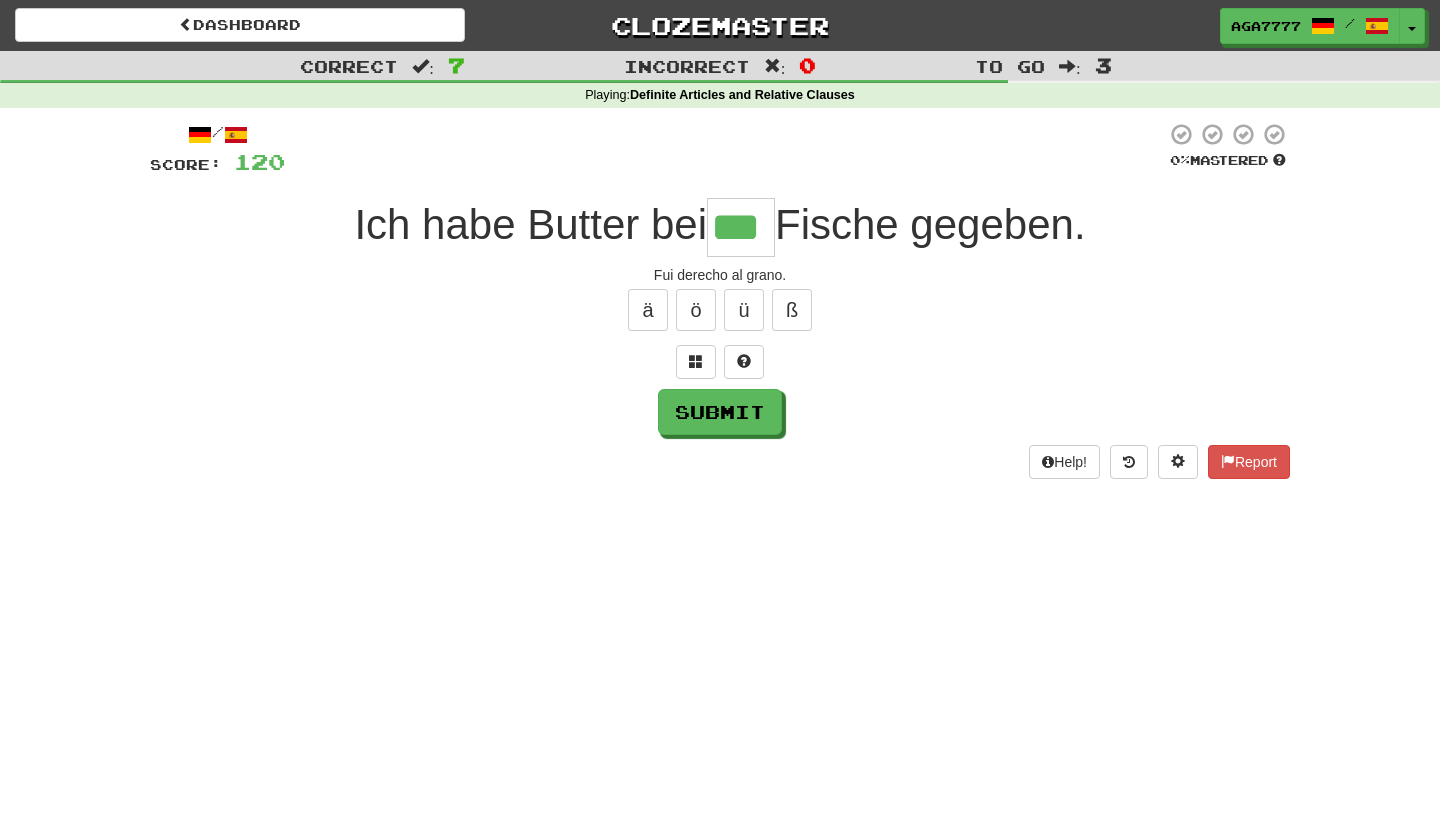 type on "***" 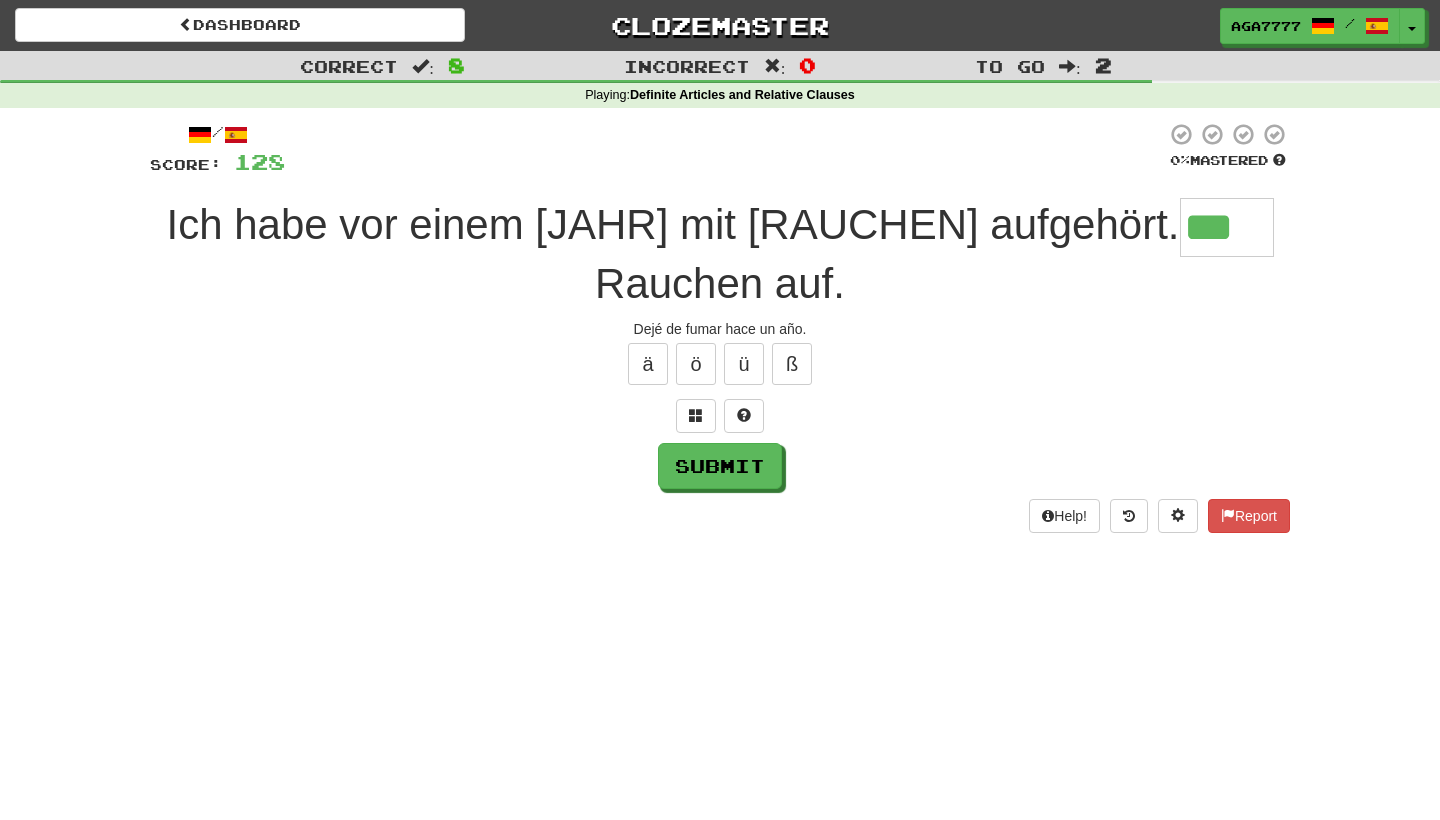 type on "***" 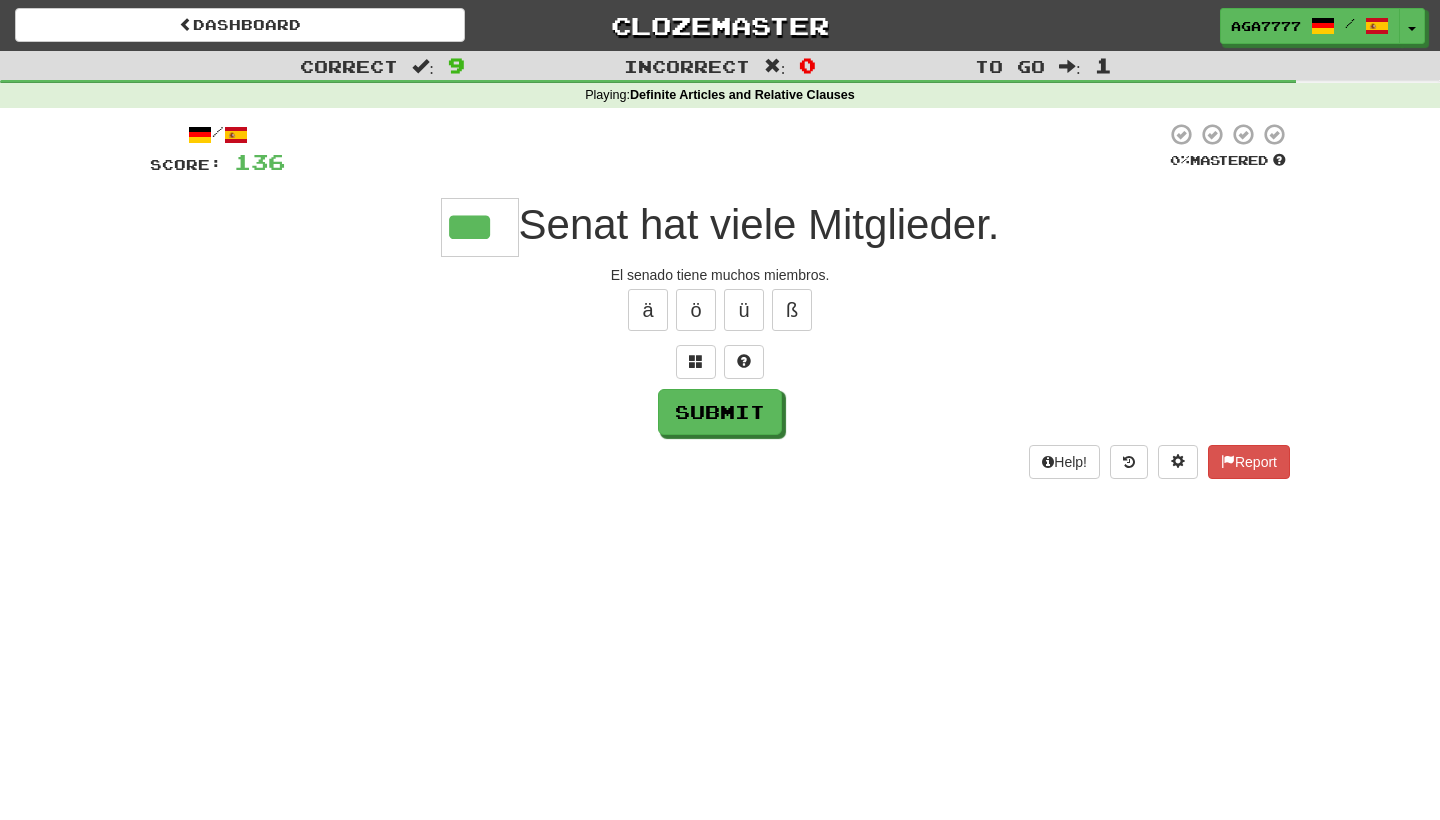 type on "***" 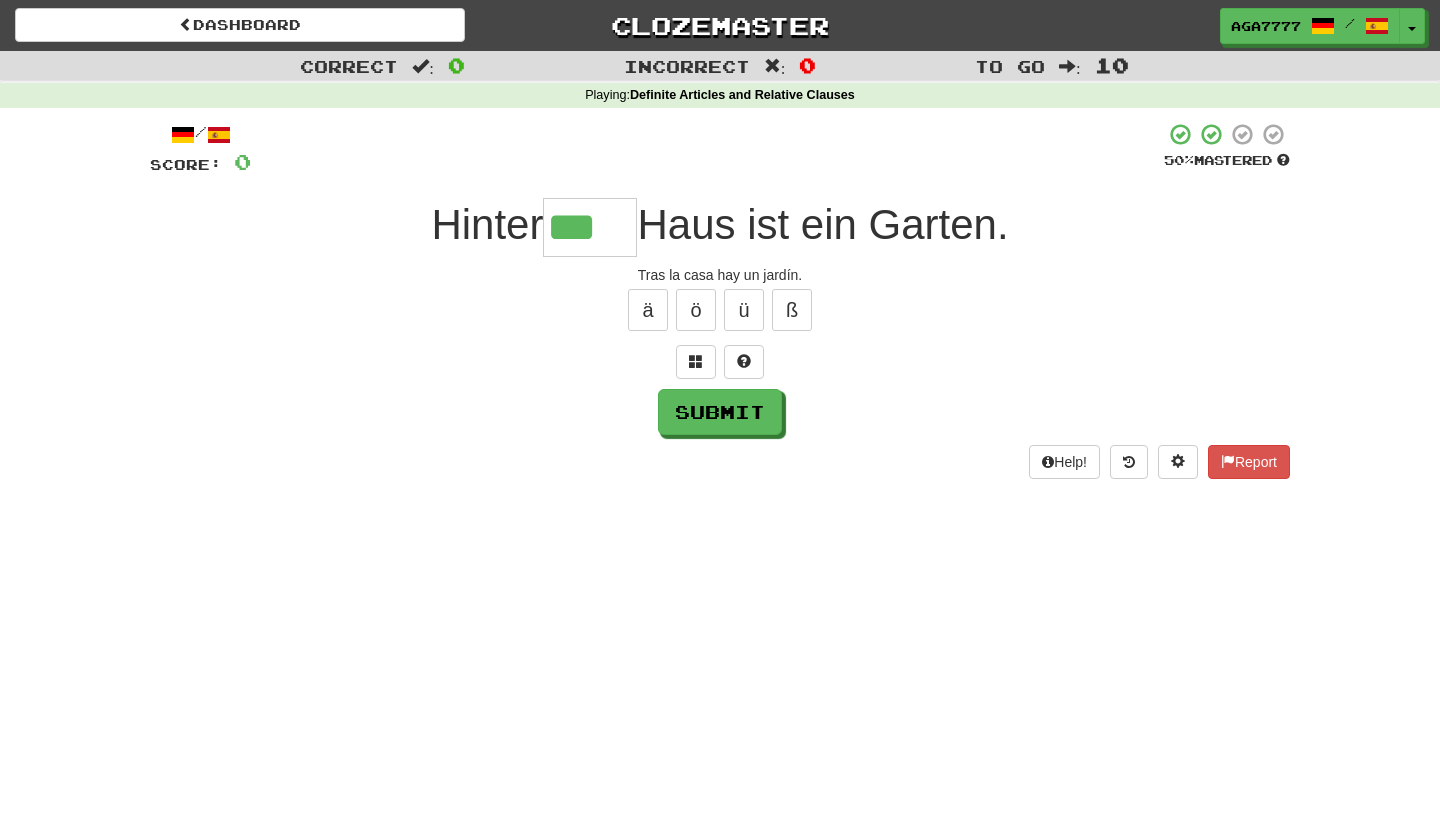 type on "***" 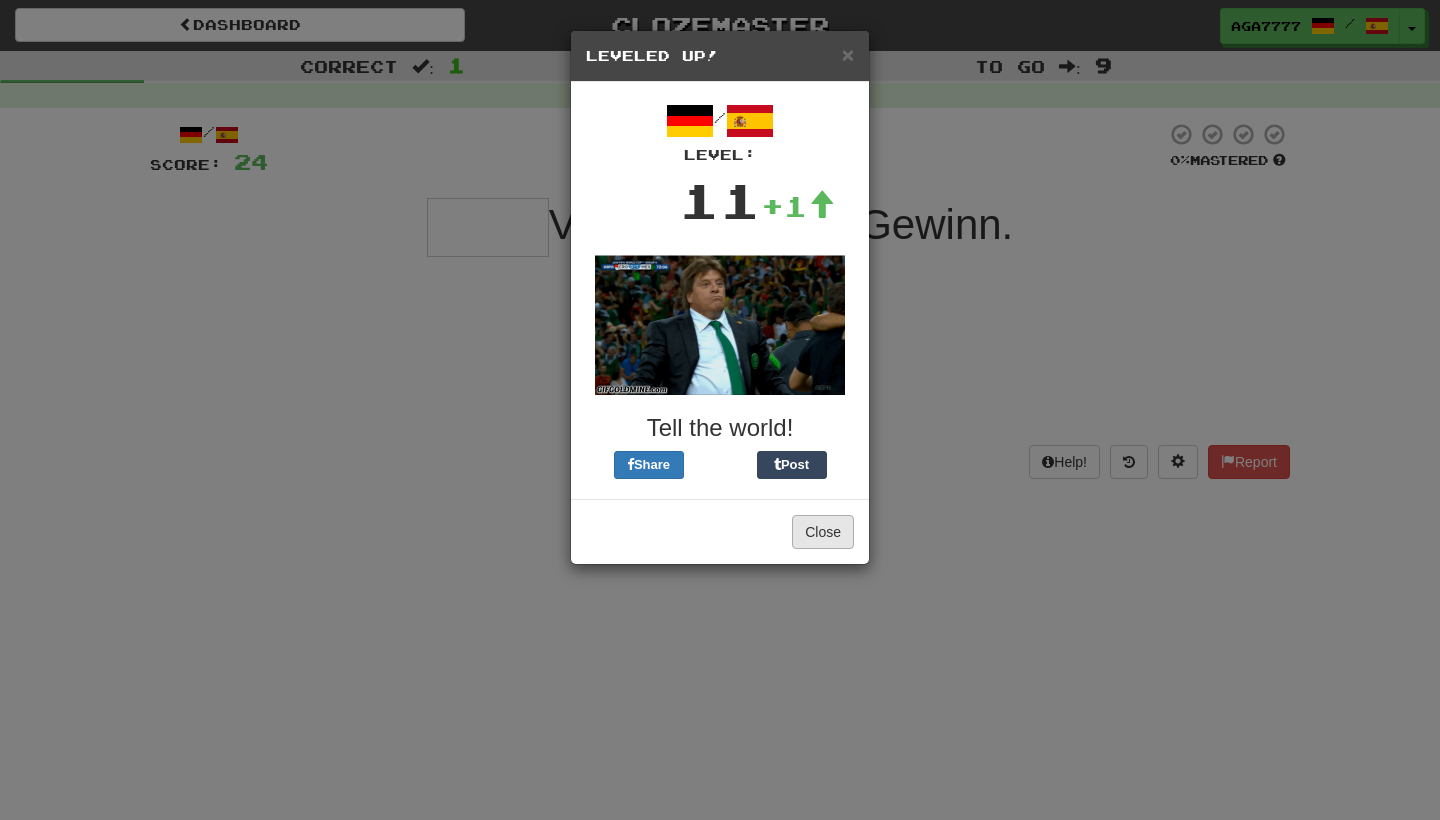 click on "Close" at bounding box center [823, 532] 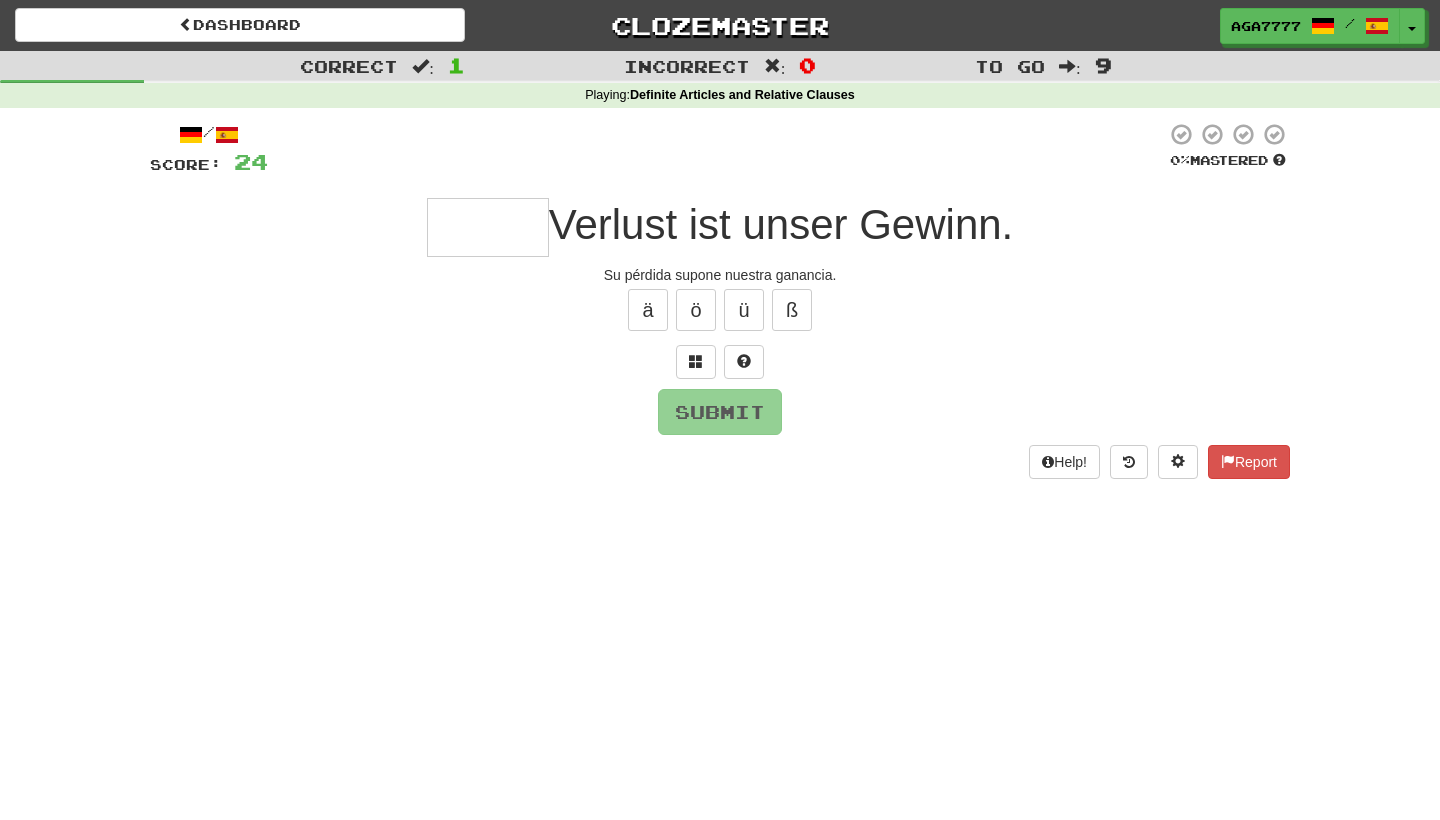 click at bounding box center [488, 227] 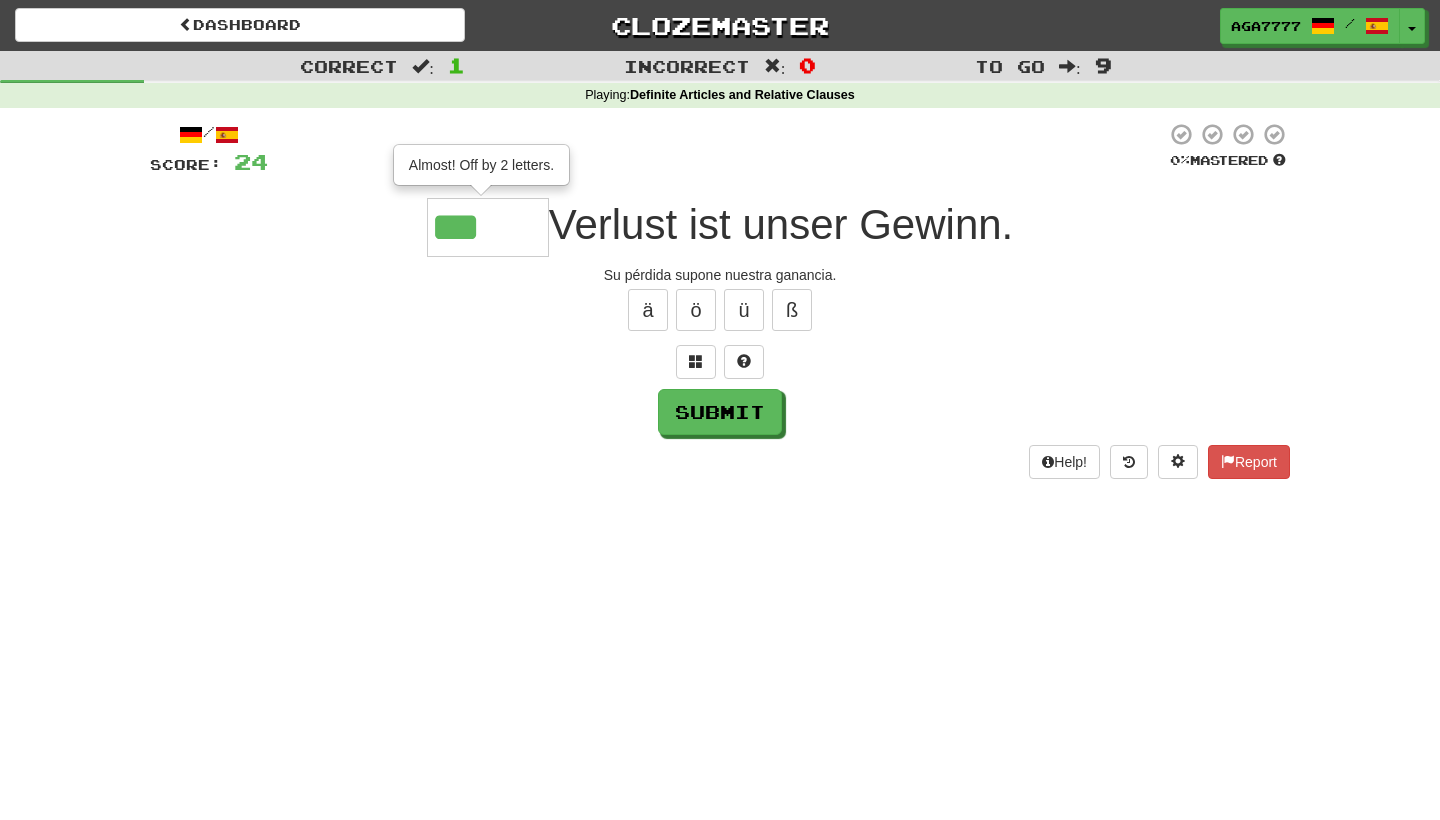 type on "*****" 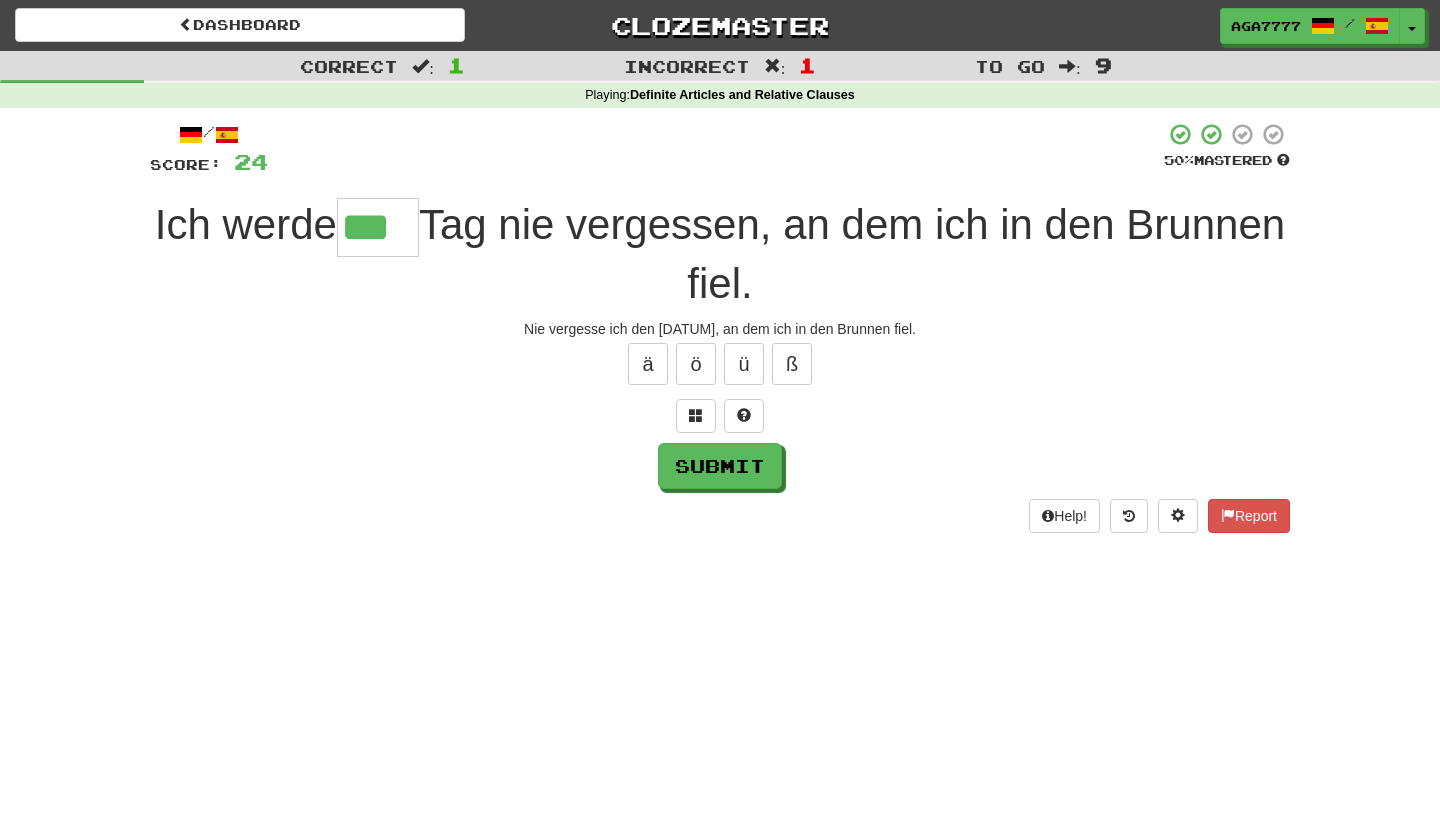 type on "***" 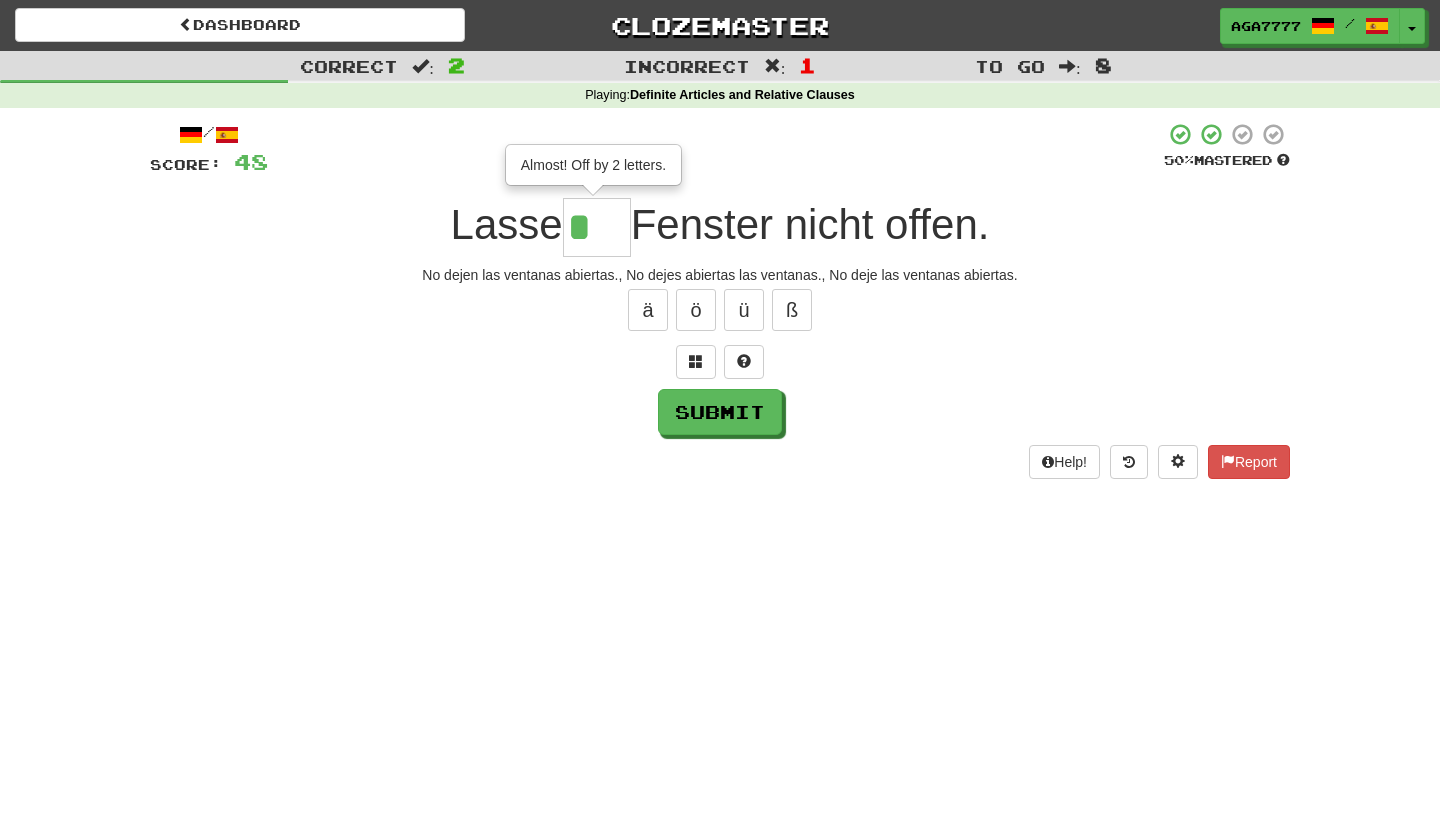 type on "***" 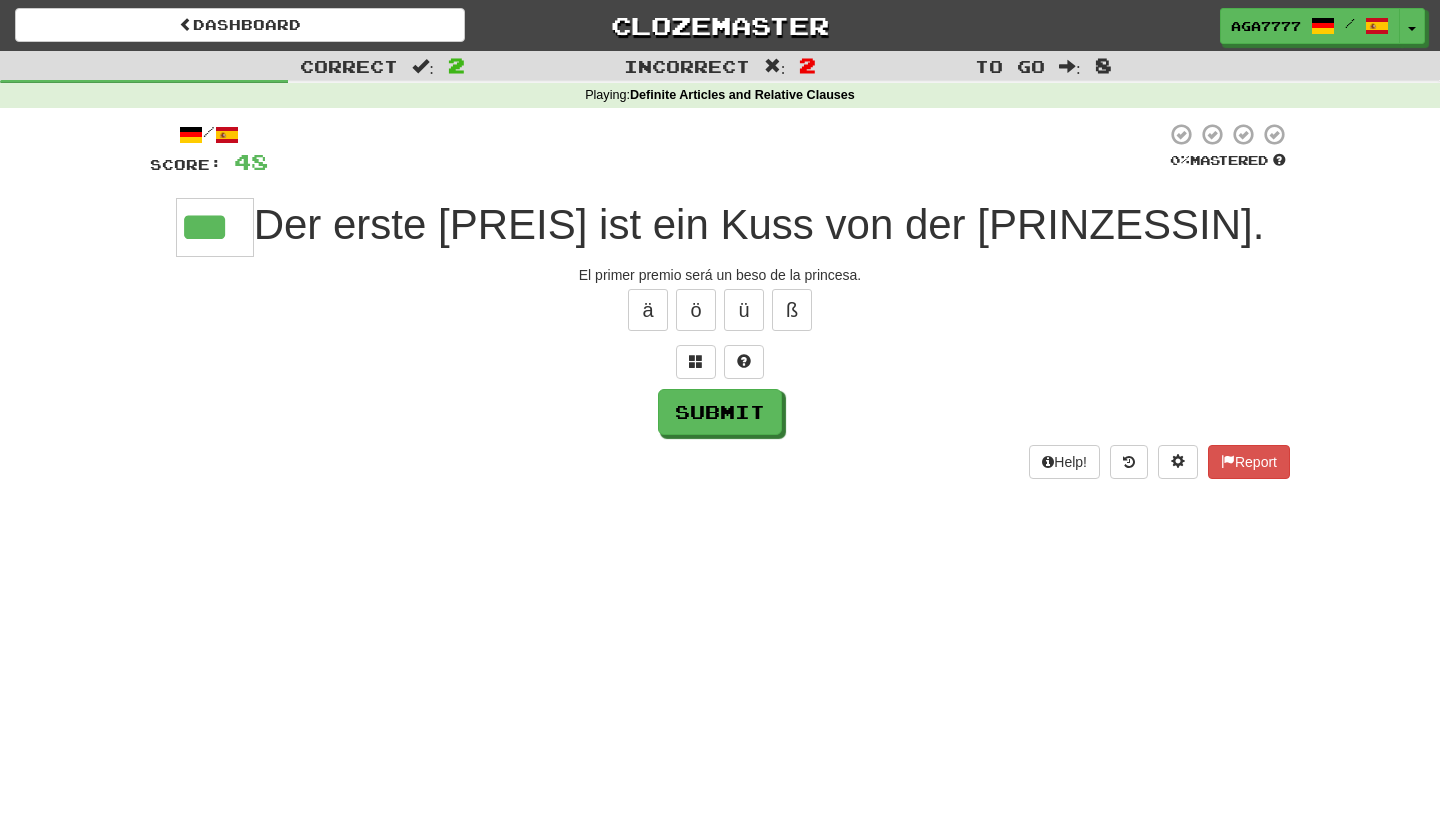 type on "***" 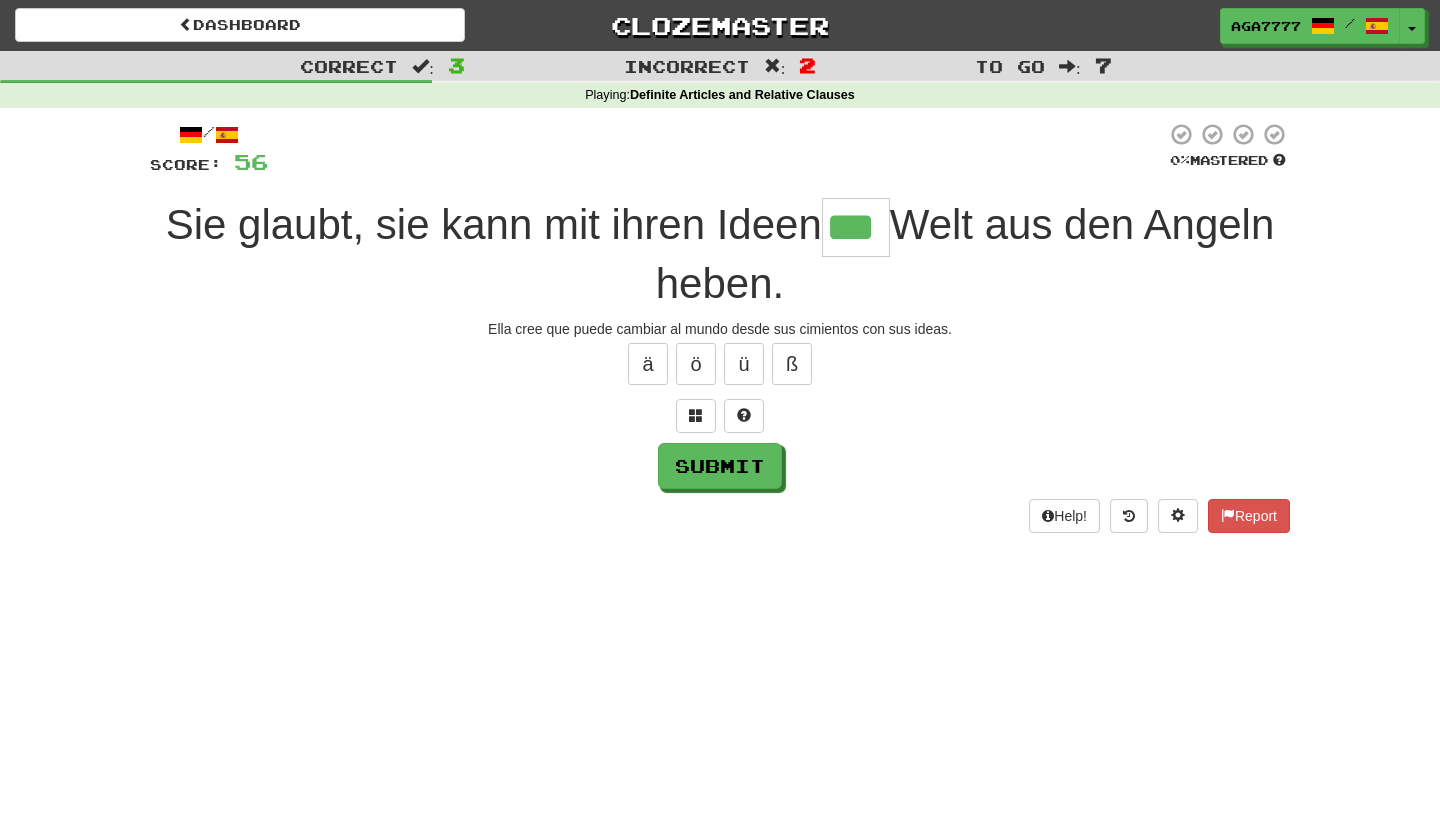 type on "***" 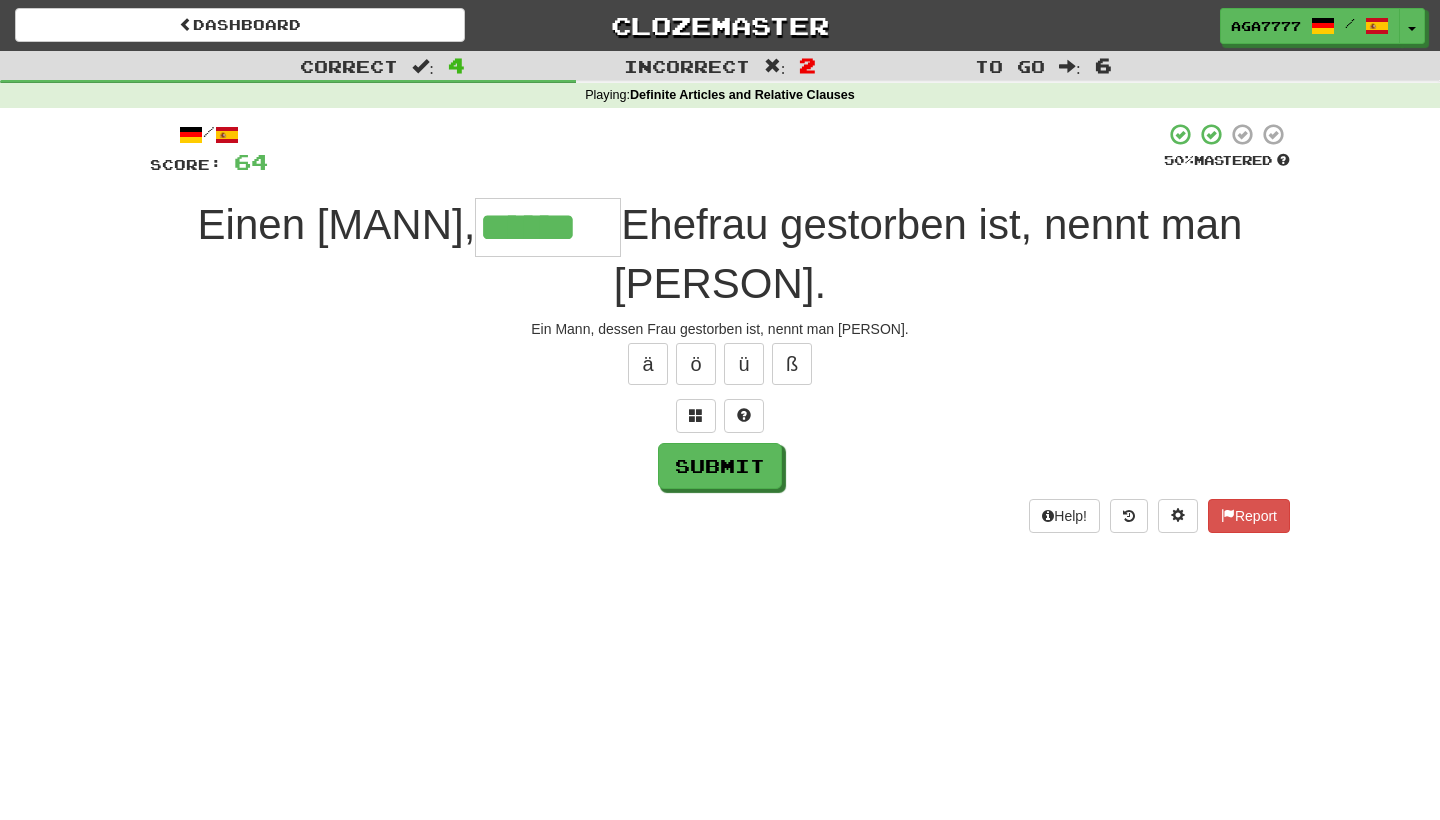 type on "******" 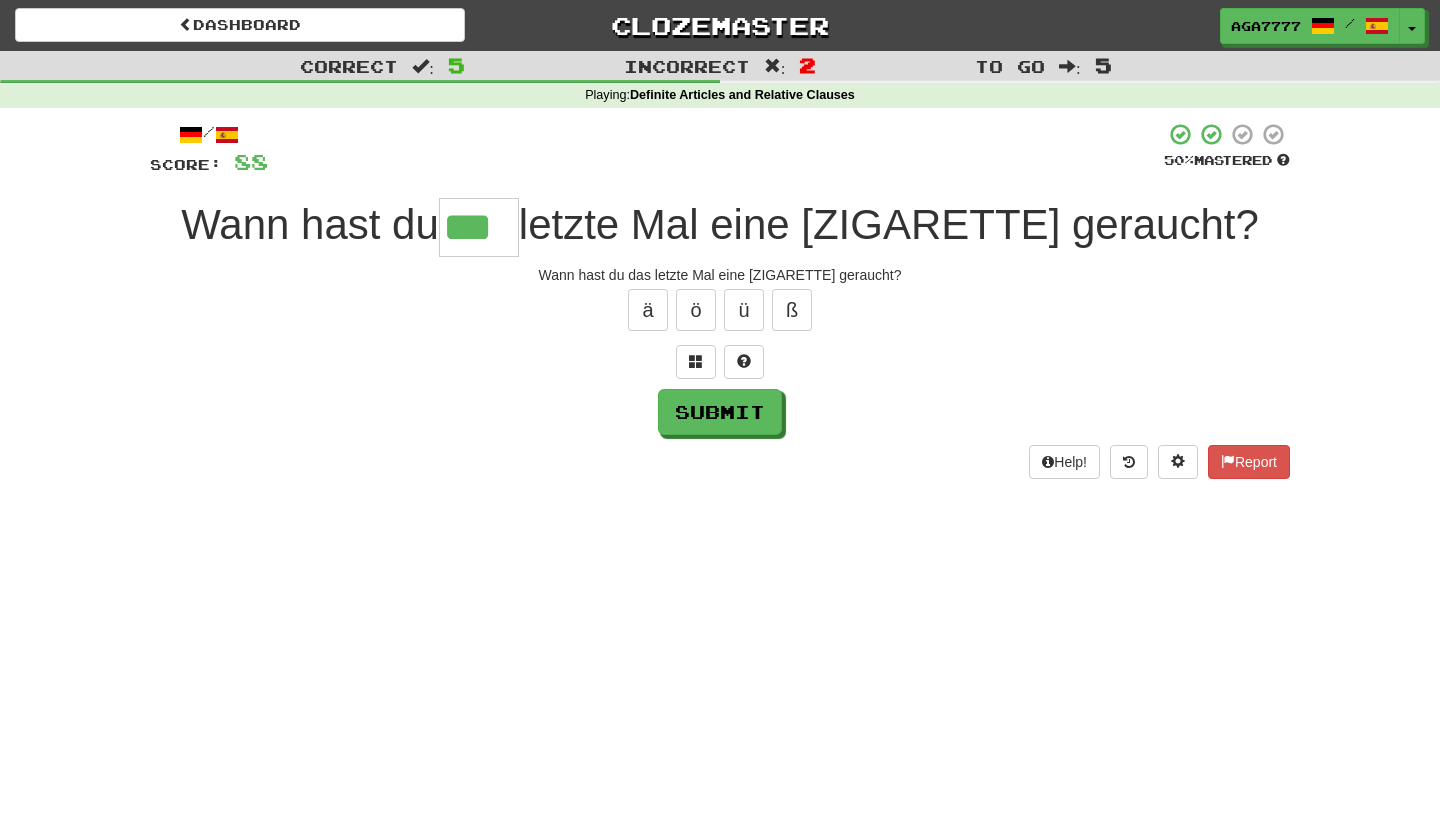 type on "***" 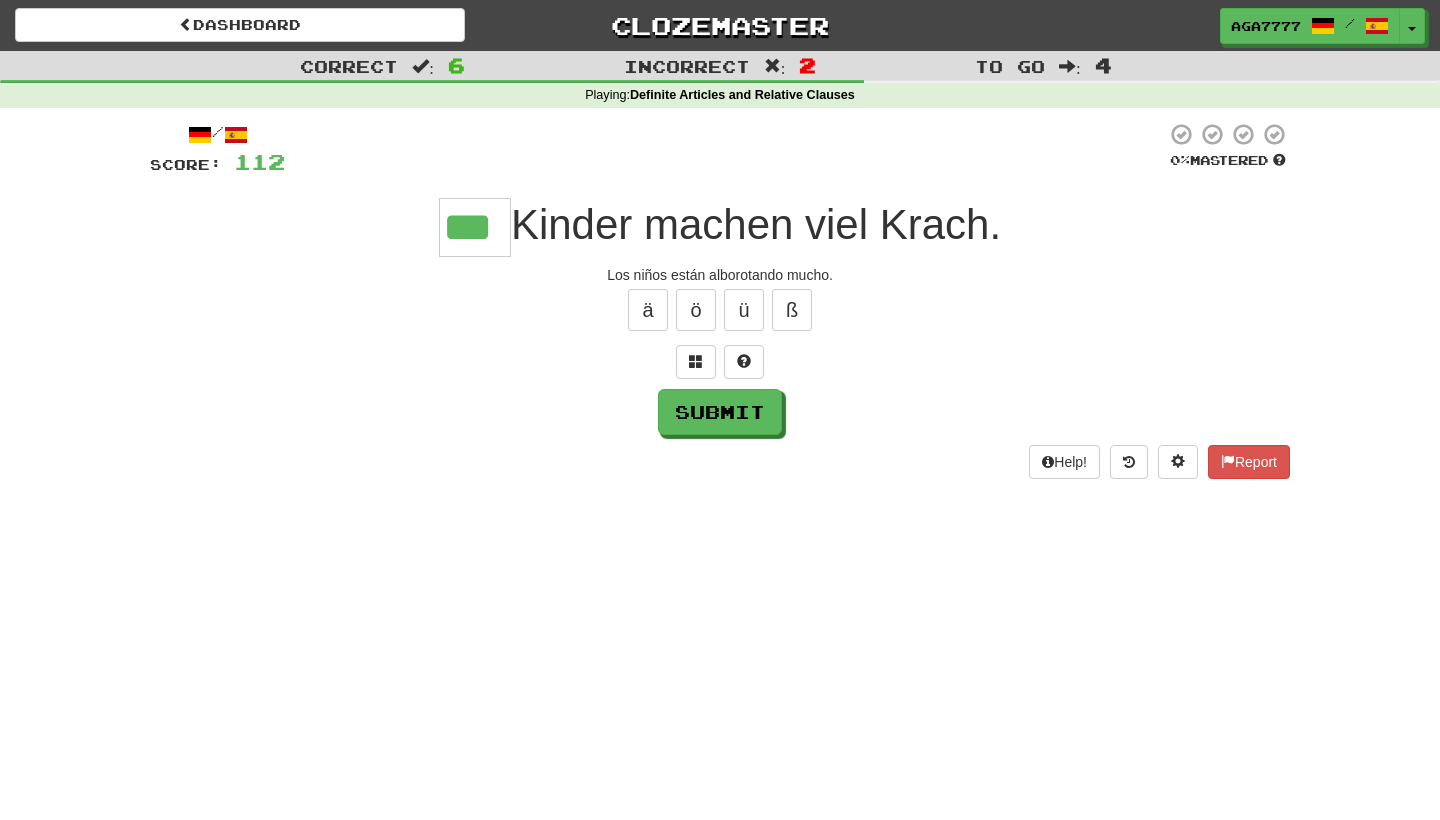 type on "***" 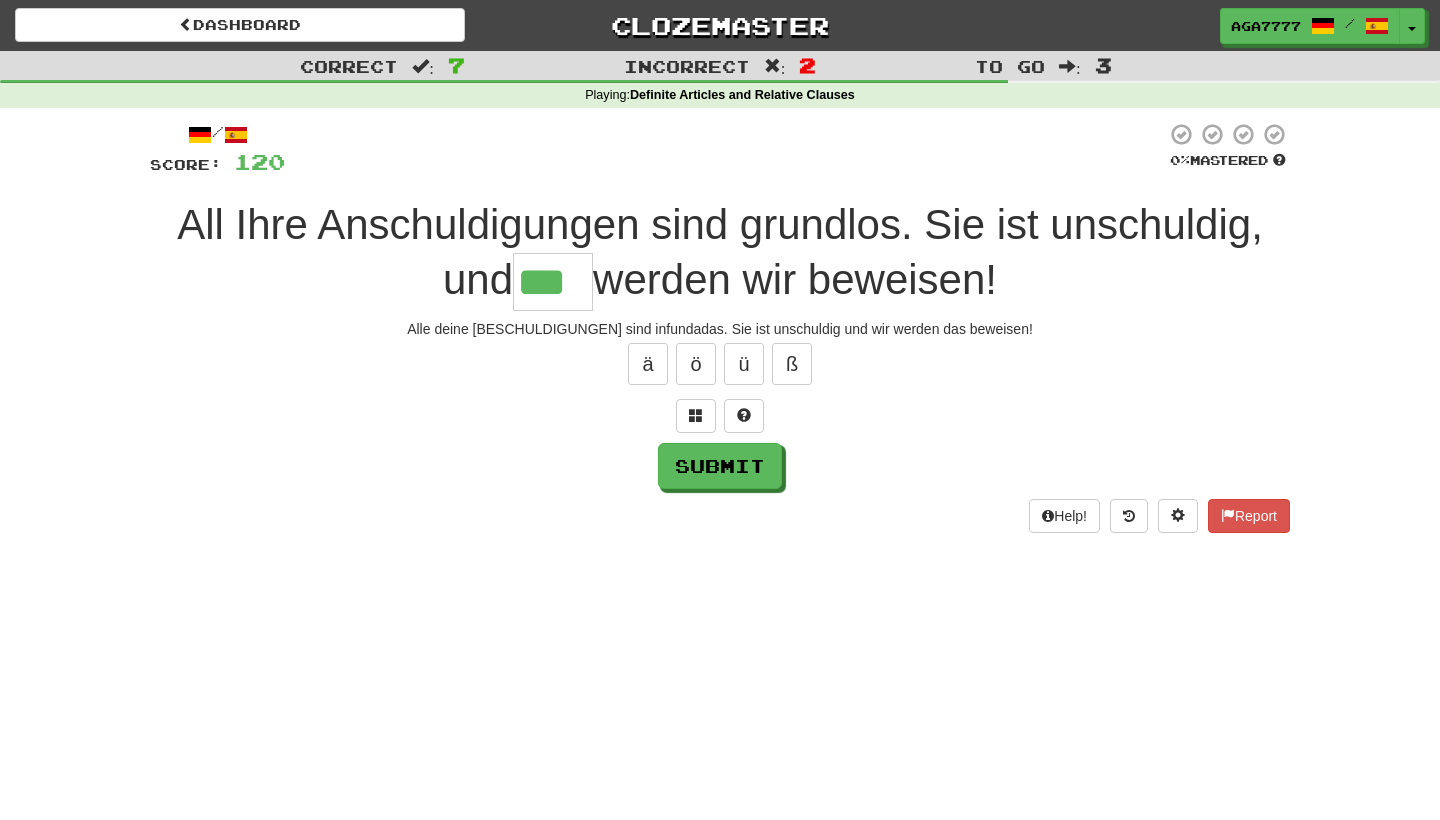type on "***" 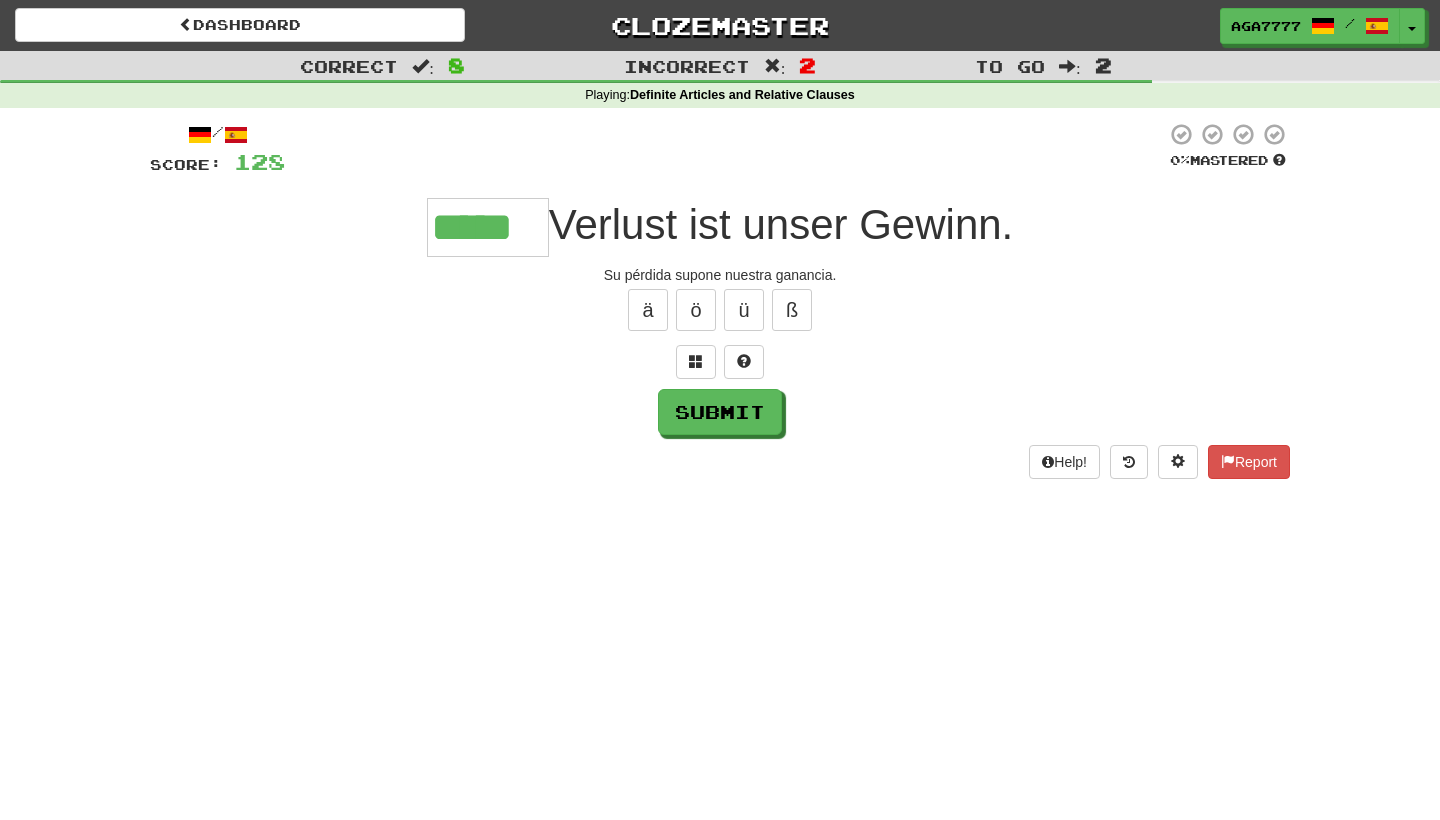 type on "*****" 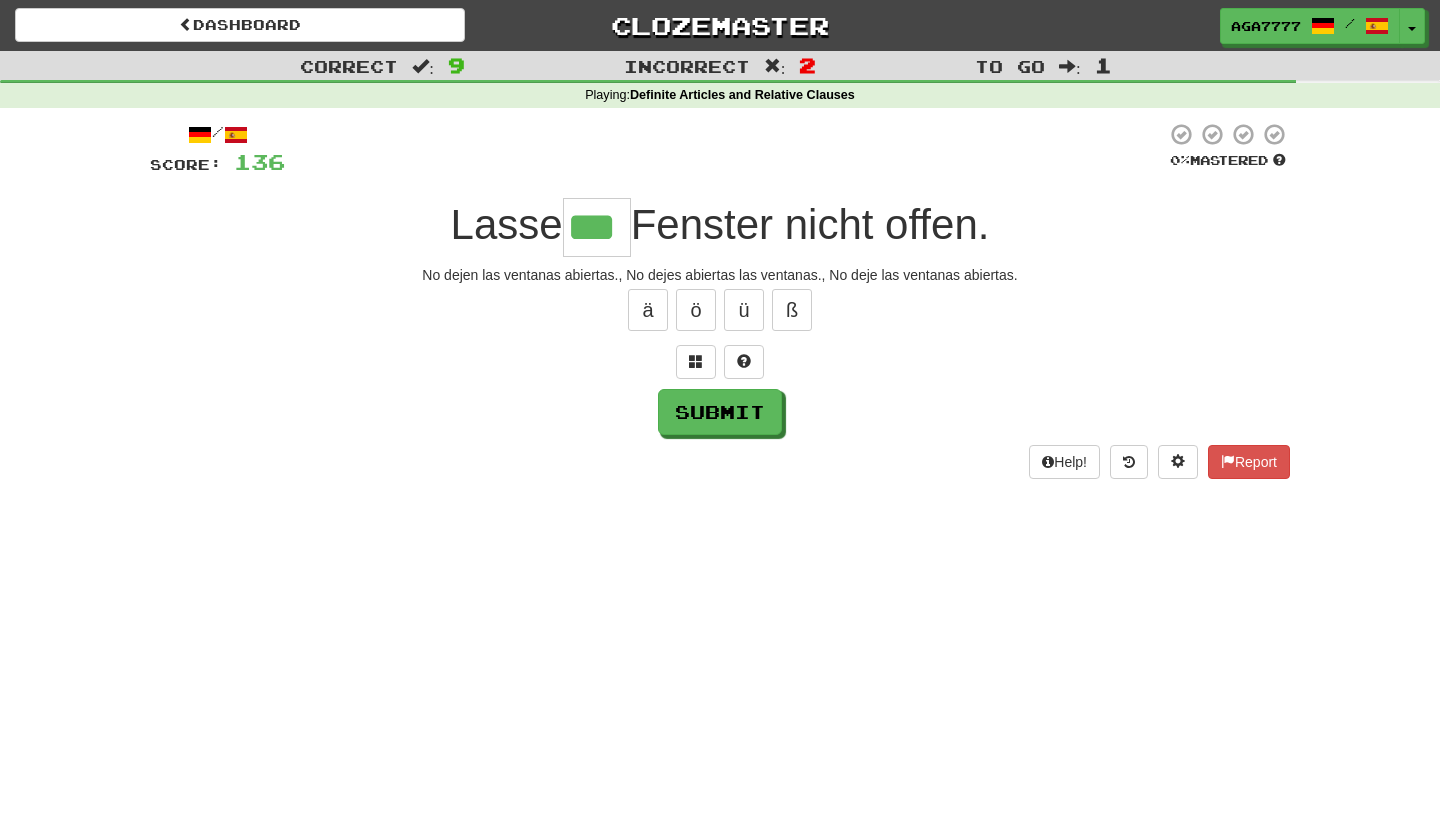type on "***" 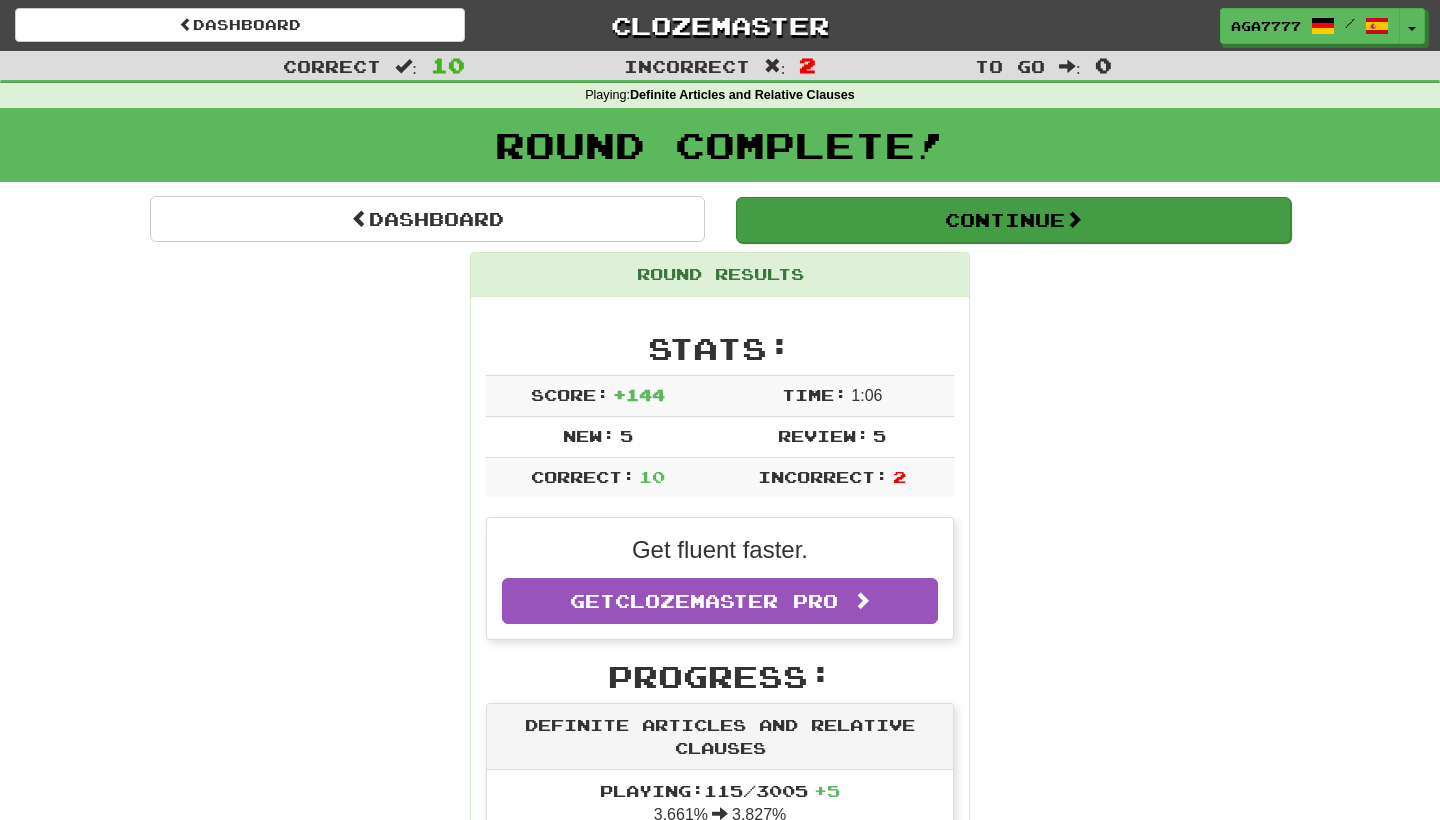 click on "Continue" at bounding box center [1013, 220] 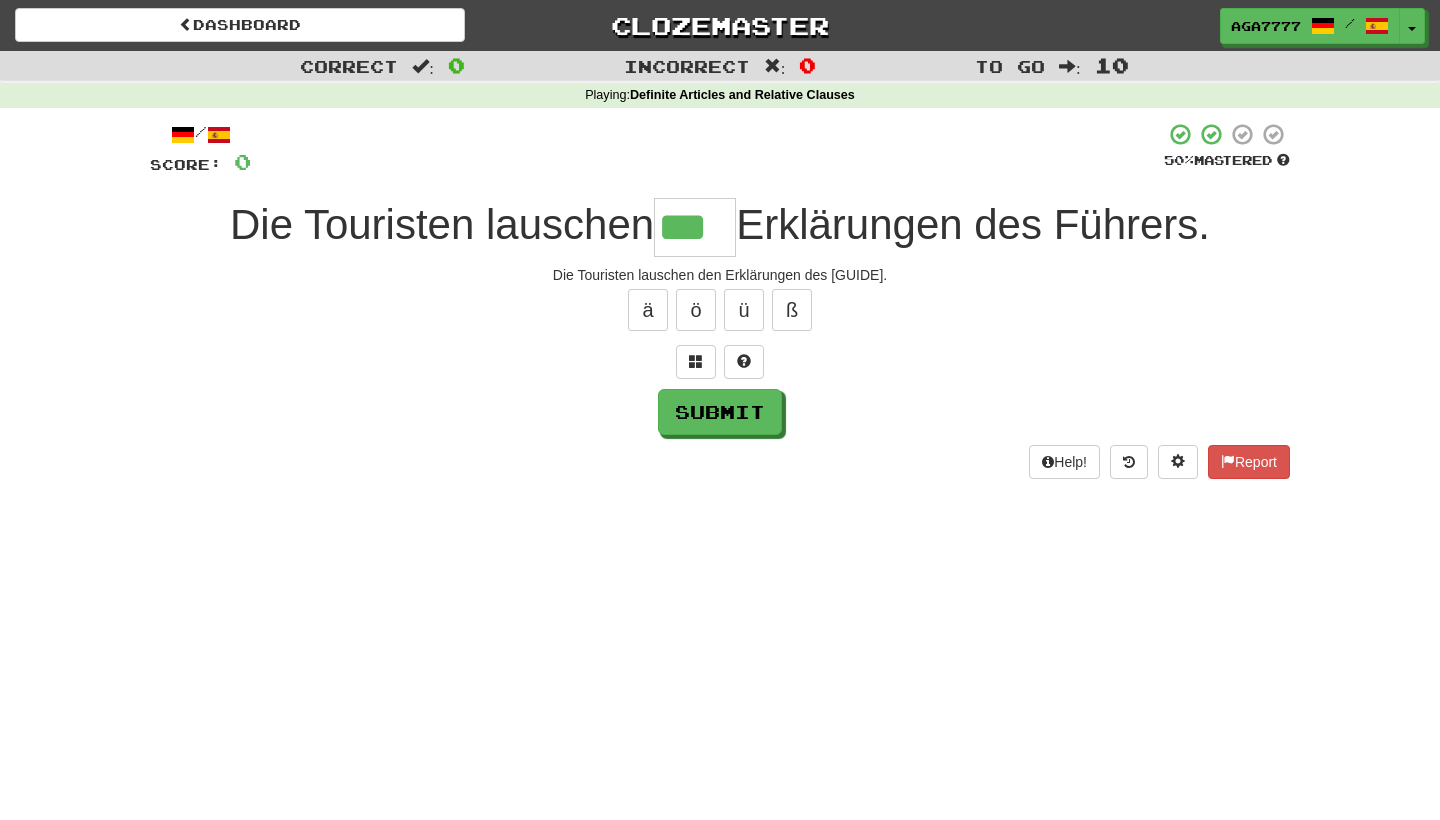 type on "***" 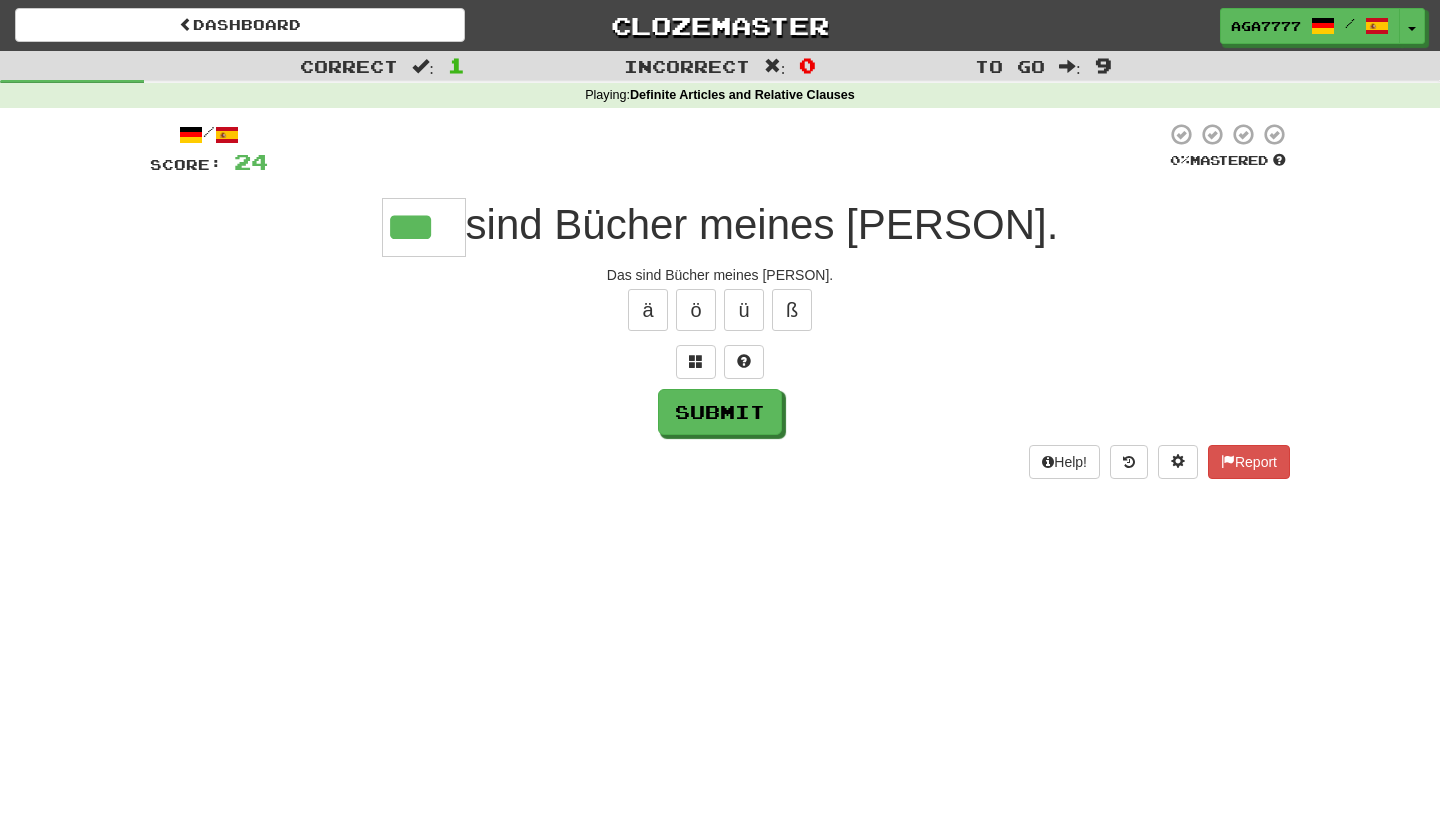 type on "***" 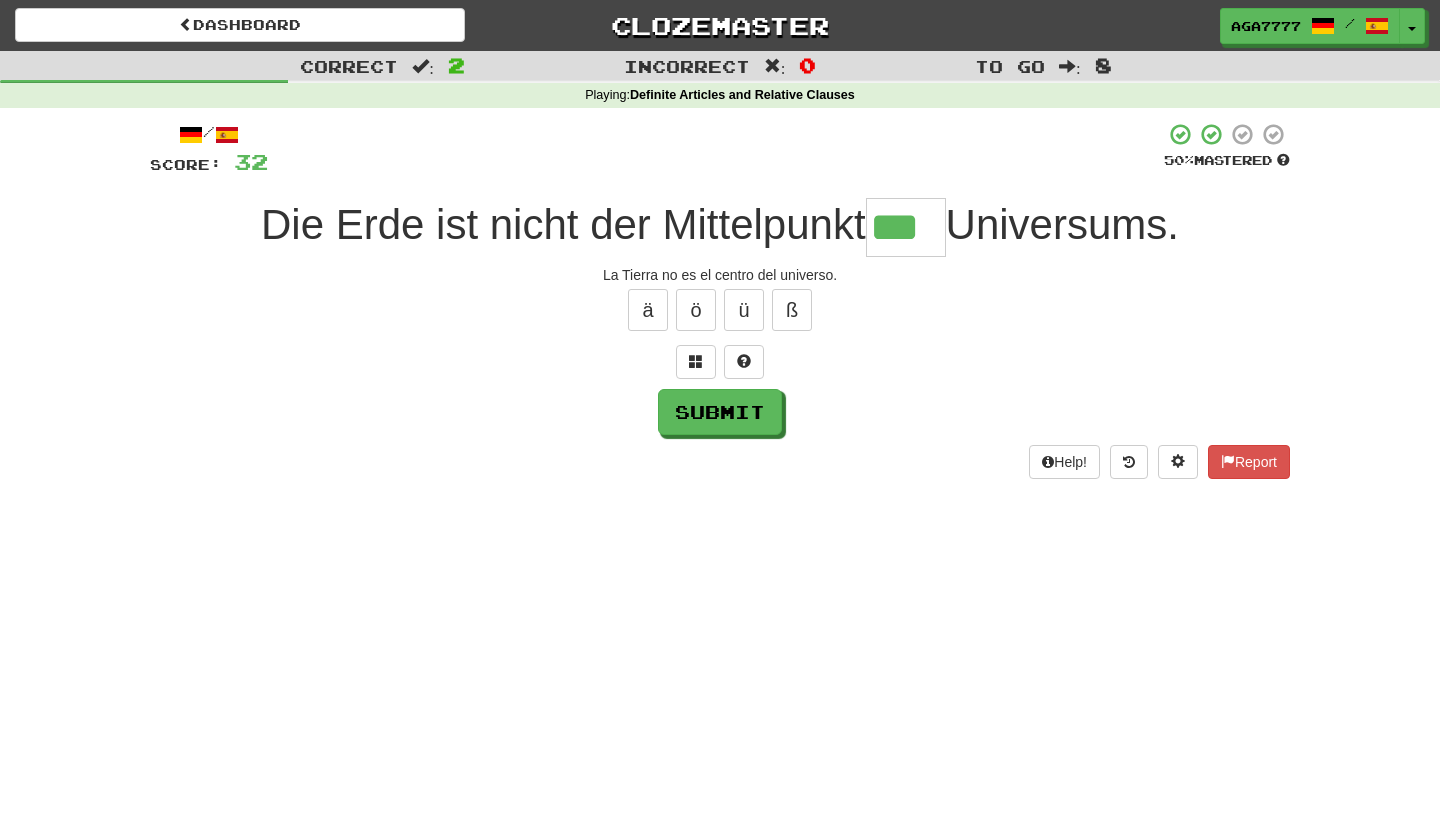 type on "***" 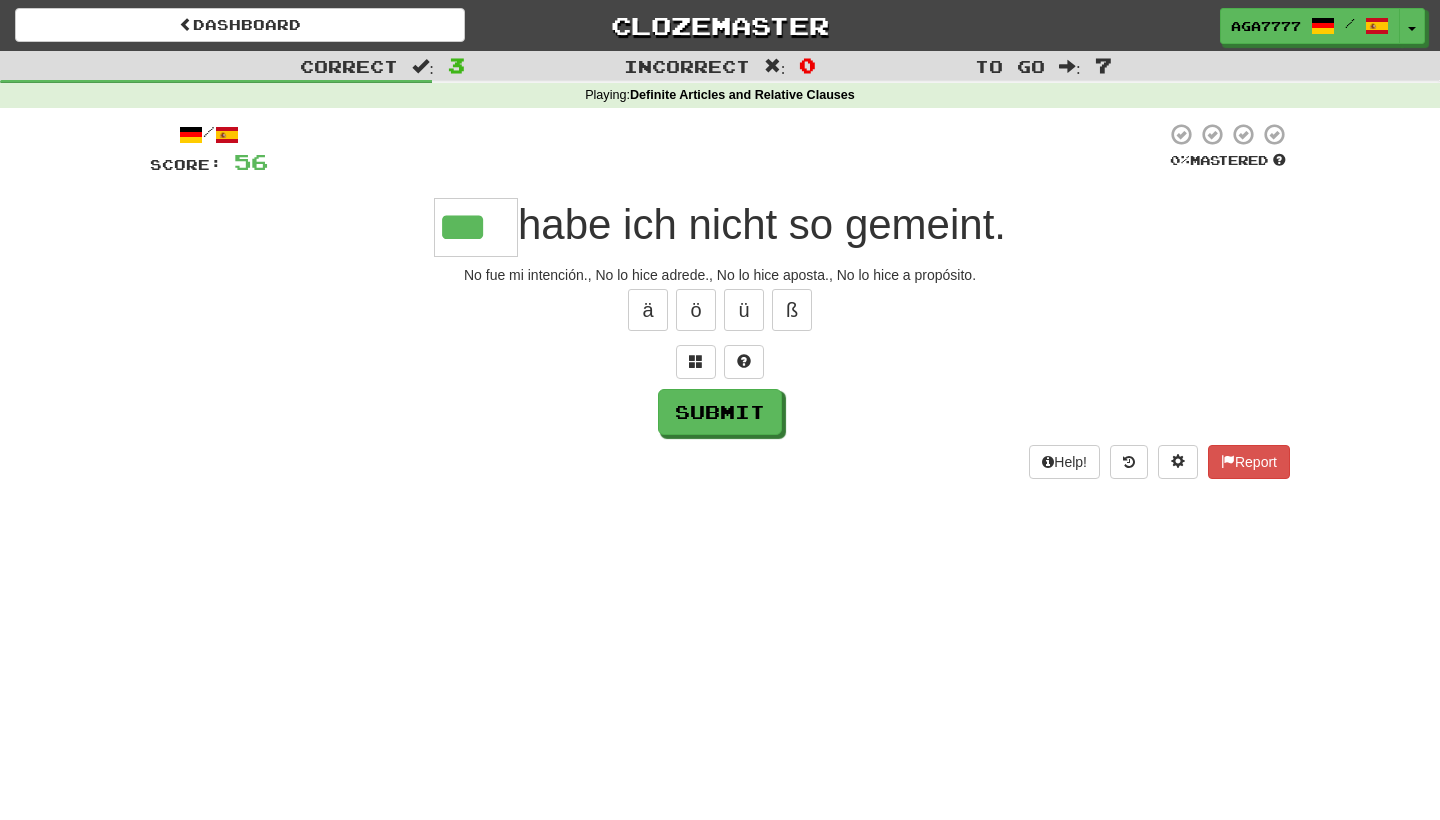 type on "***" 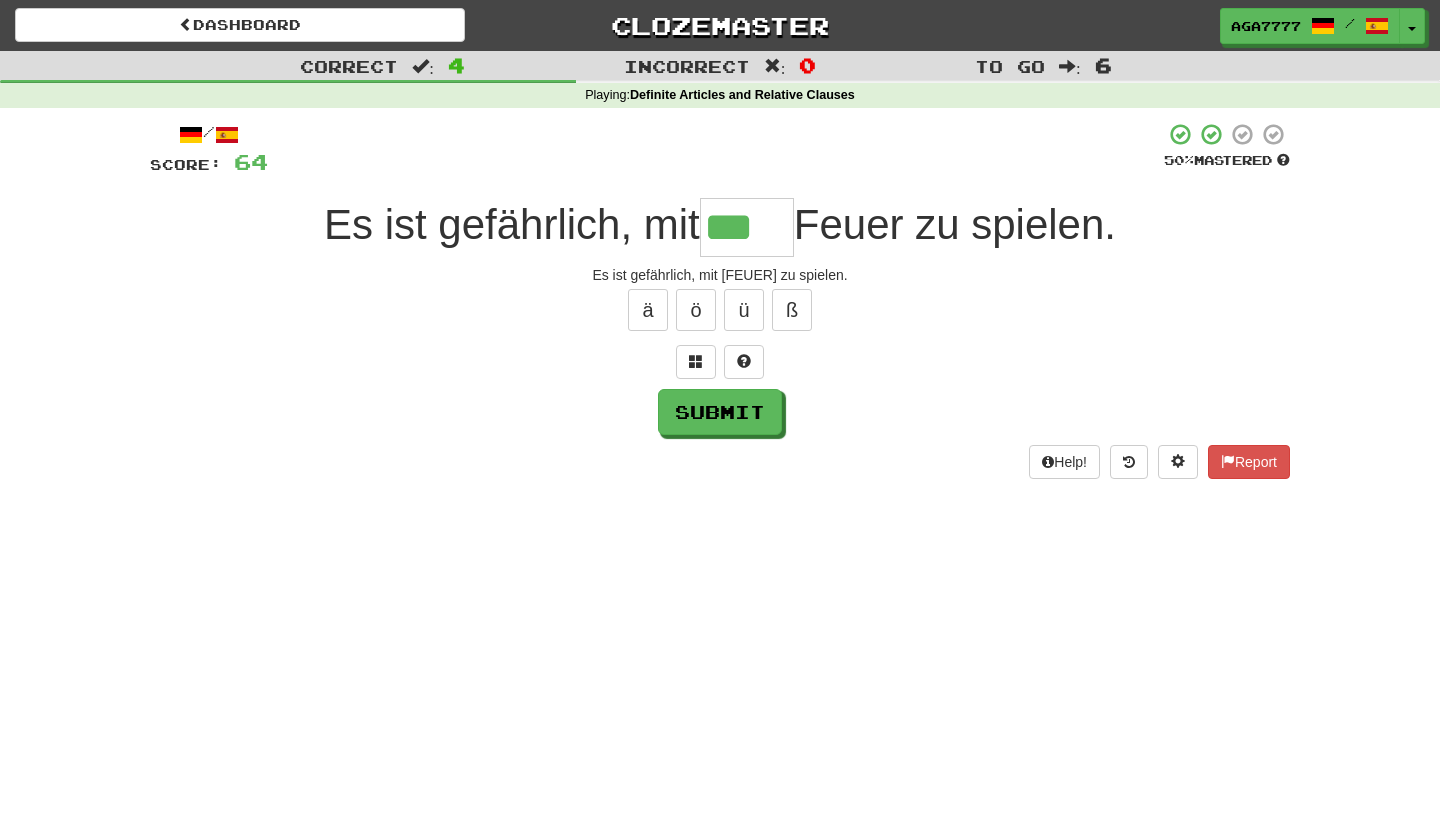 type on "***" 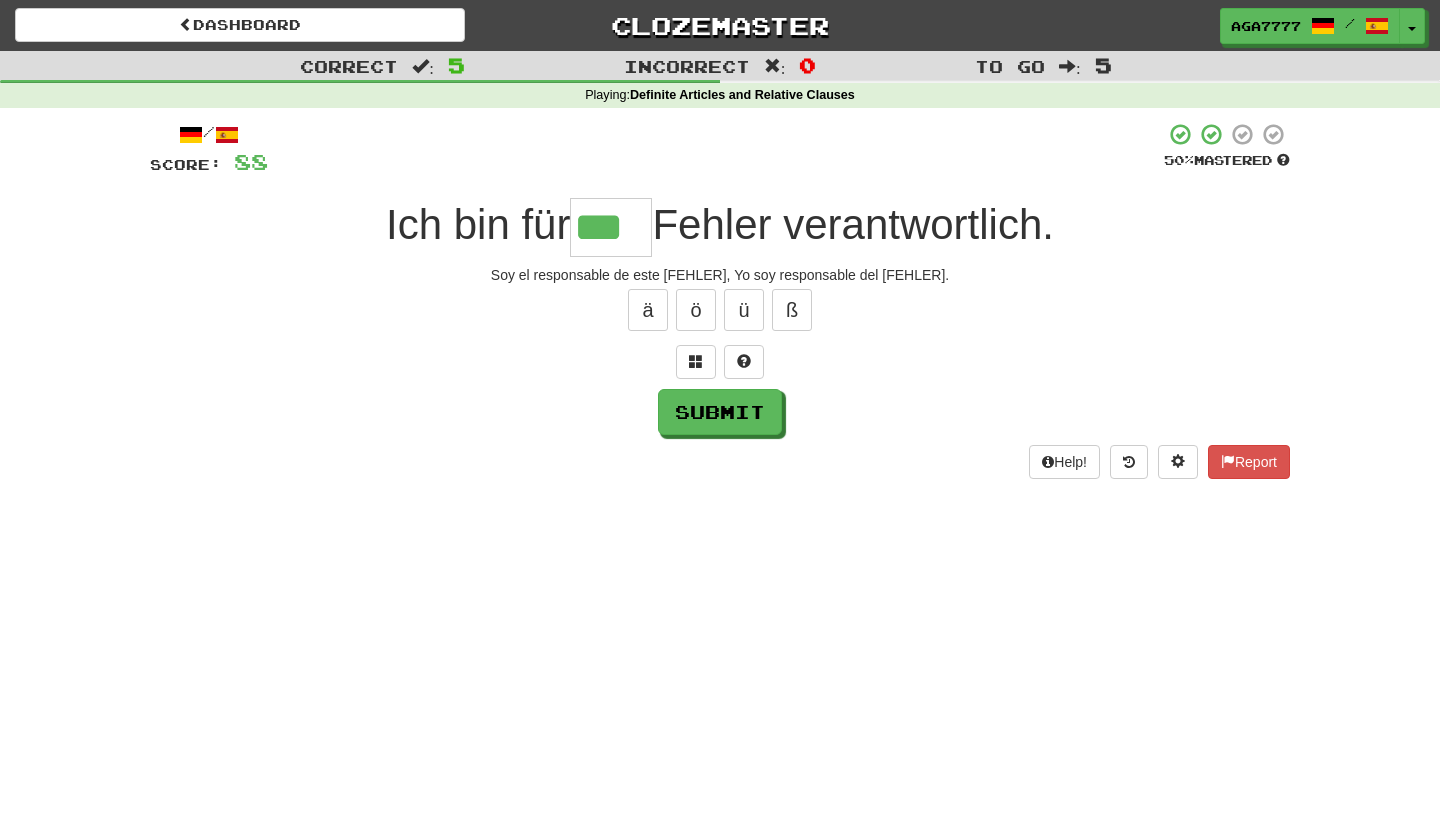 type on "***" 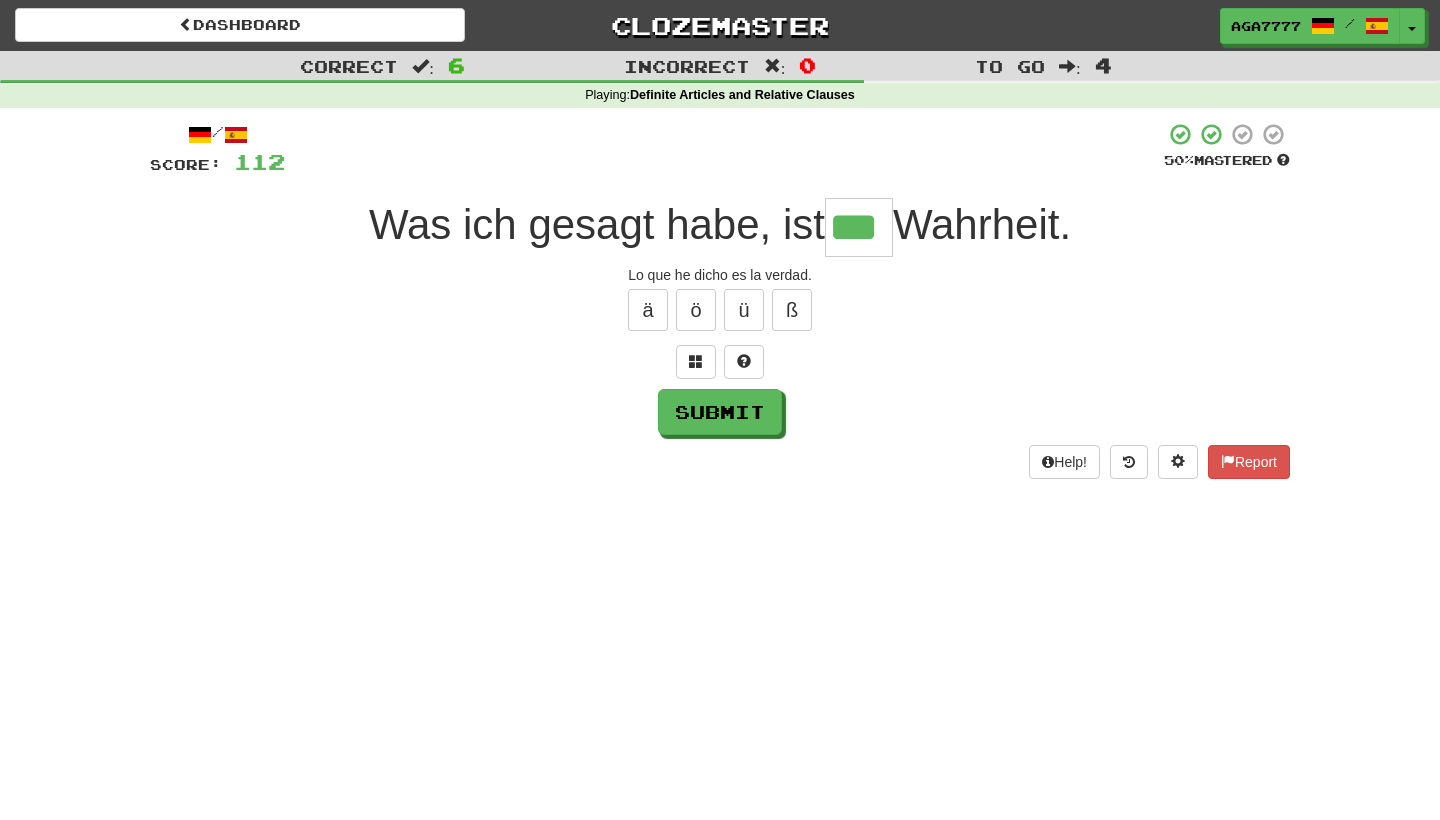 type on "***" 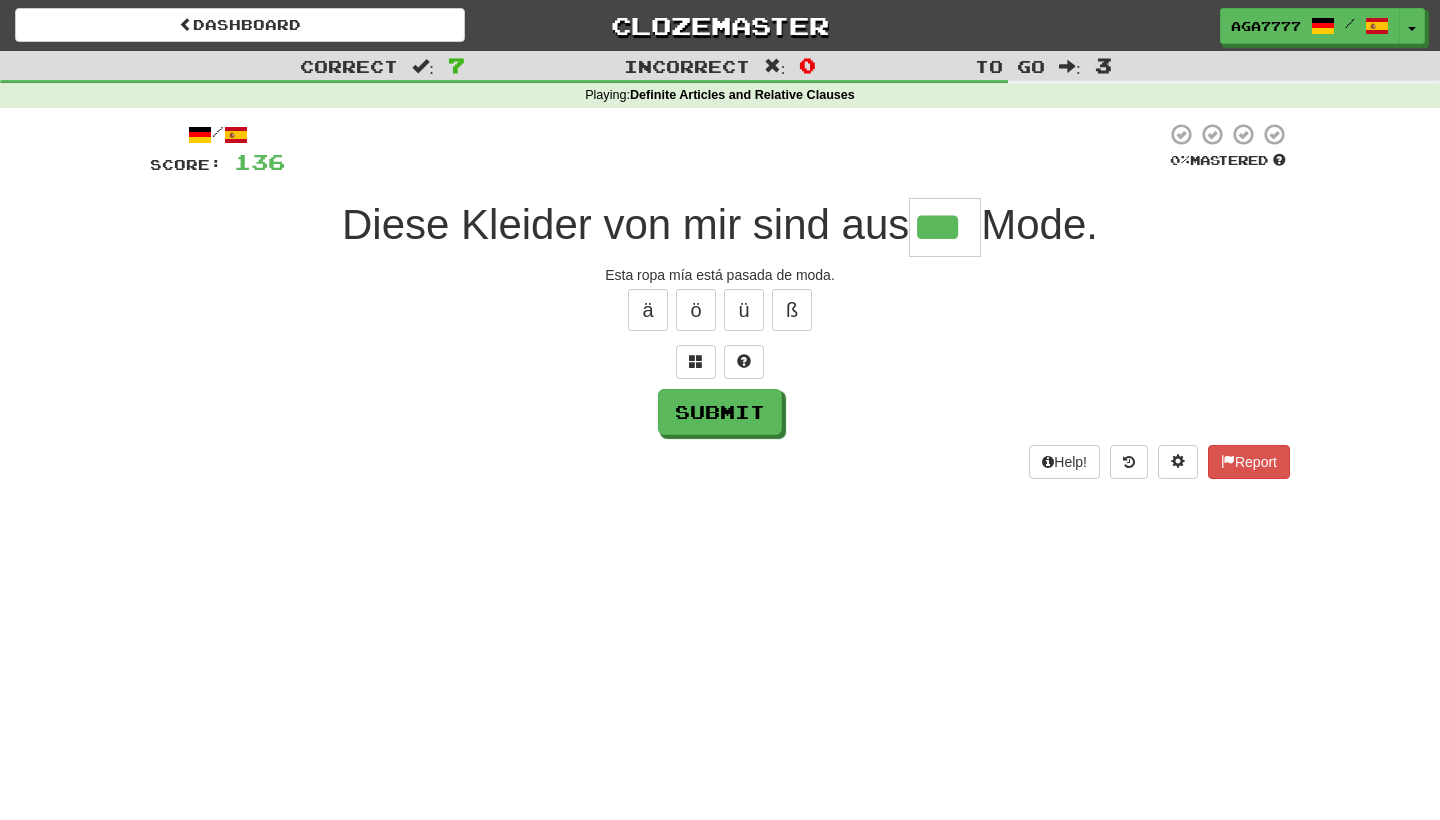 type on "***" 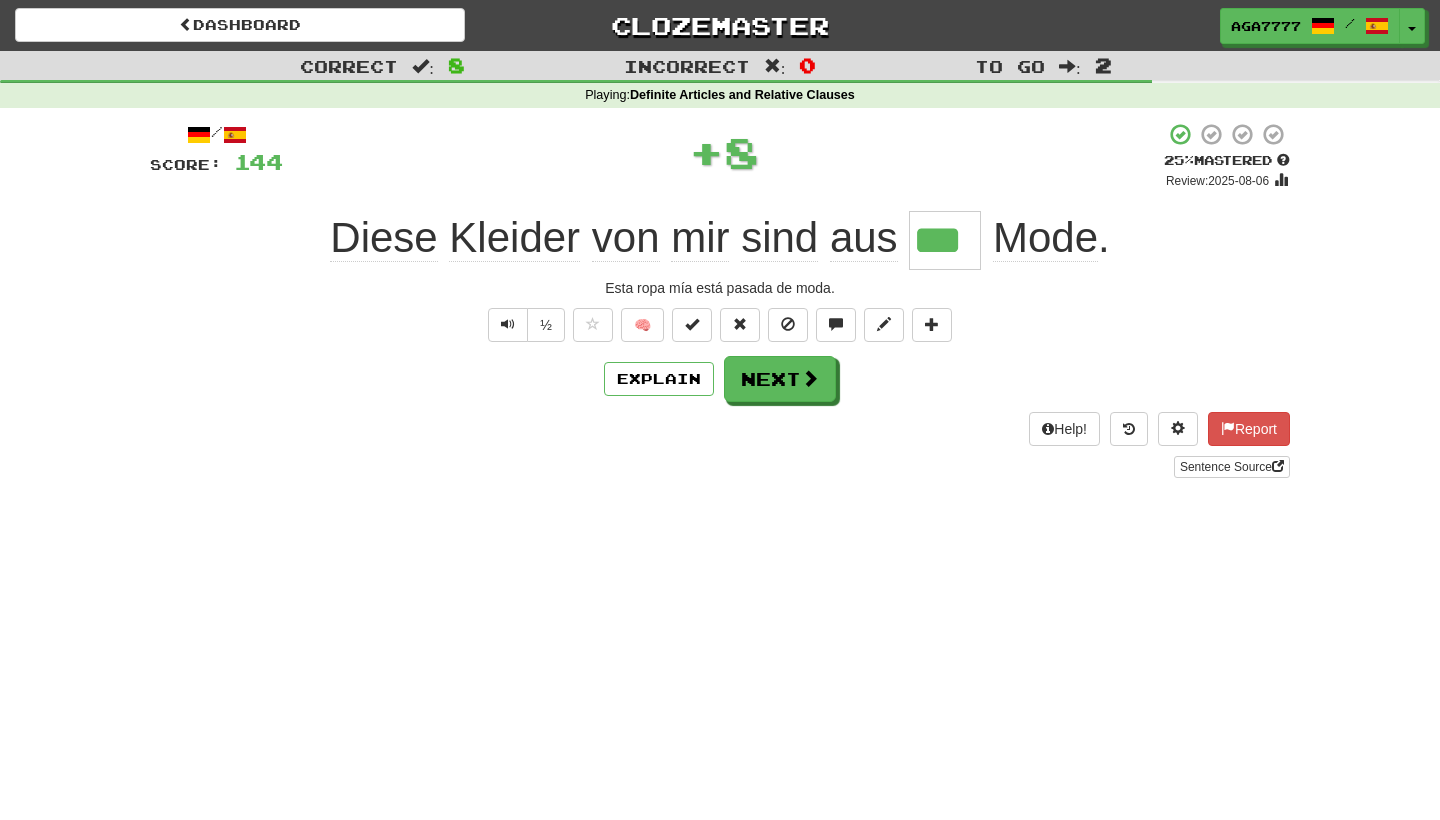 type 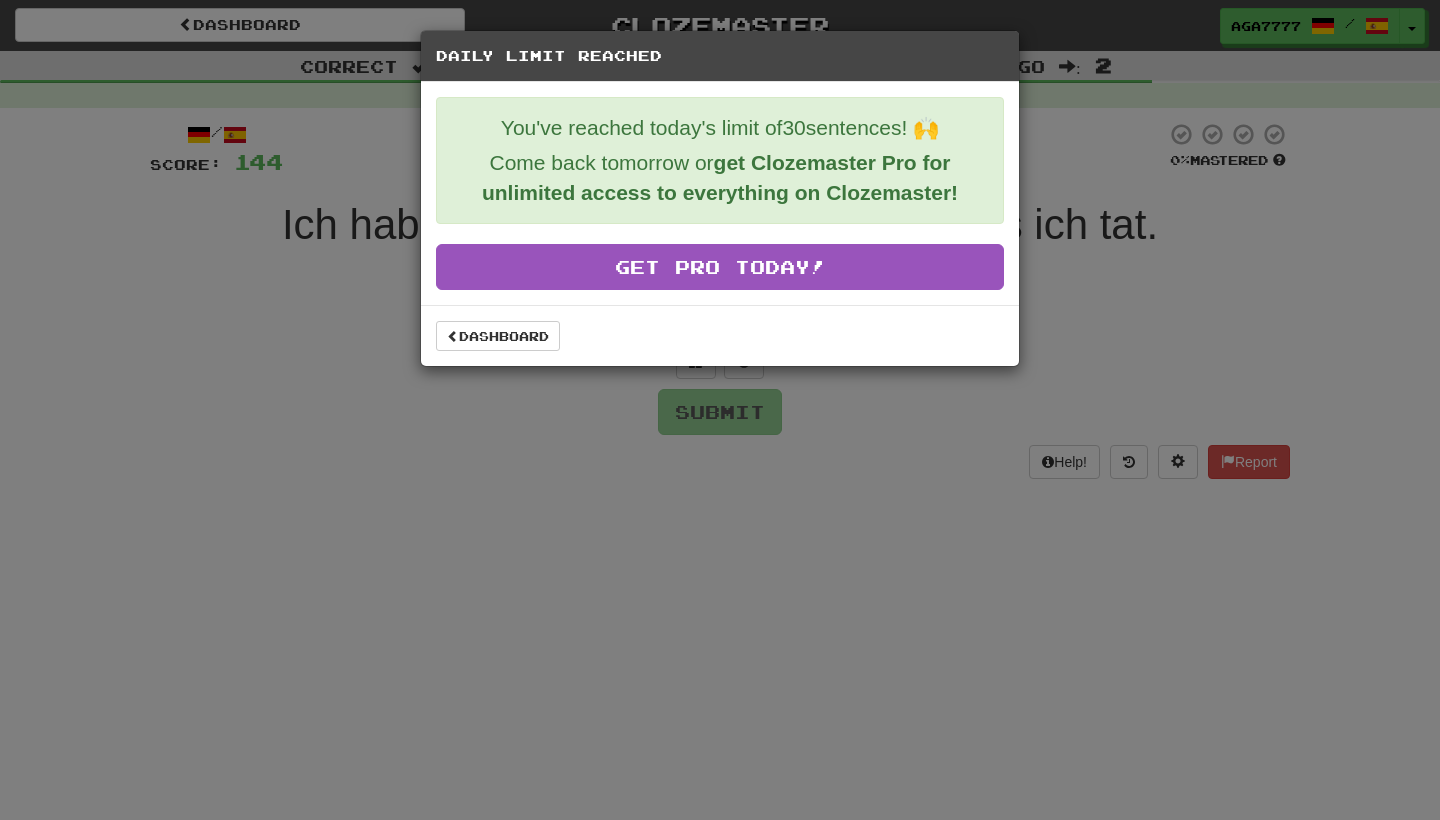click on "Dashboard" at bounding box center (720, 335) 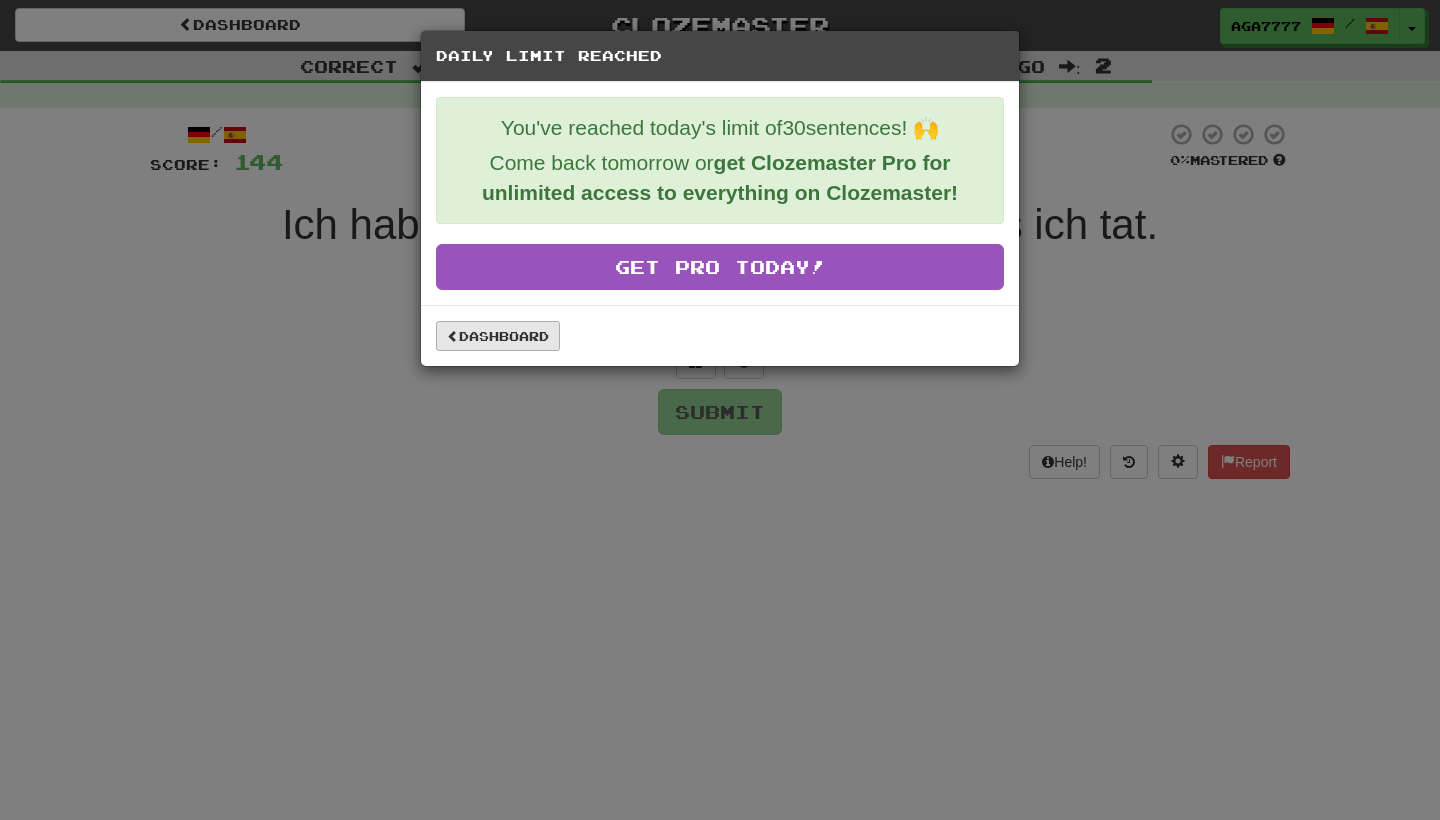 click on "Dashboard" at bounding box center [498, 336] 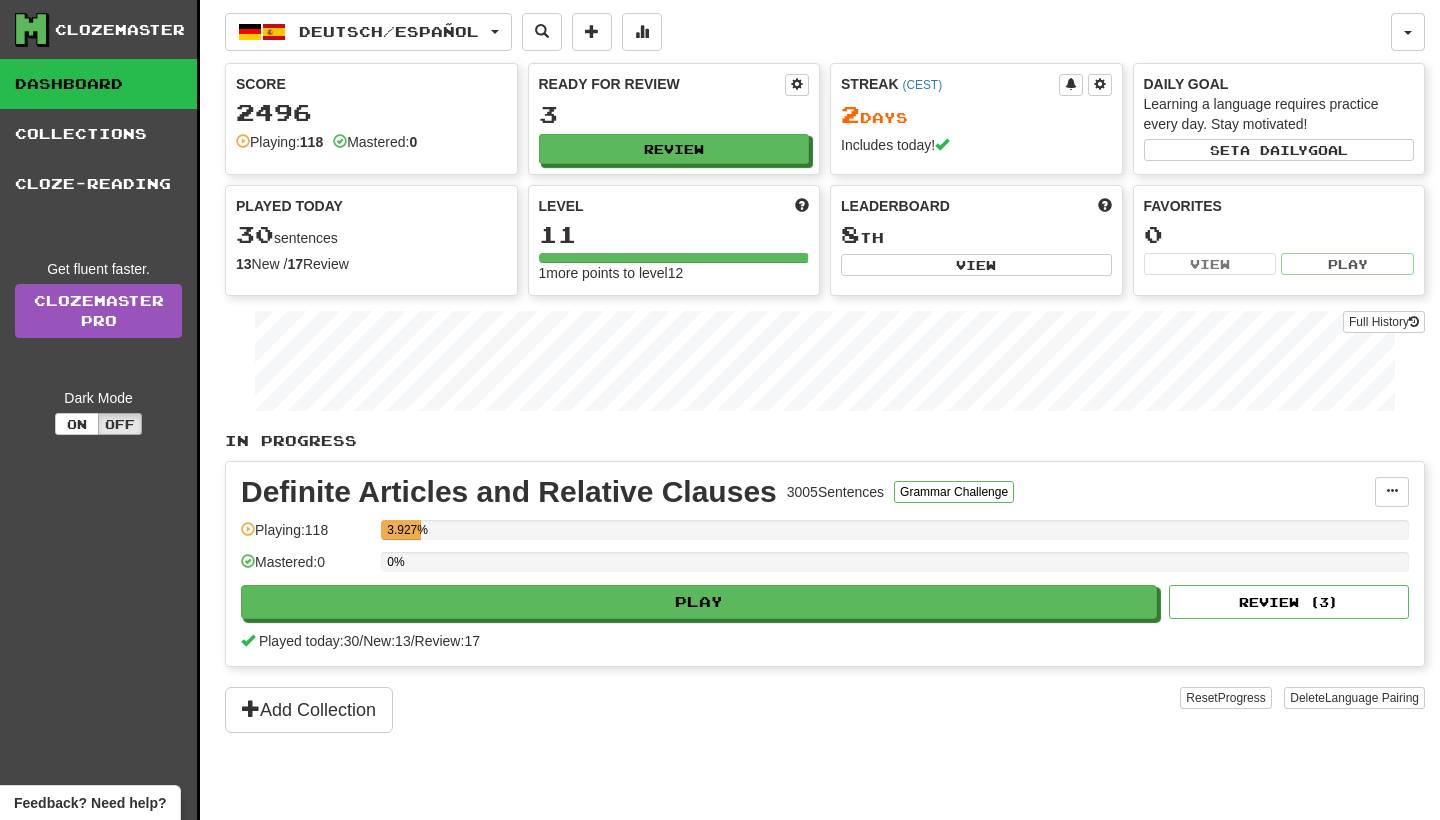 scroll, scrollTop: 0, scrollLeft: 0, axis: both 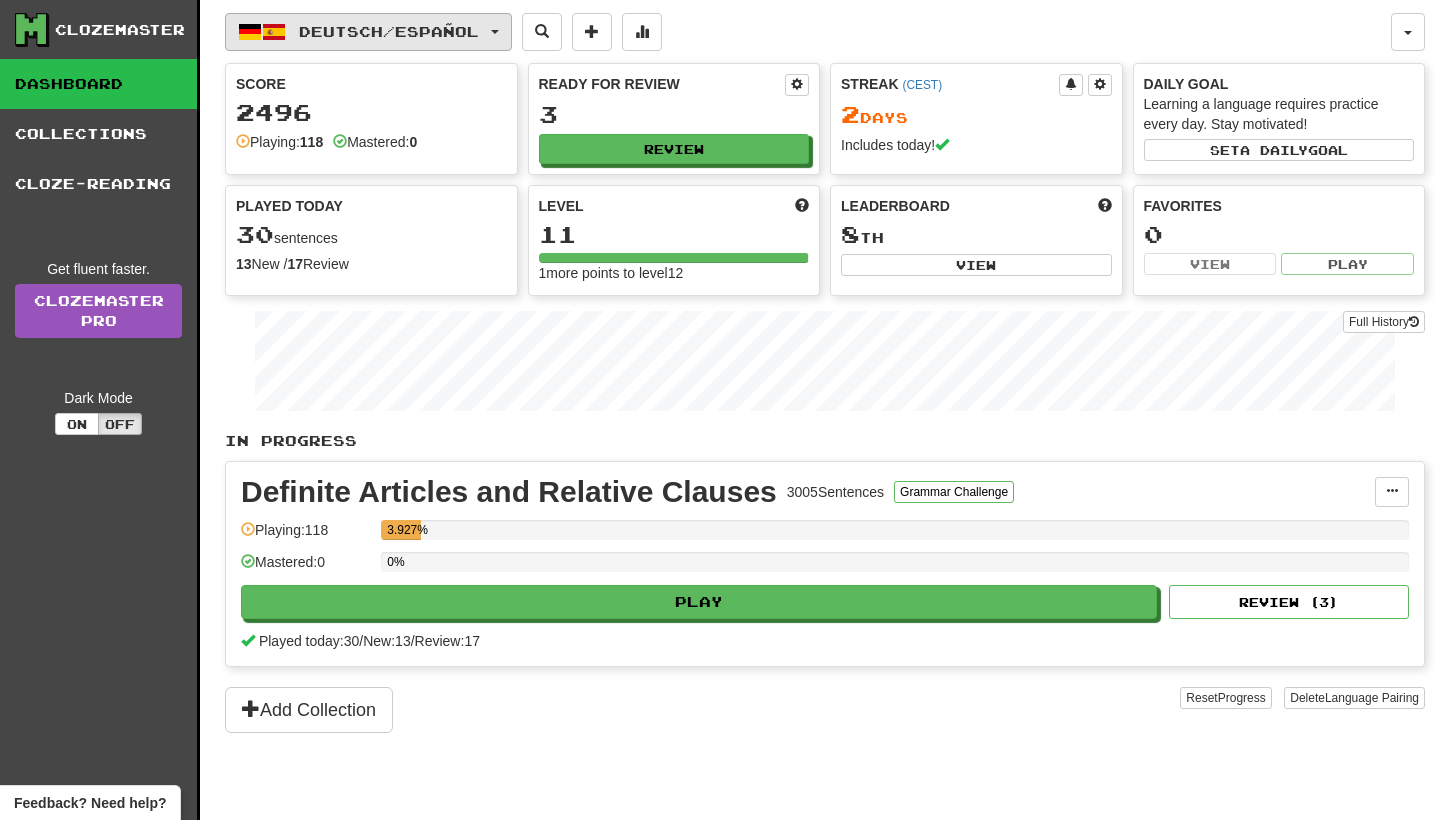 click on "Deutsch  /  Español" at bounding box center [389, 31] 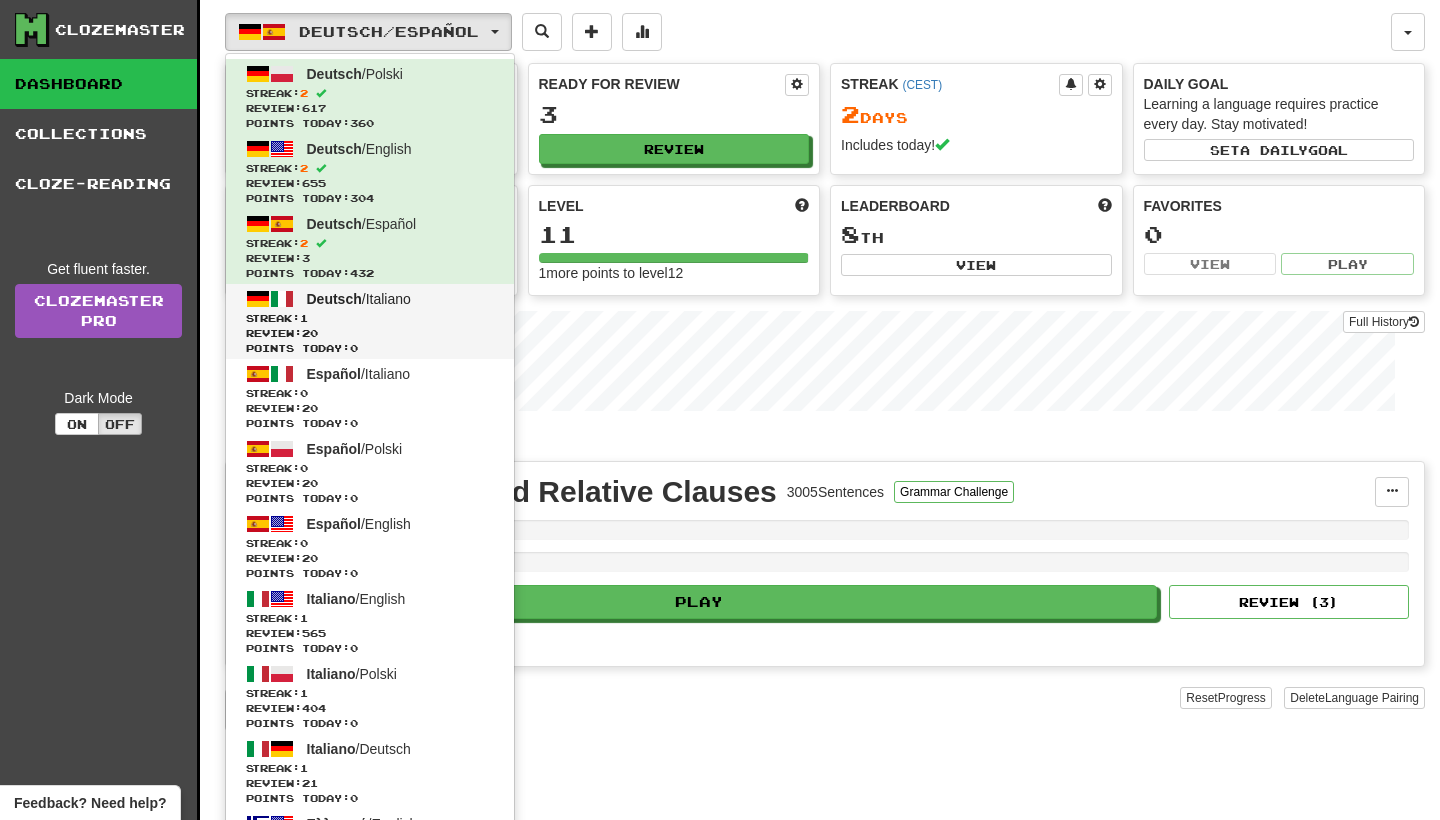 click on "Streak:  1" at bounding box center [370, 318] 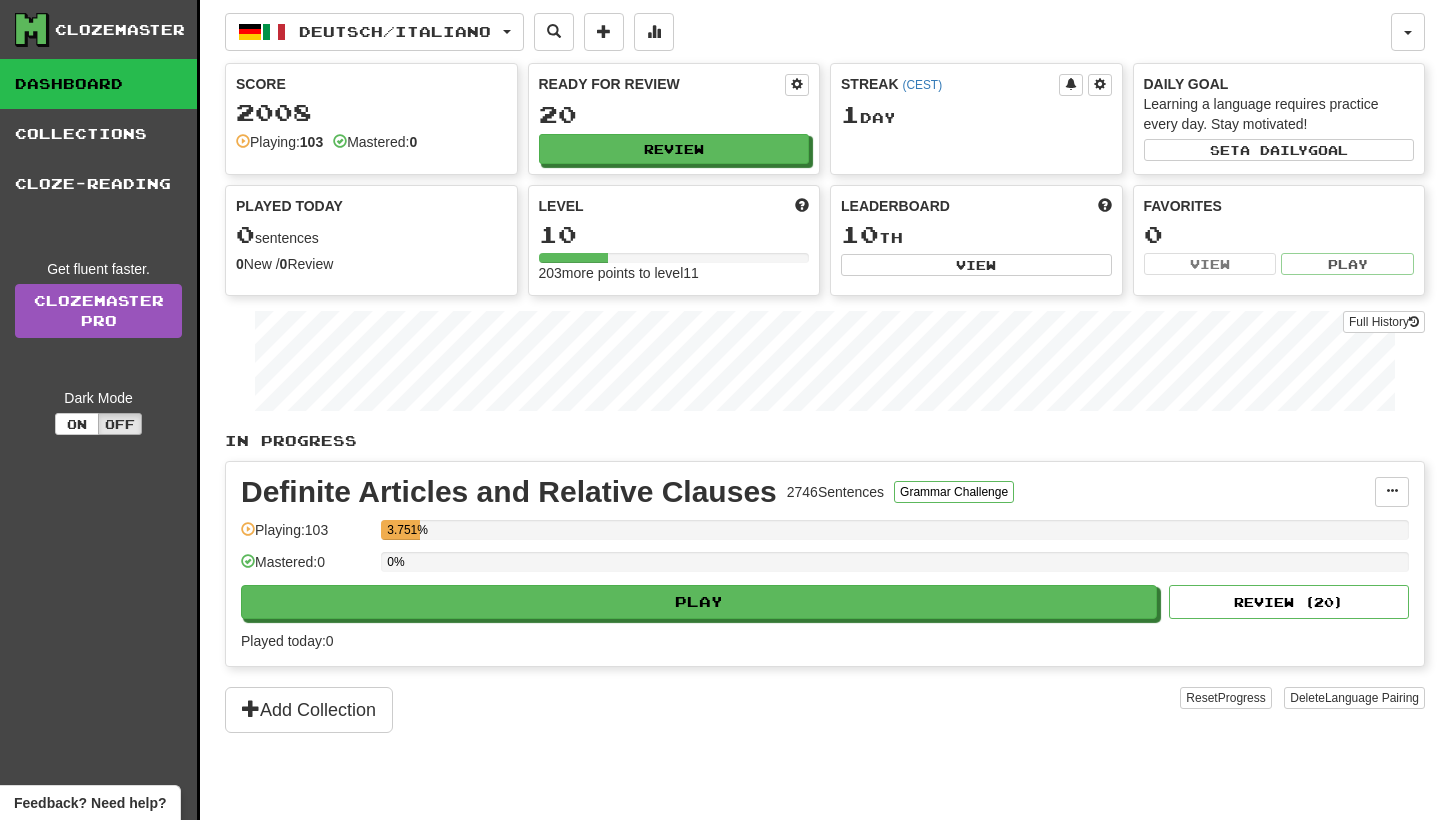 scroll, scrollTop: 0, scrollLeft: 0, axis: both 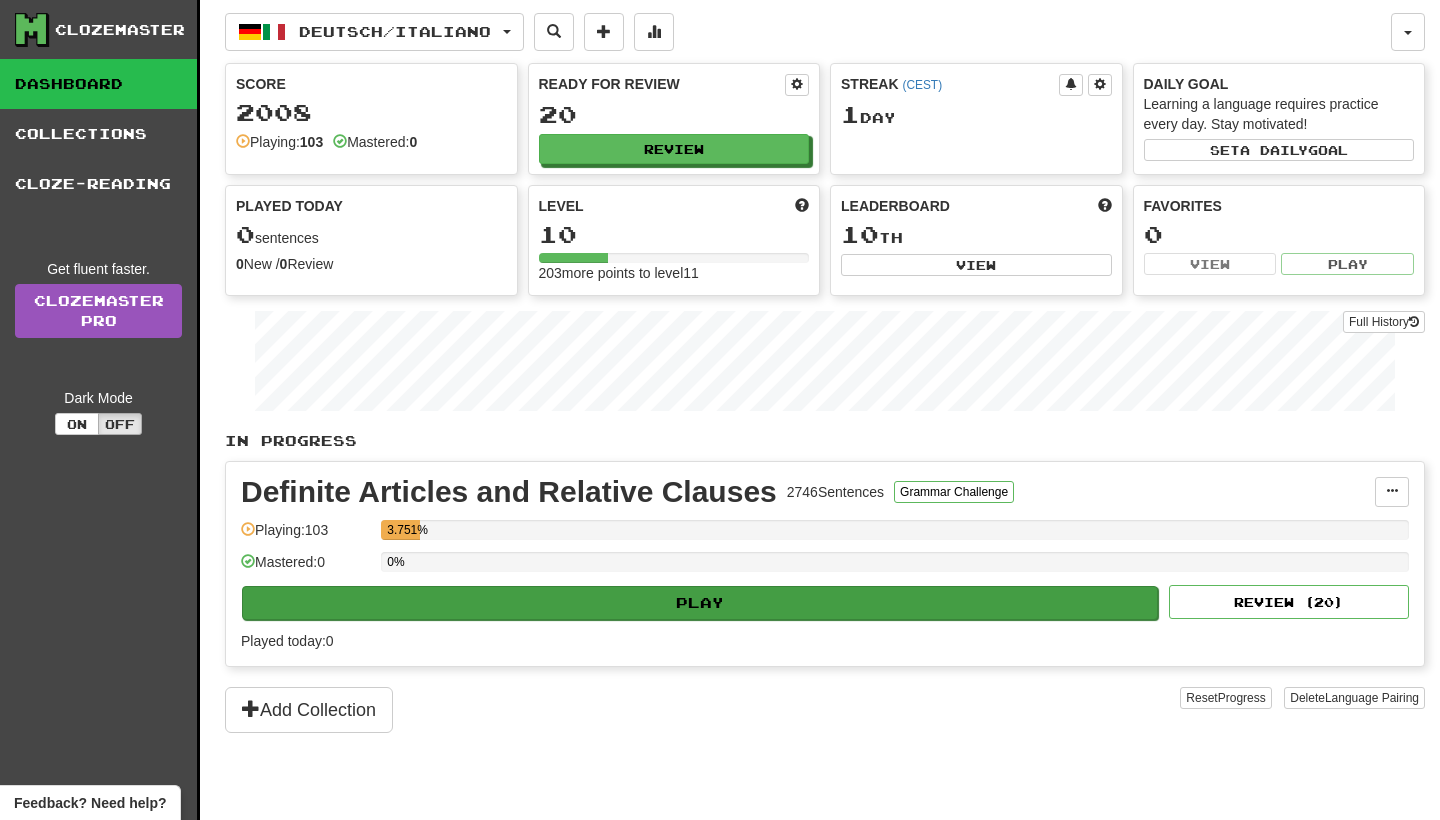 click on "Play" at bounding box center [700, 603] 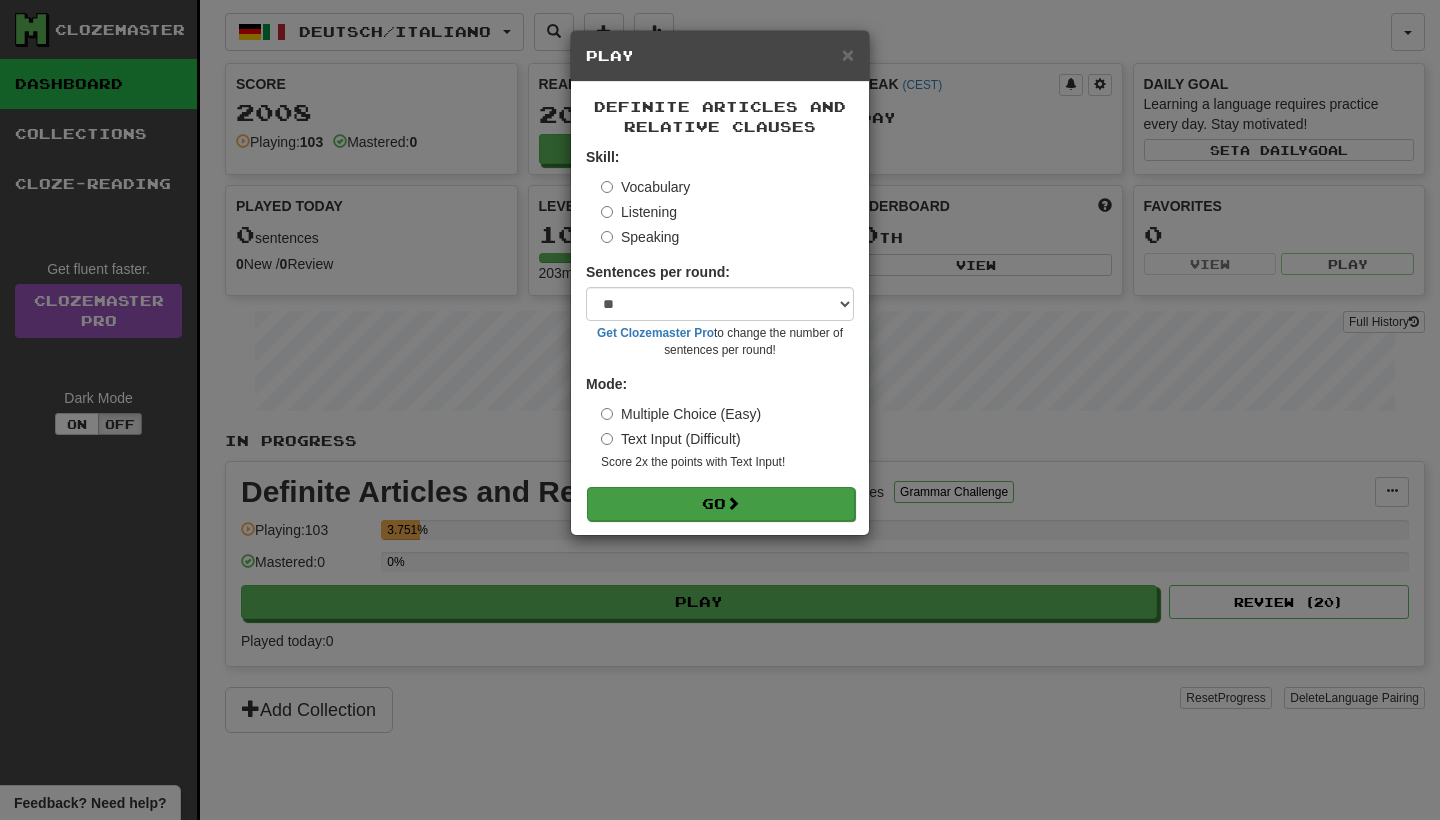 click on "Go" at bounding box center [721, 504] 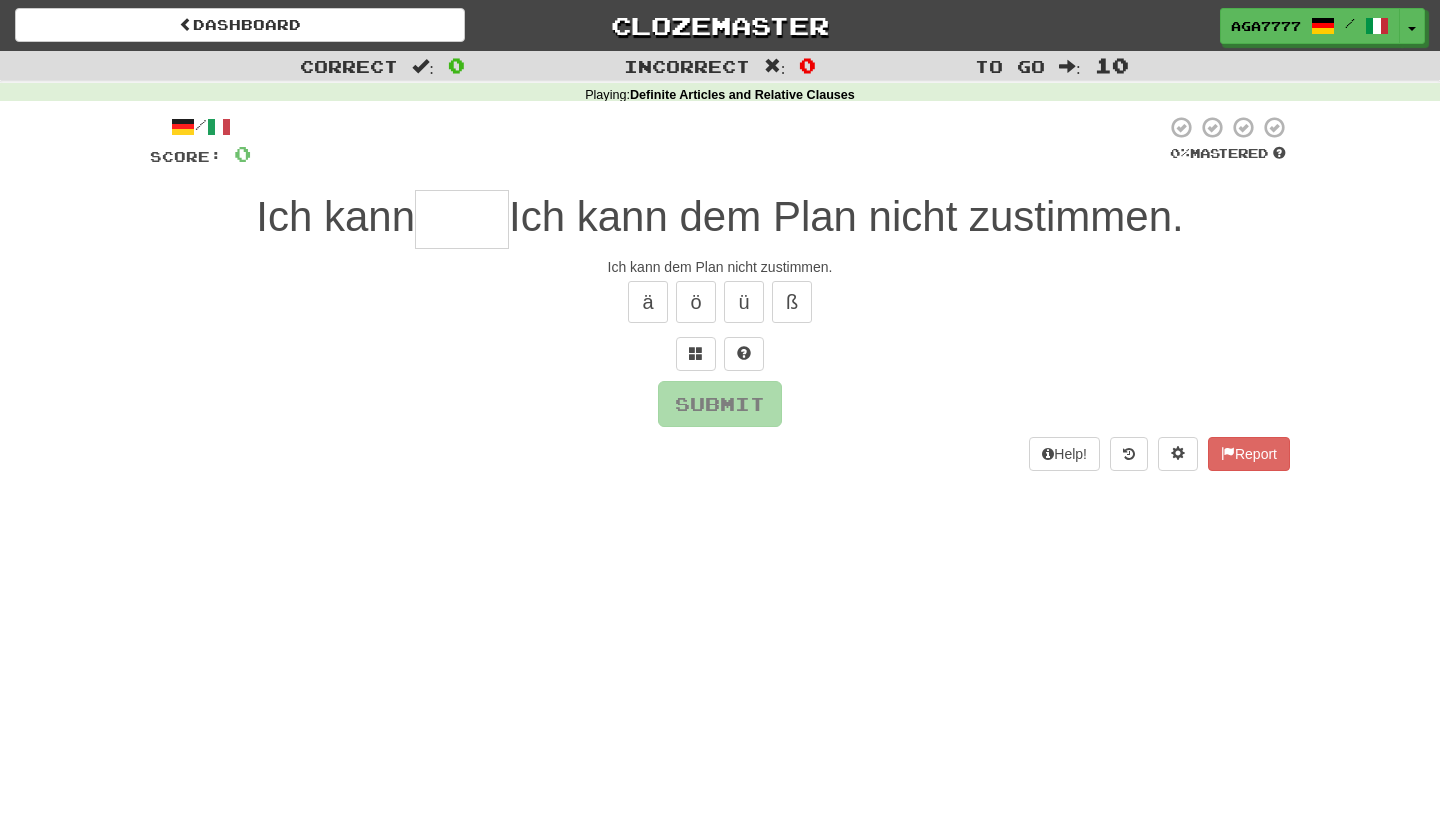 scroll, scrollTop: 0, scrollLeft: 0, axis: both 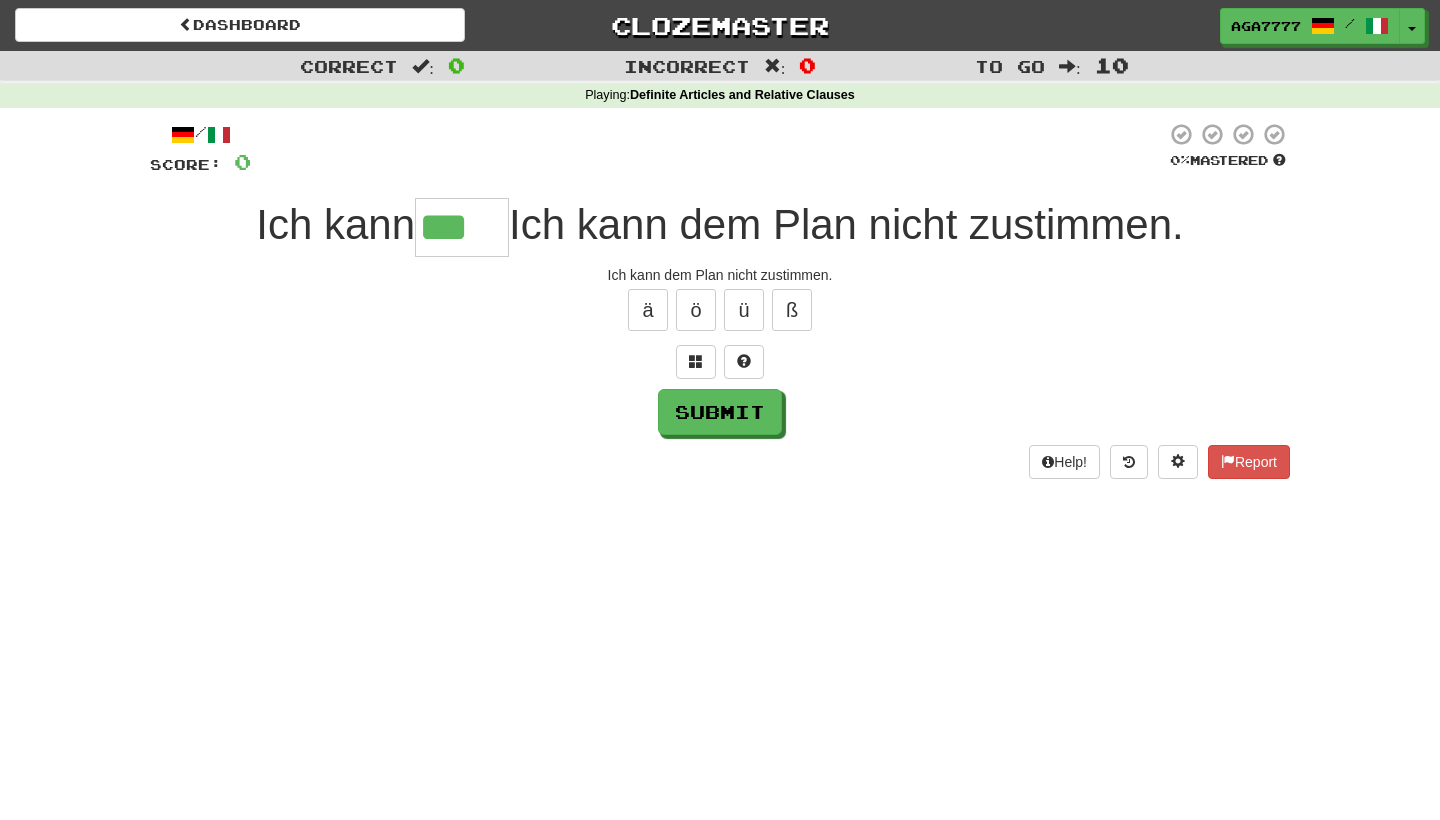 type on "***" 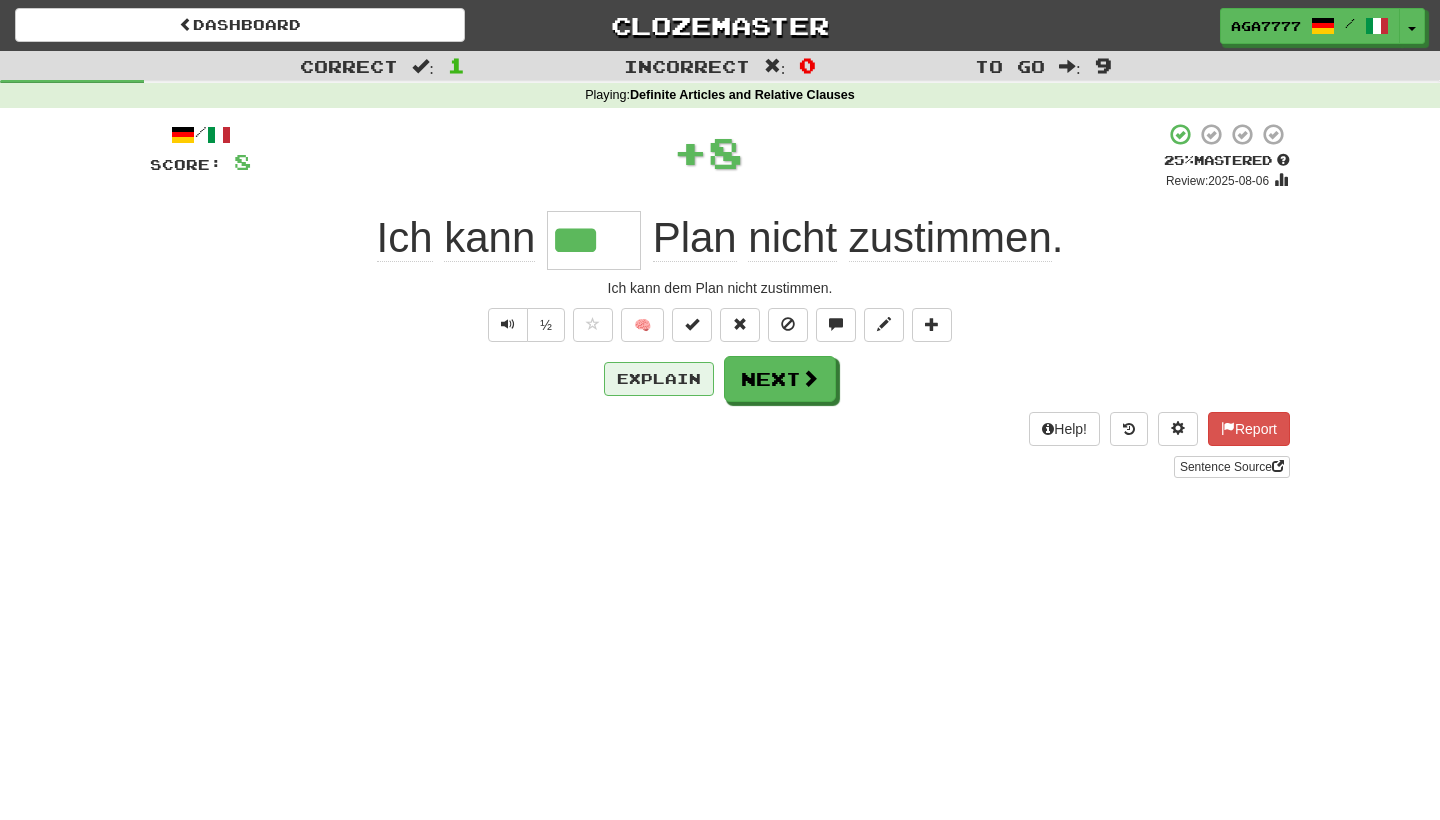 click on "Explain" at bounding box center (659, 379) 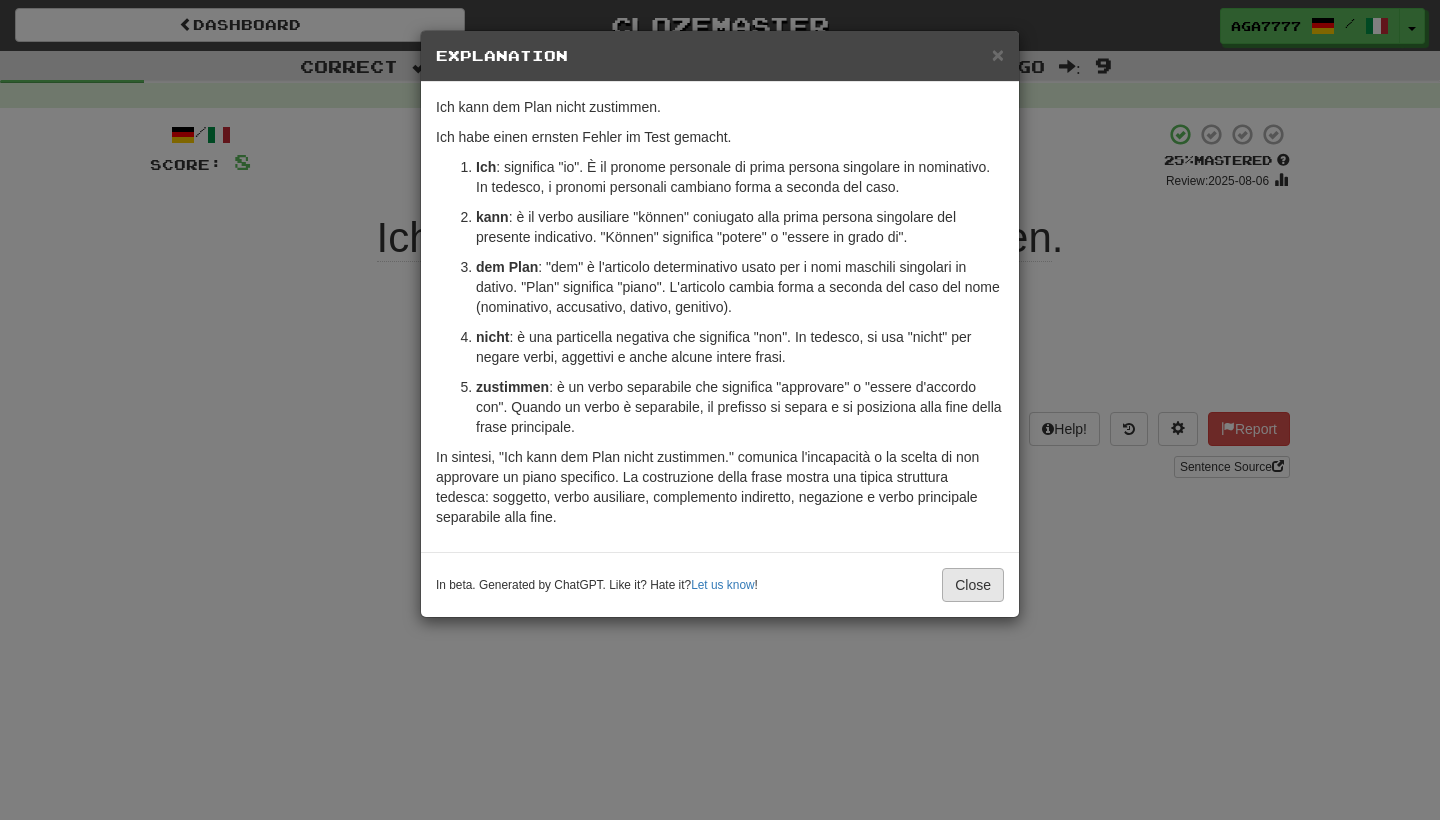 click on "Close" at bounding box center (973, 585) 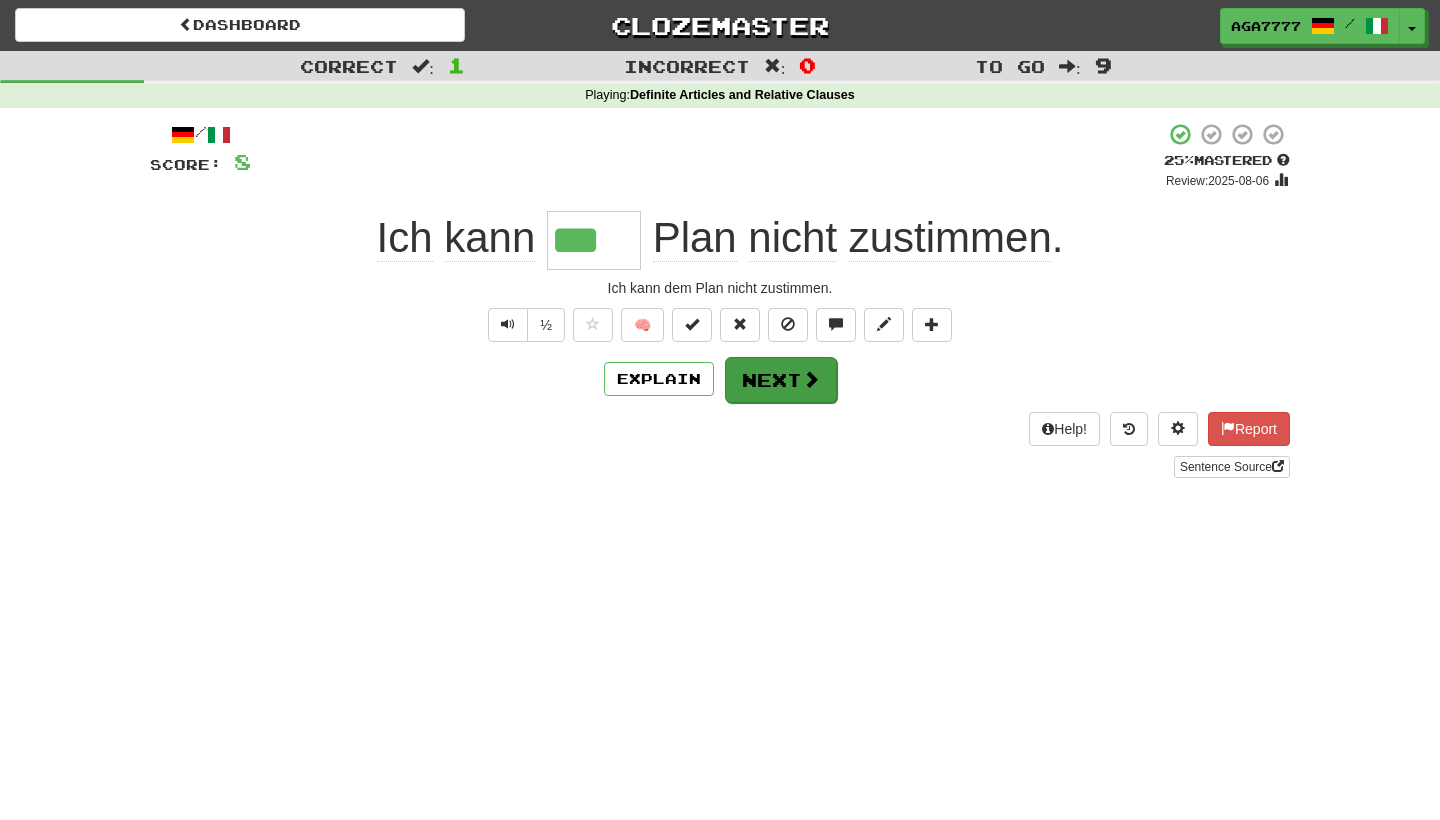 click at bounding box center (811, 379) 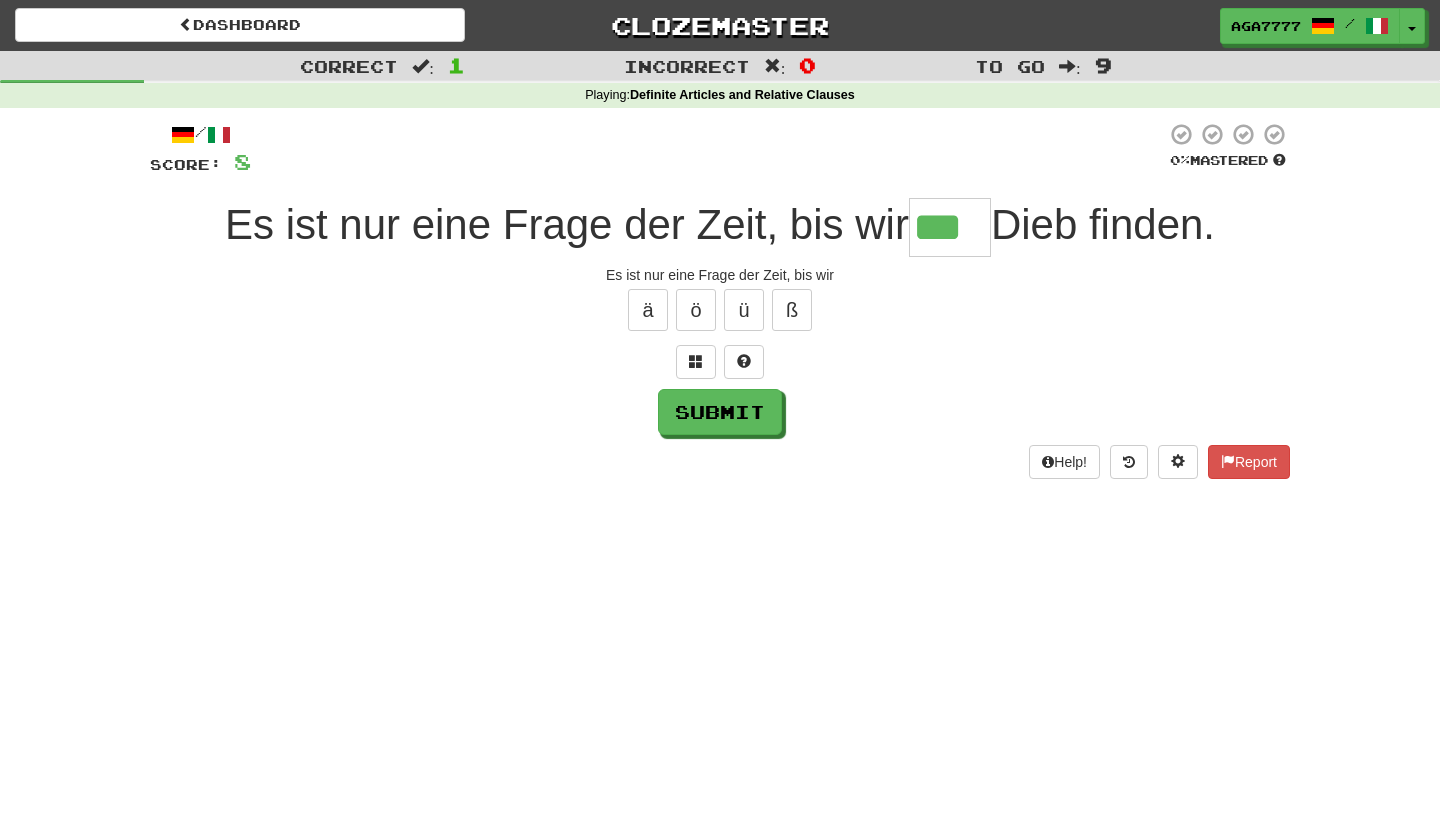 type on "***" 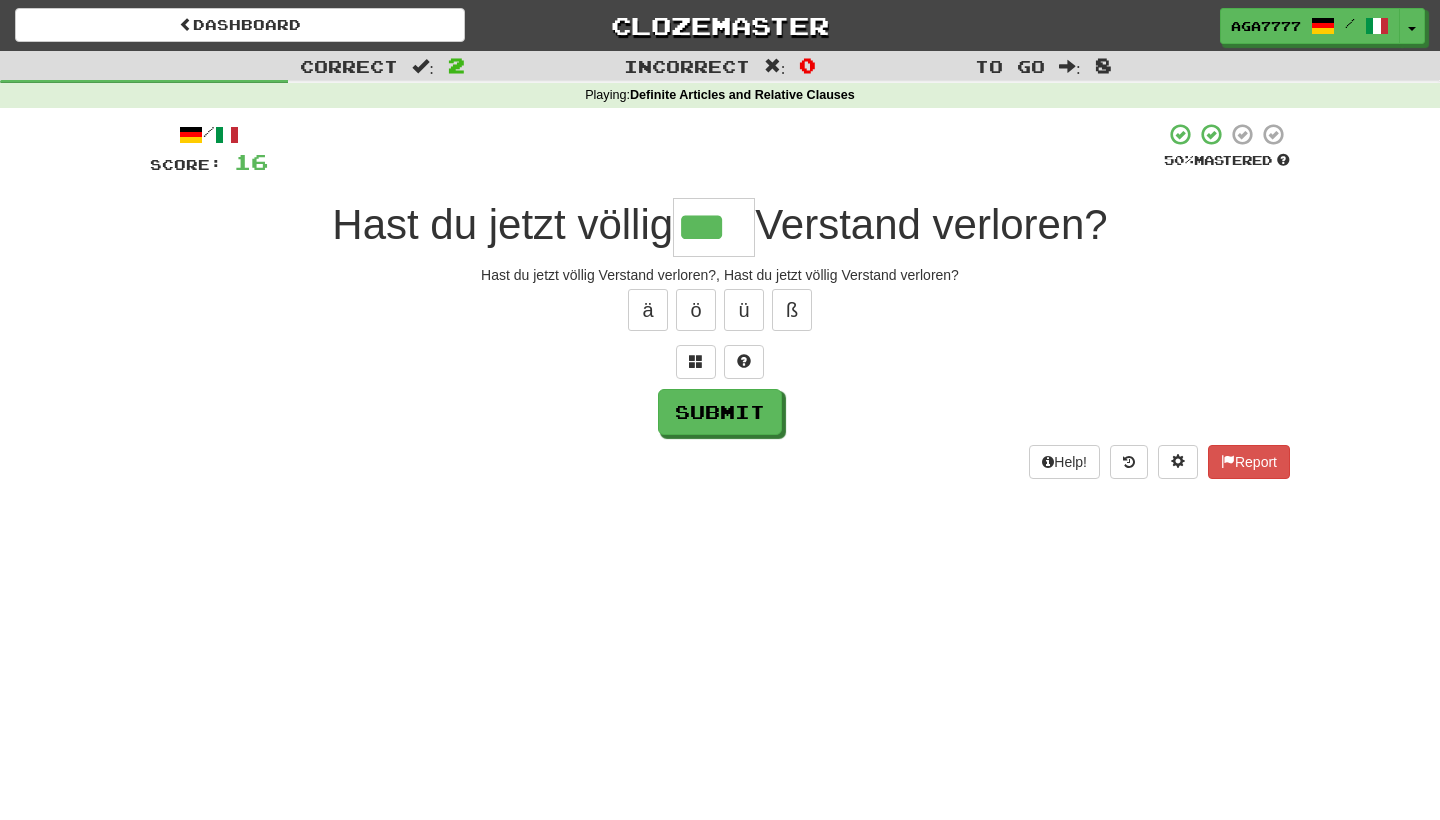 type on "***" 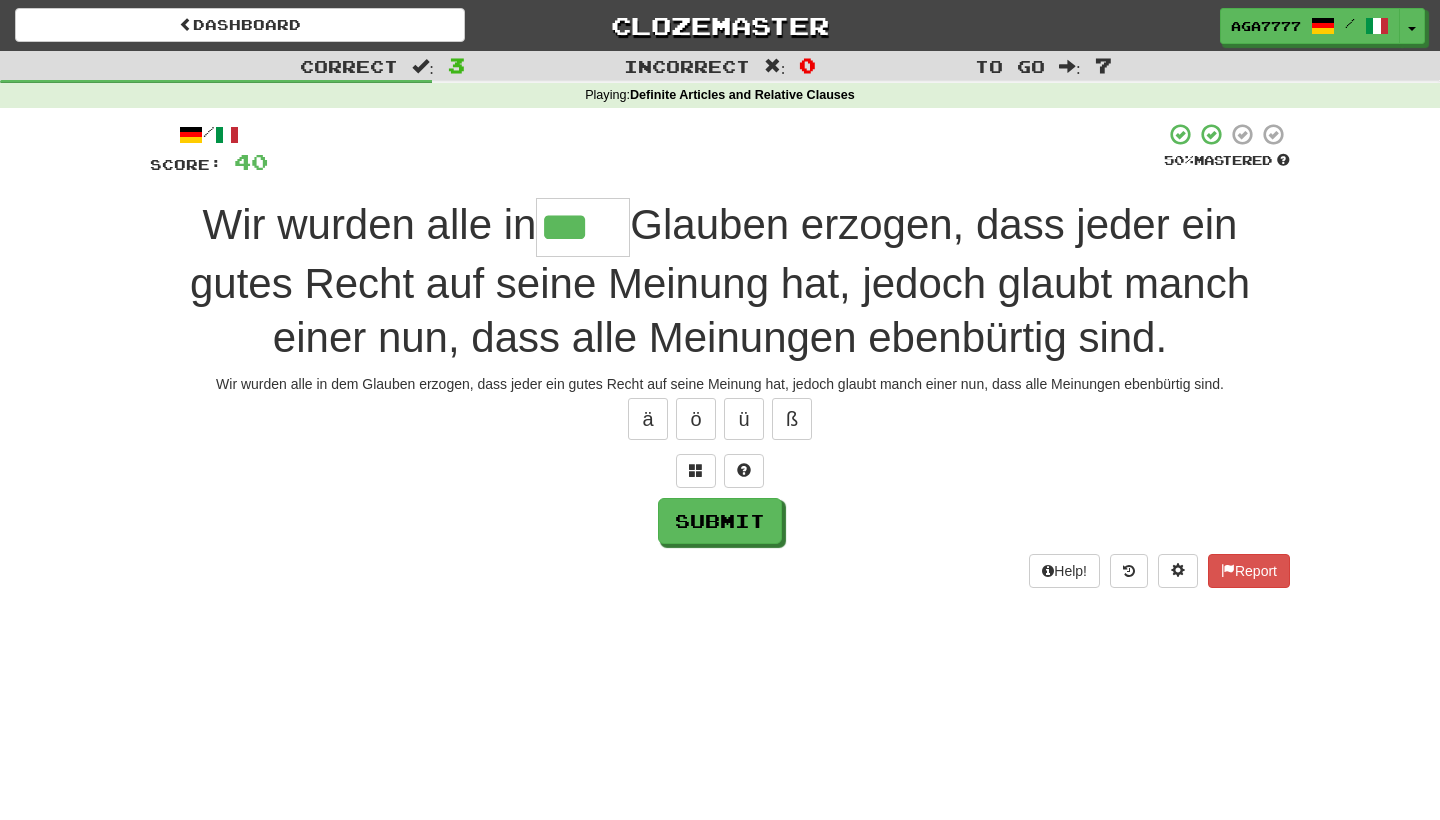 type on "***" 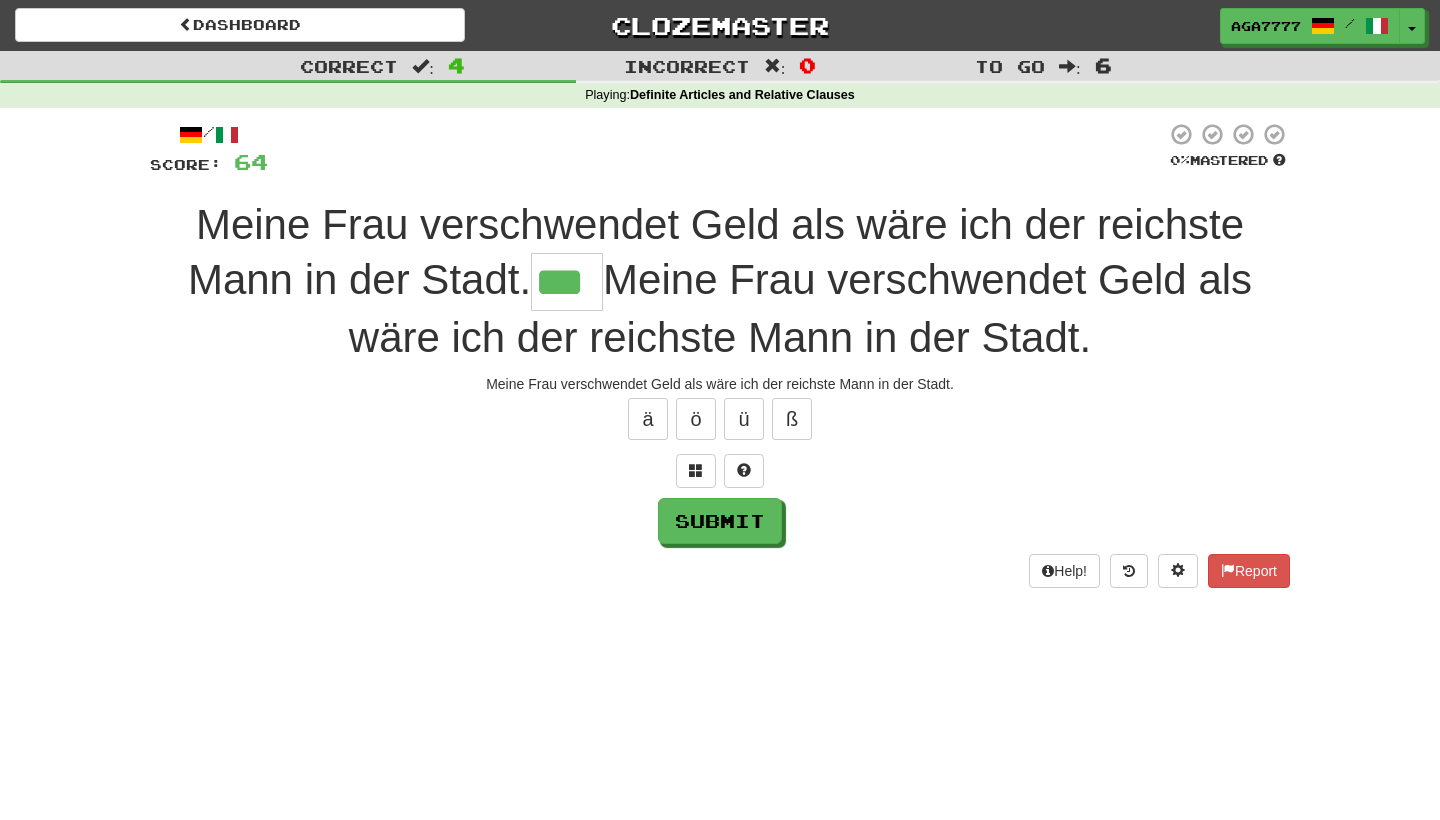 type on "***" 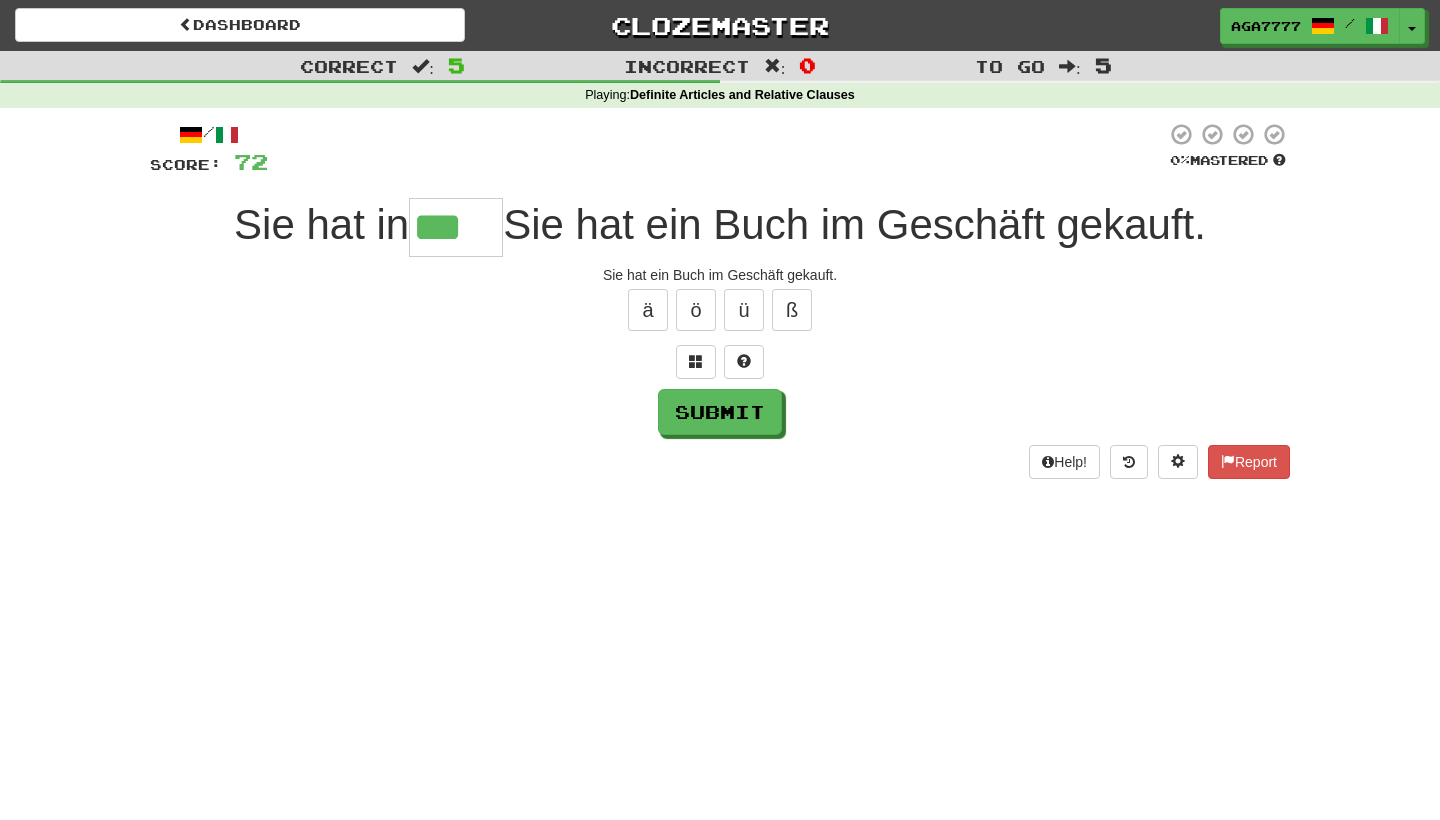 type on "***" 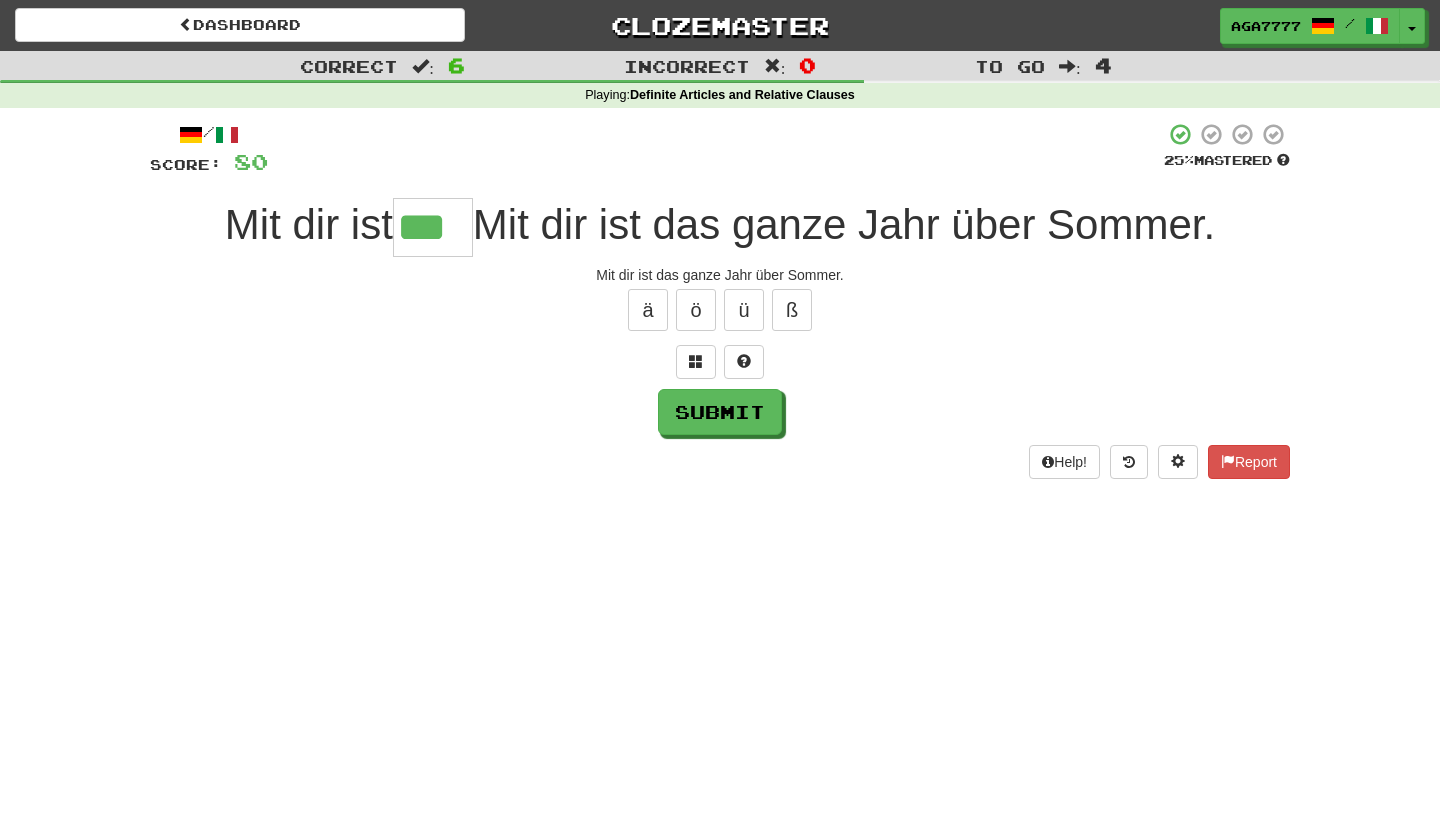 type on "***" 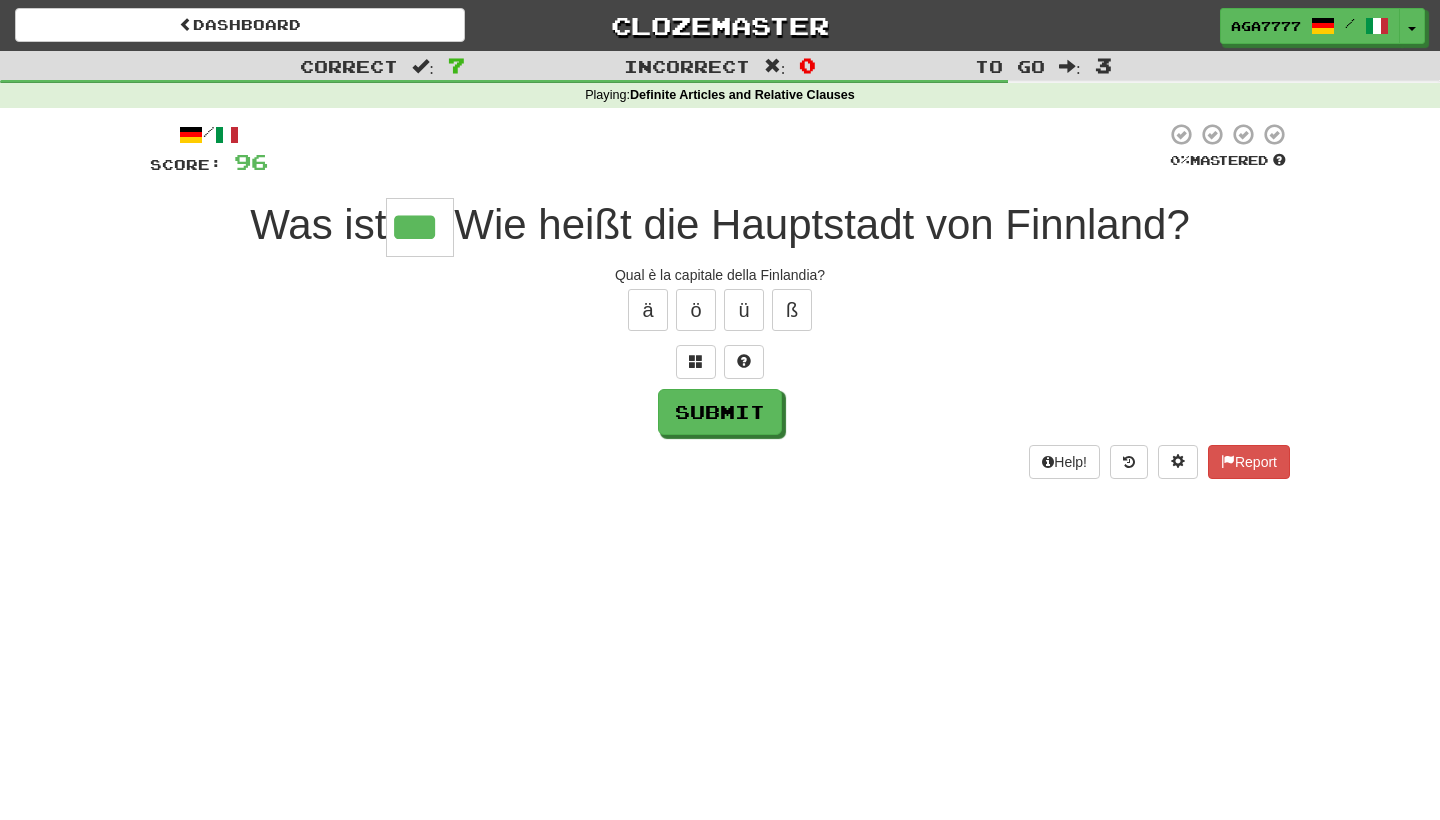 type on "***" 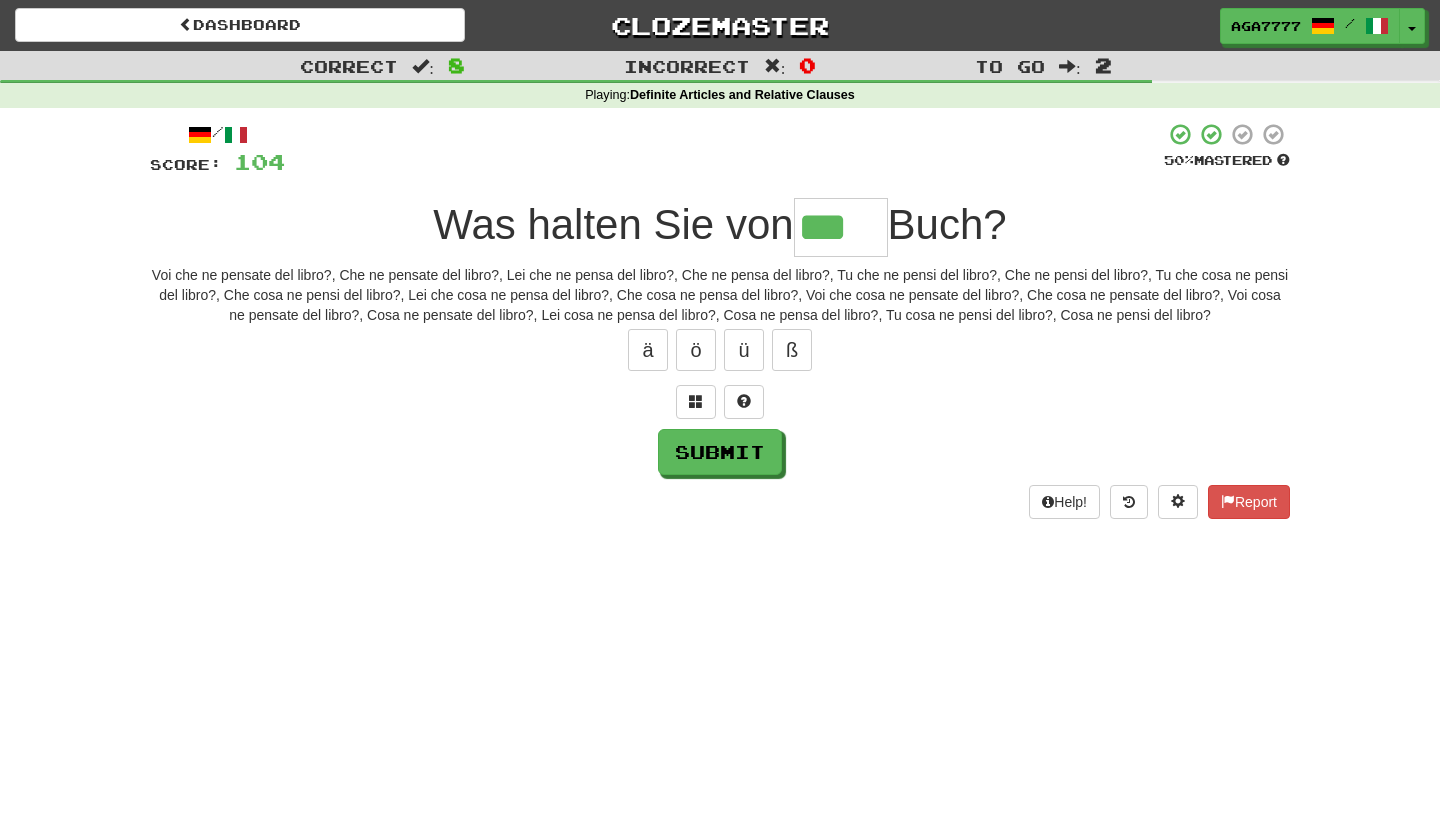 type on "***" 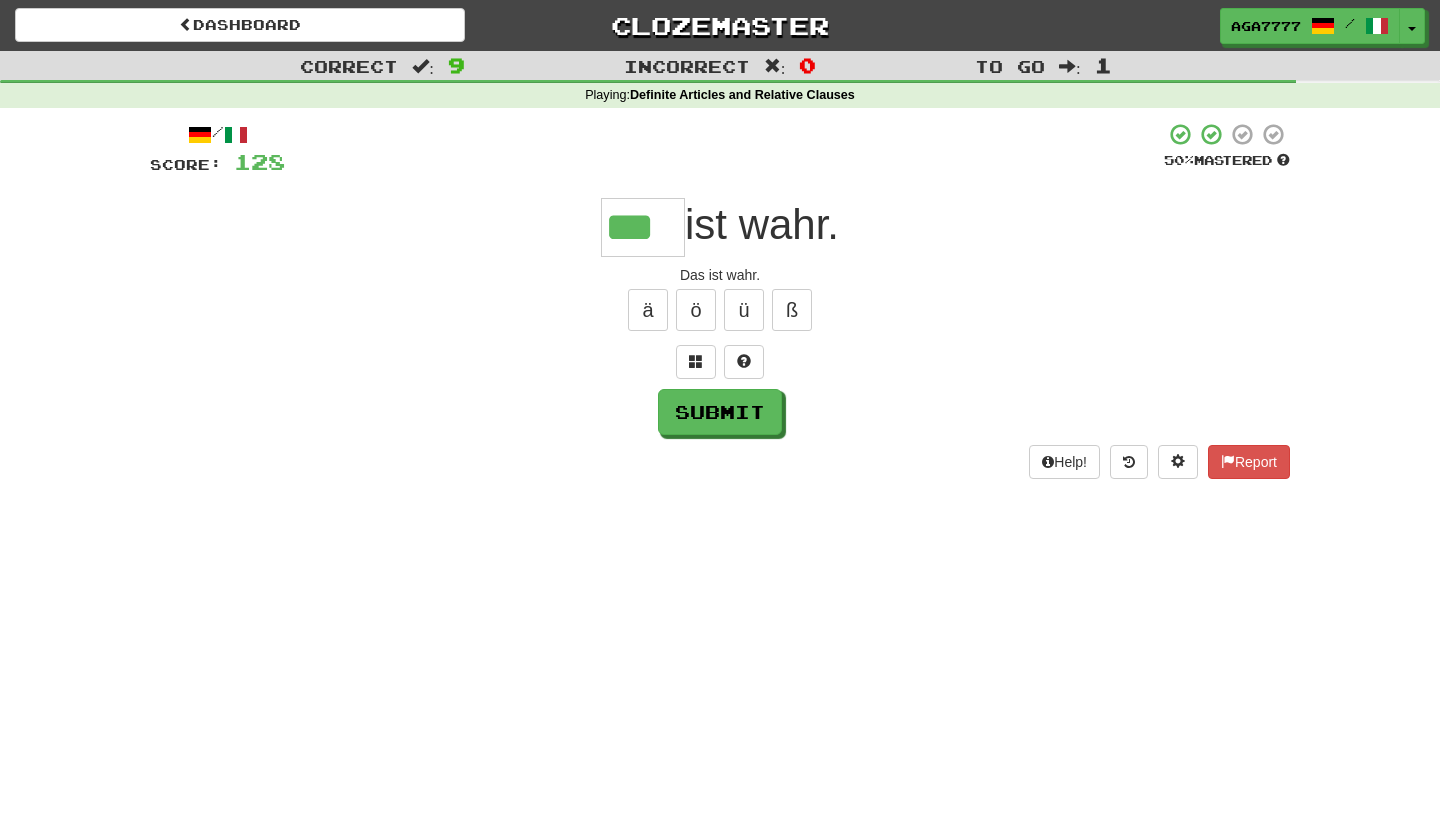 type on "***" 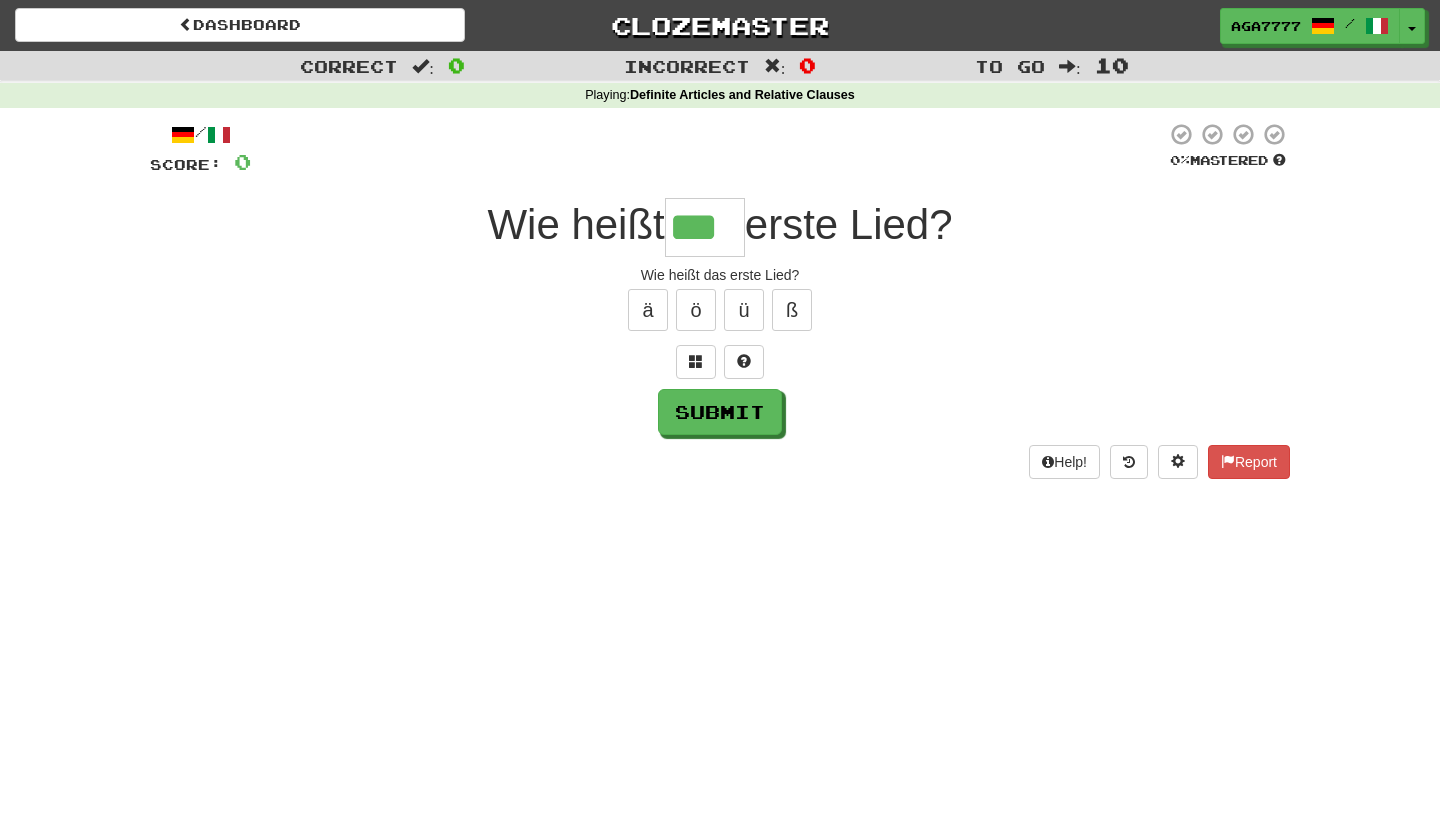 type on "***" 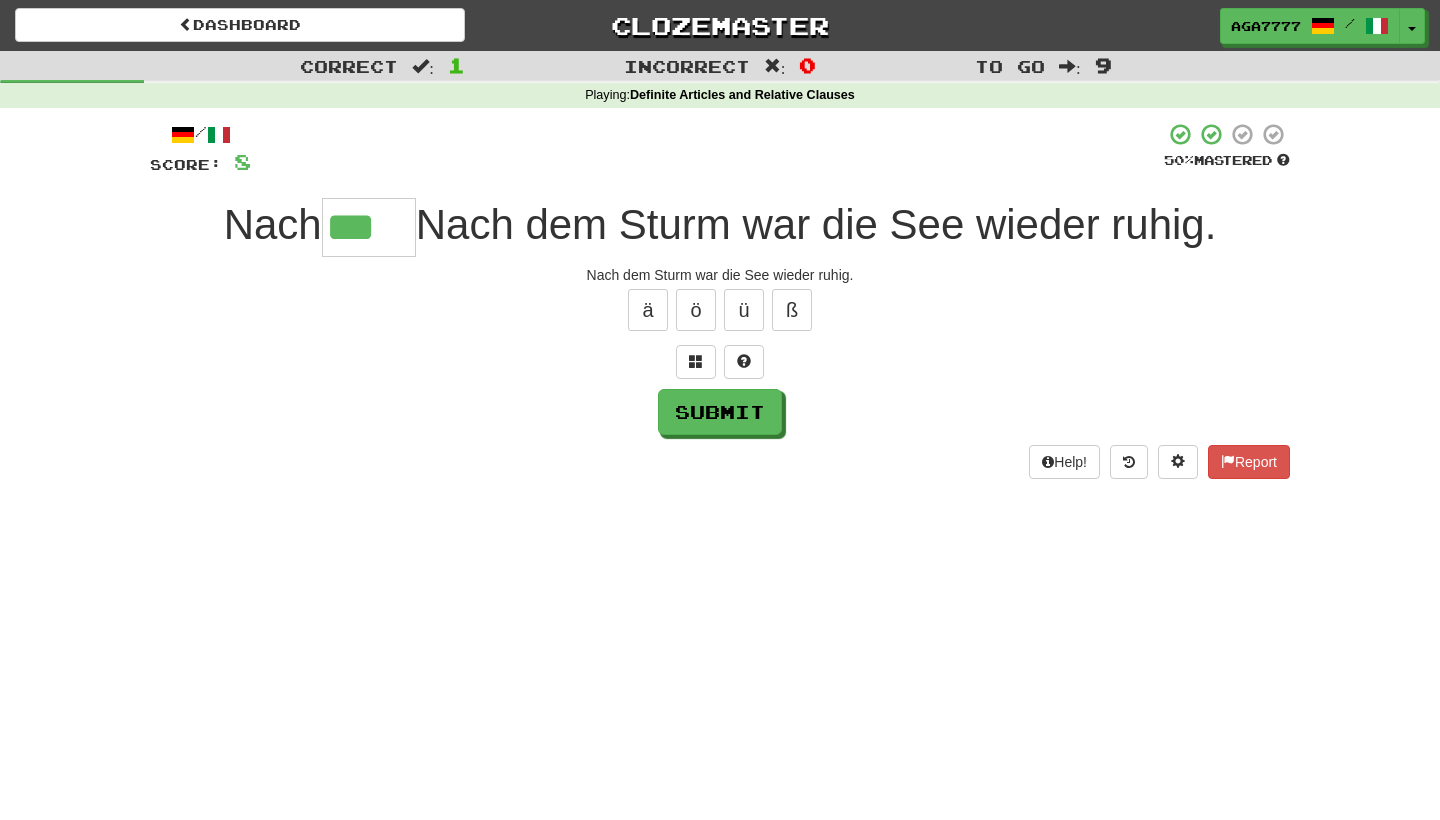 type on "***" 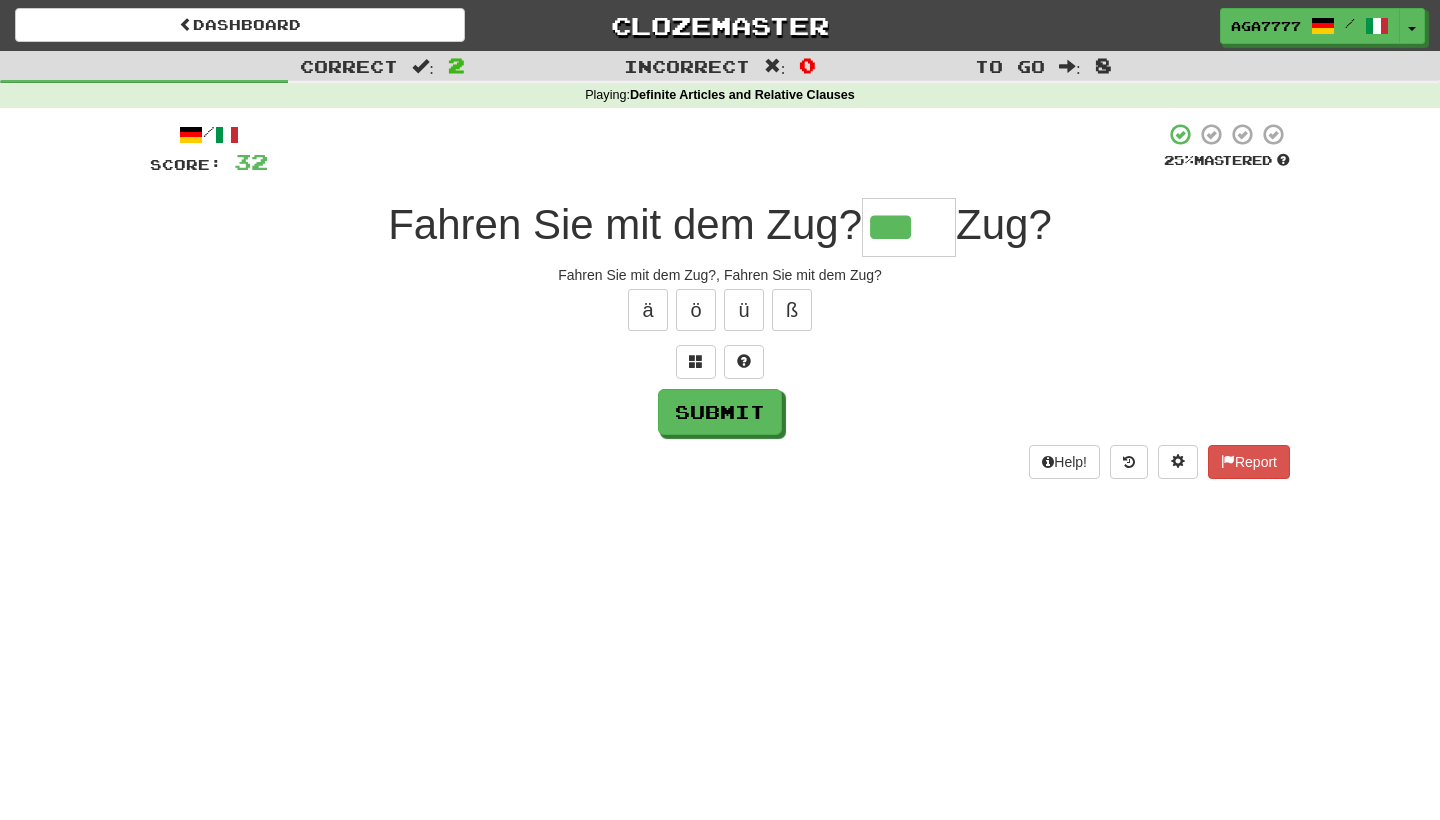 type on "***" 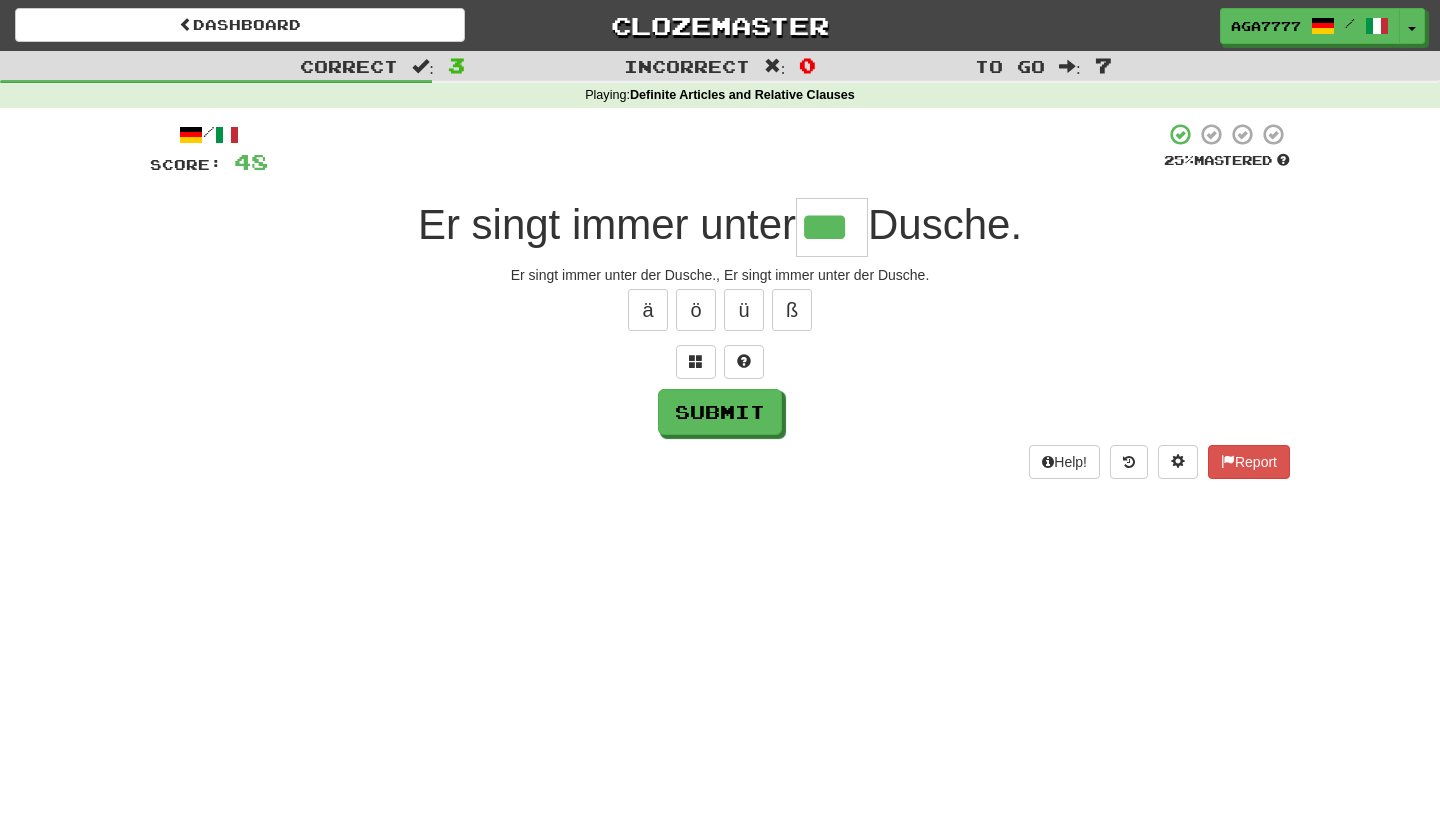 type on "***" 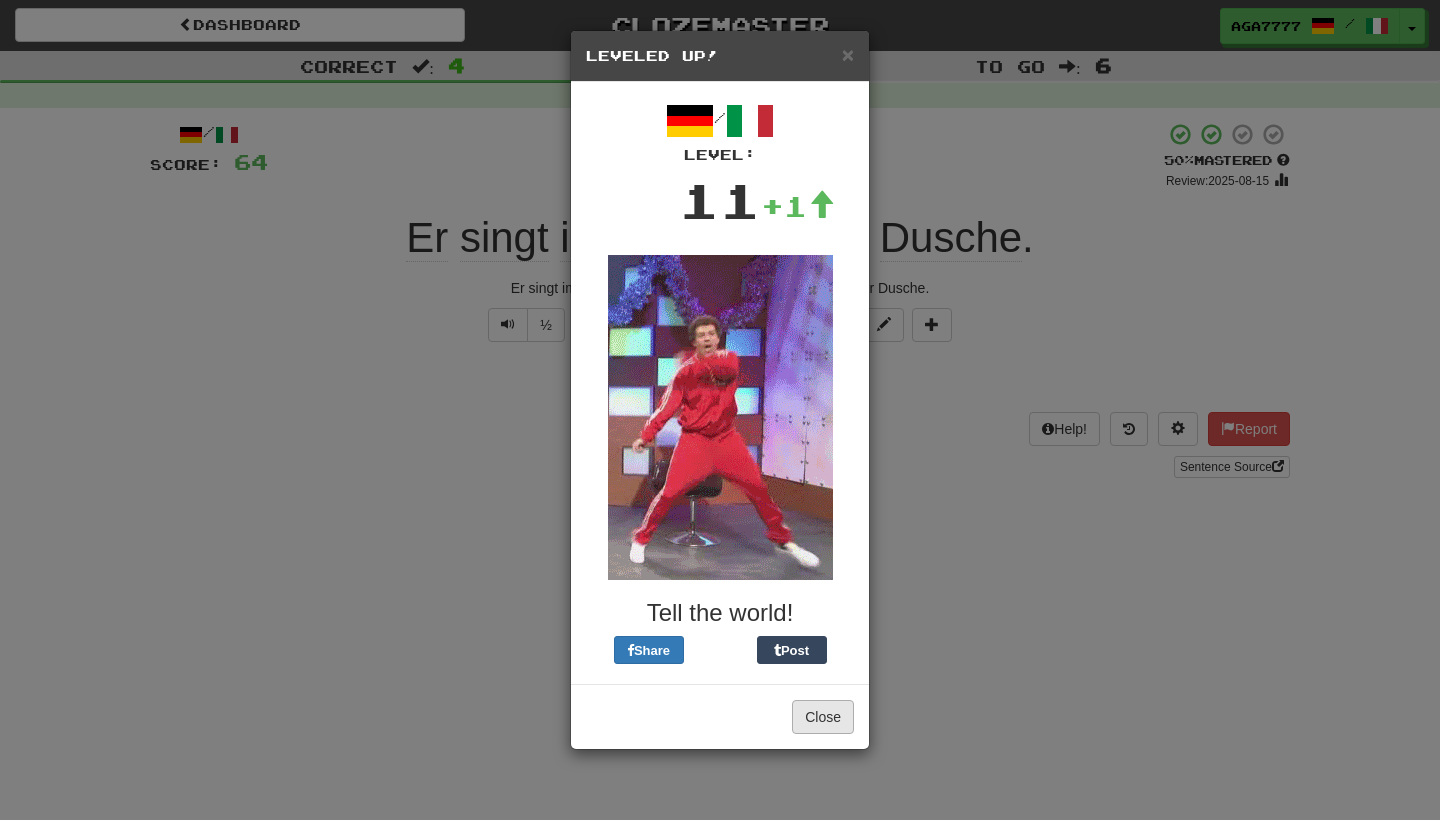 click on "Close" at bounding box center [823, 717] 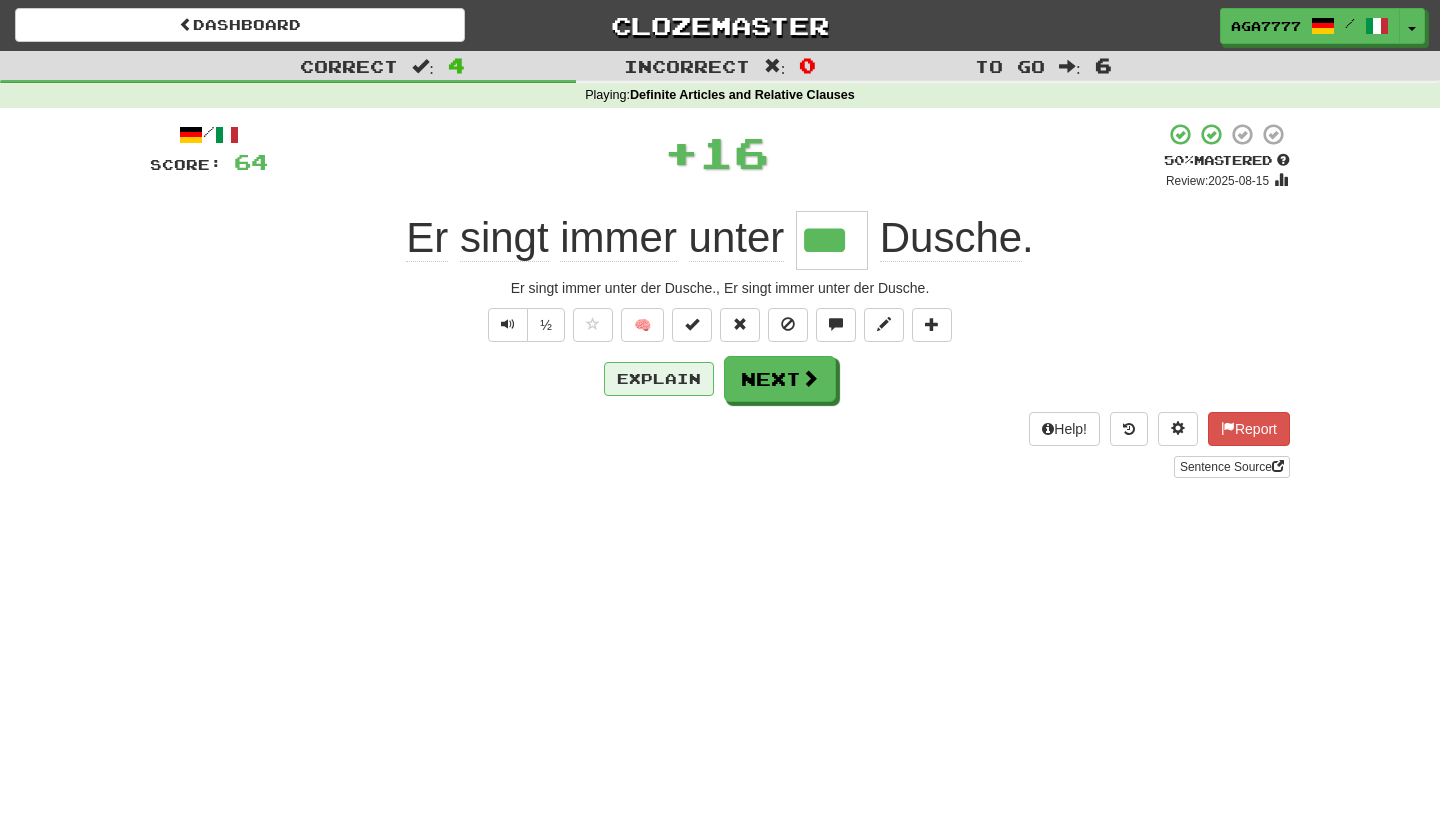 click on "Explain" at bounding box center (659, 379) 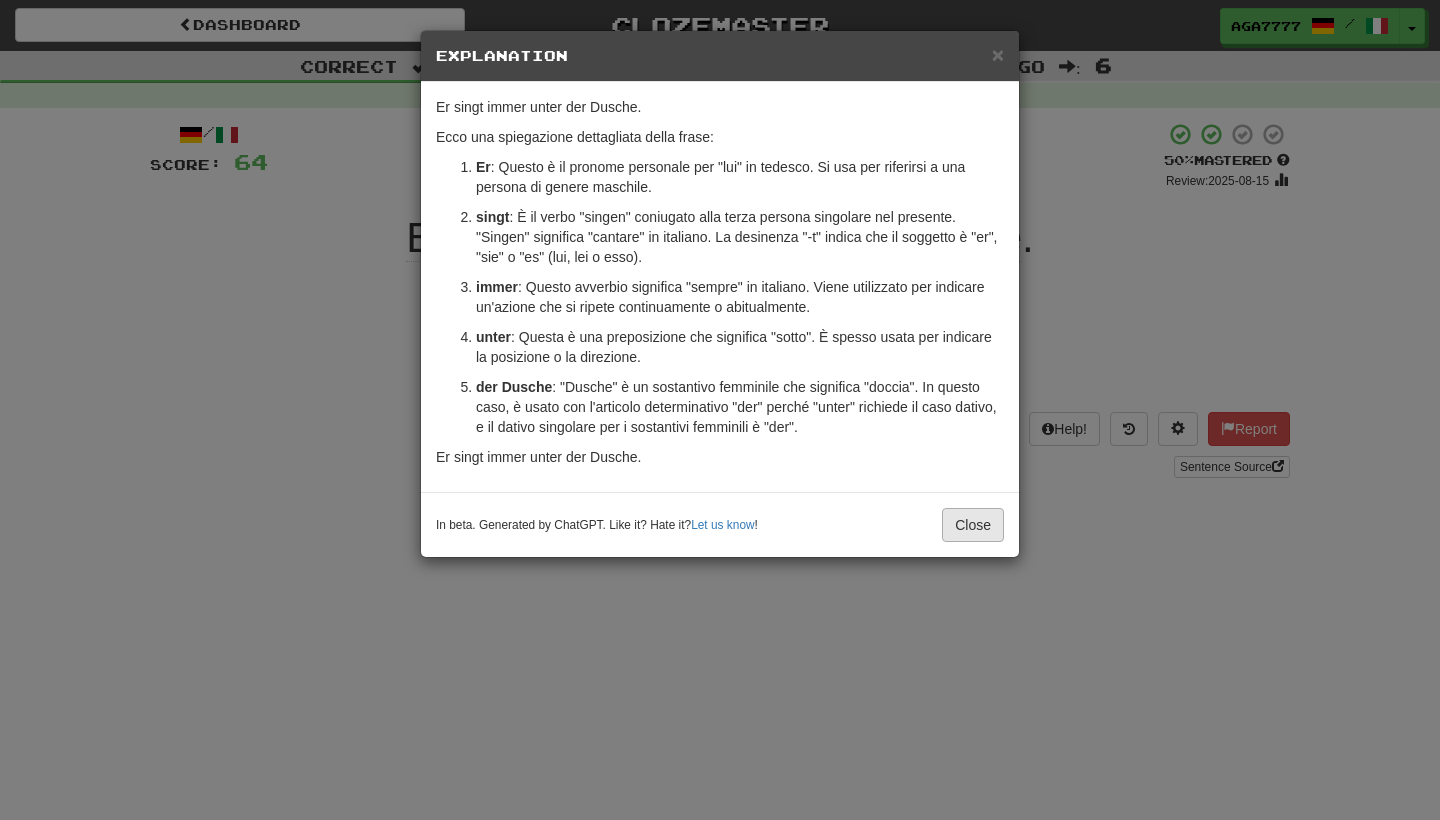 click on "Close" at bounding box center [973, 525] 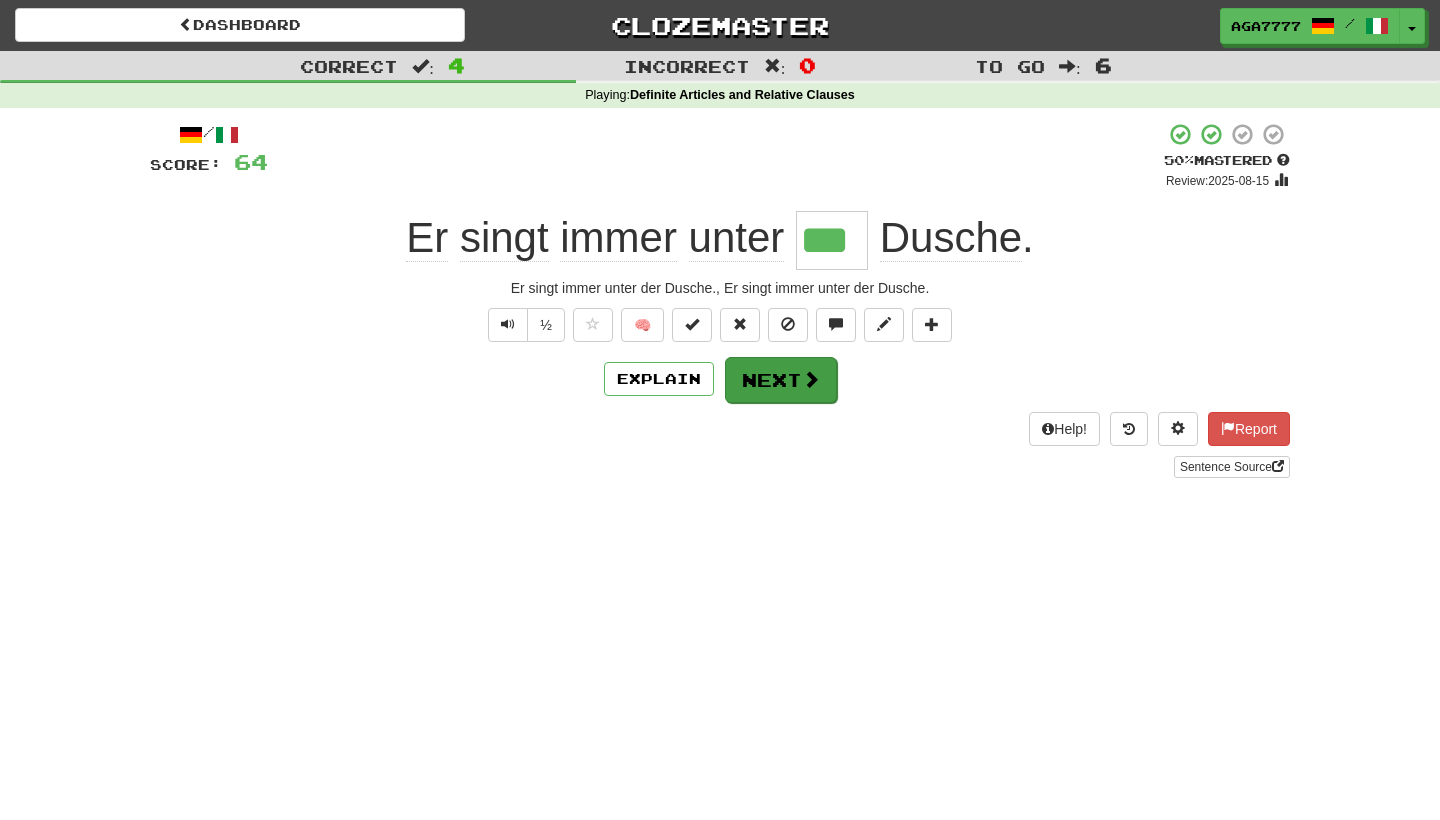 click at bounding box center (811, 379) 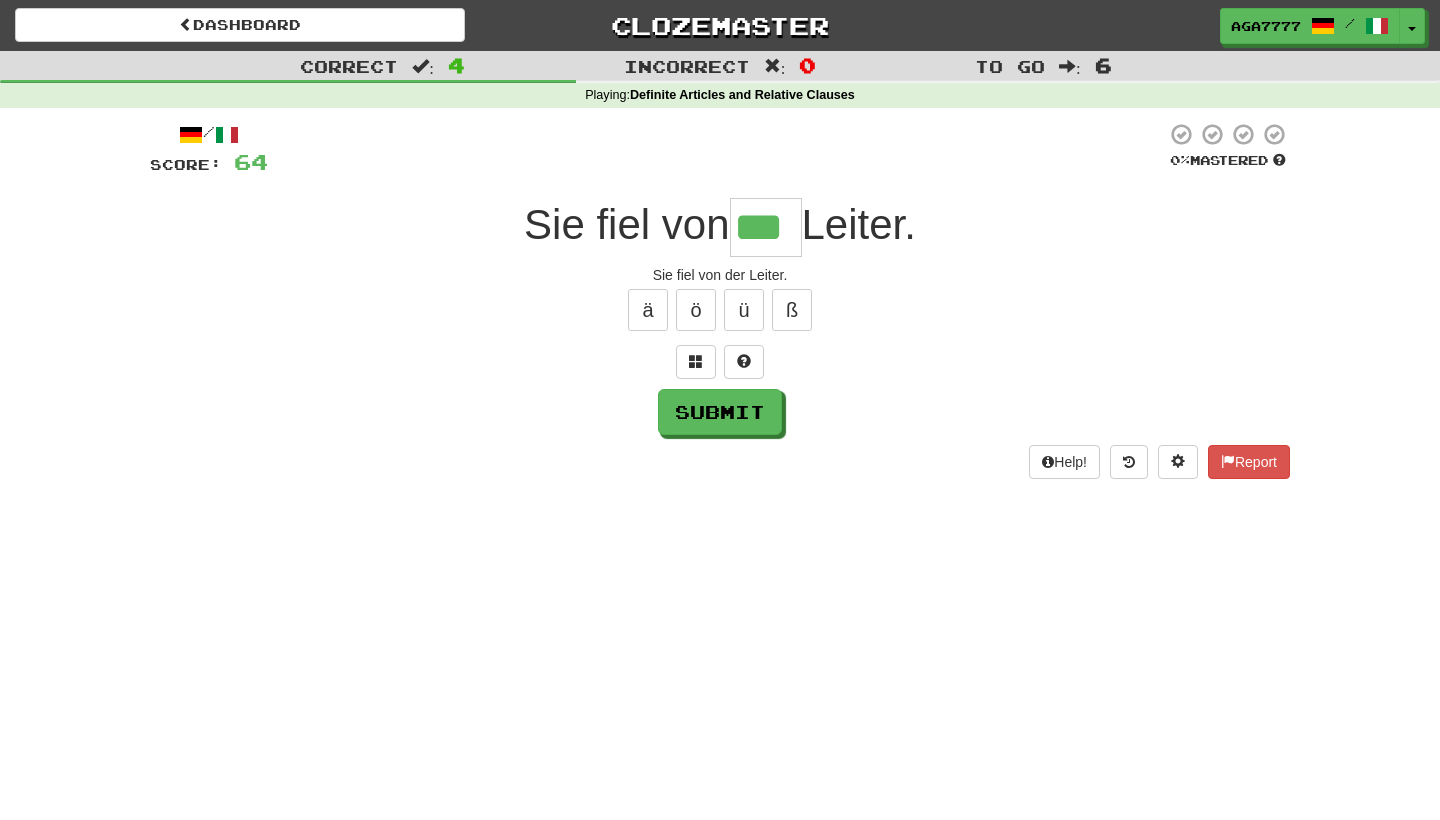 type on "***" 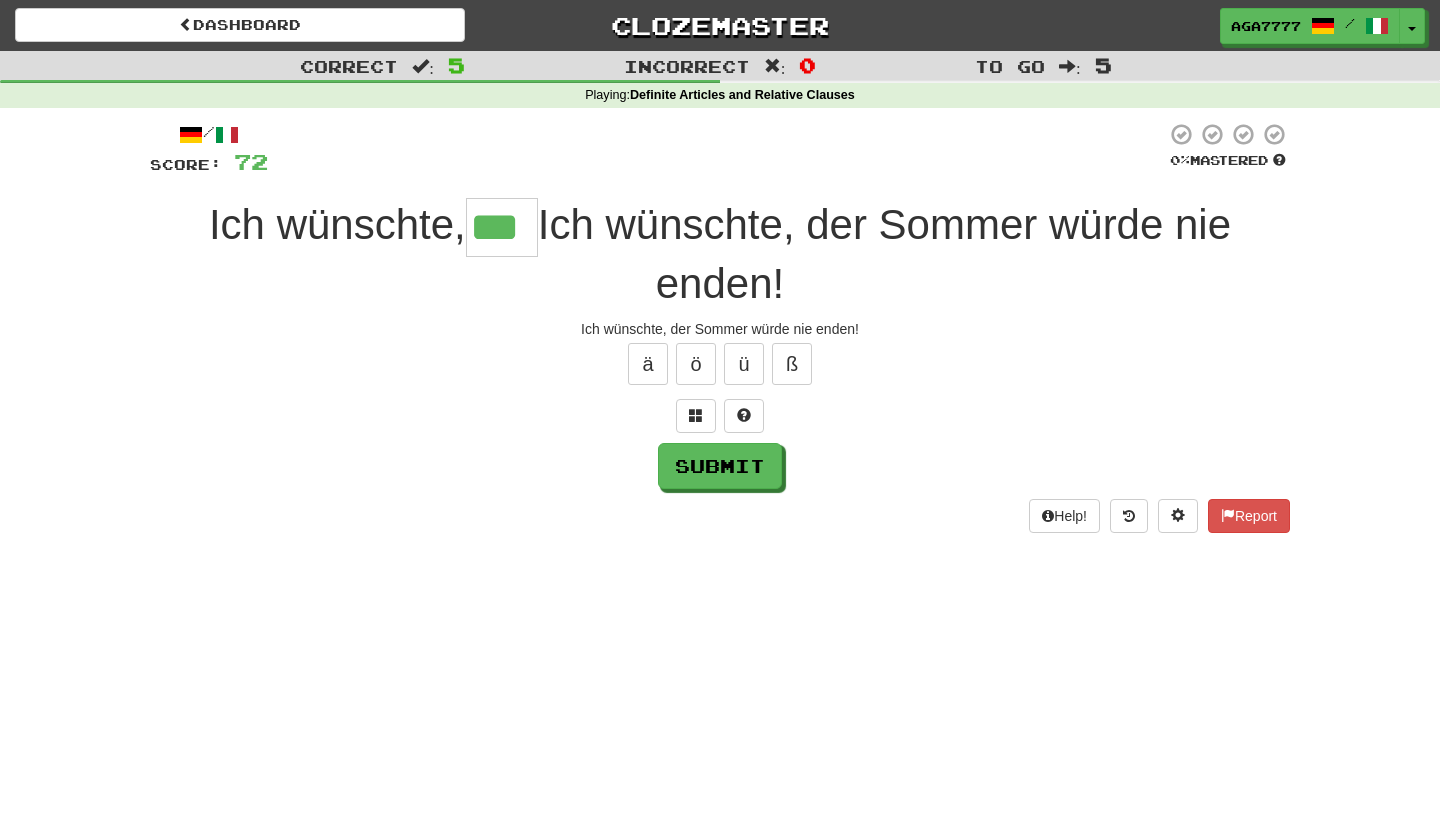 type on "***" 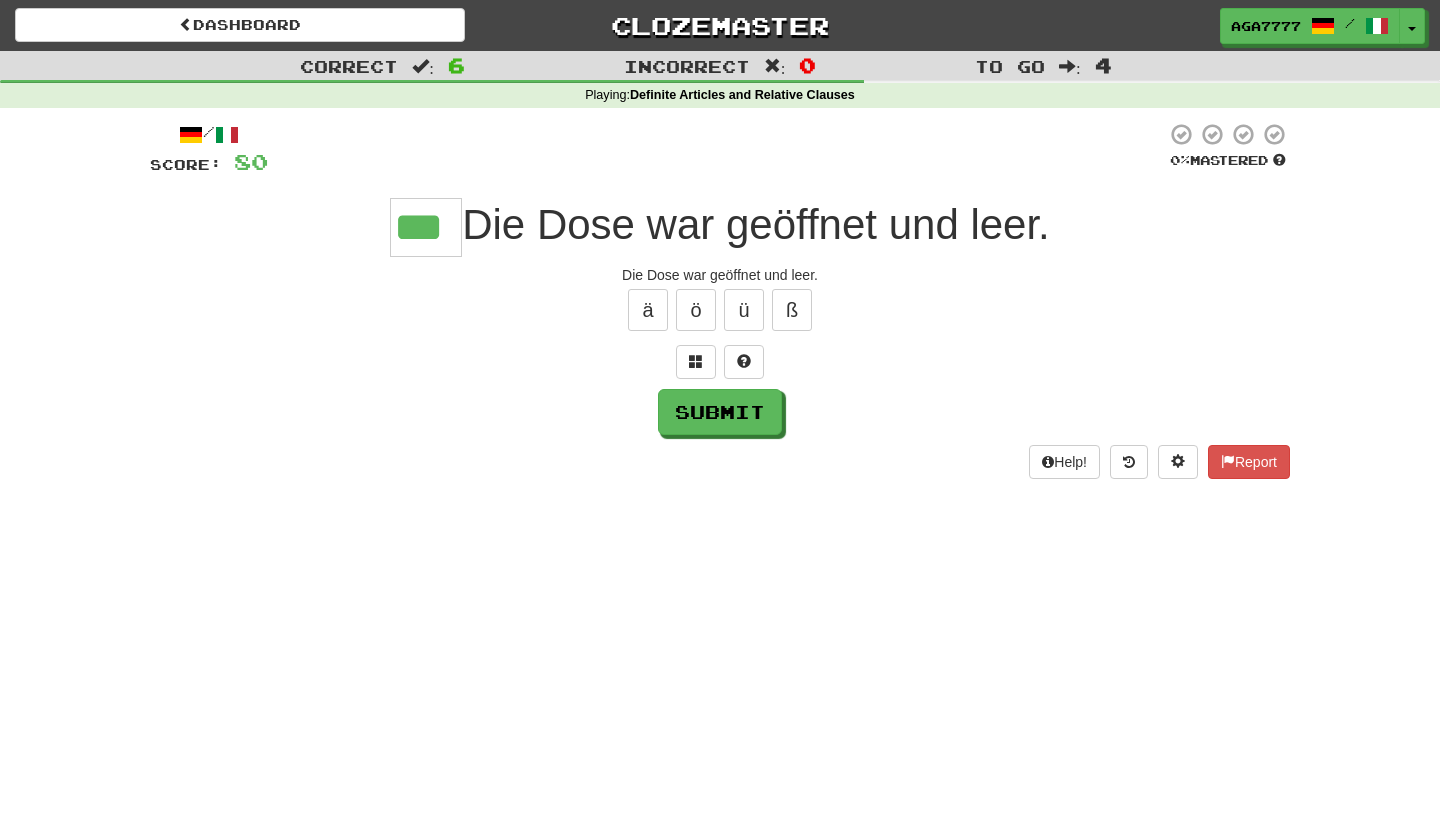 type on "***" 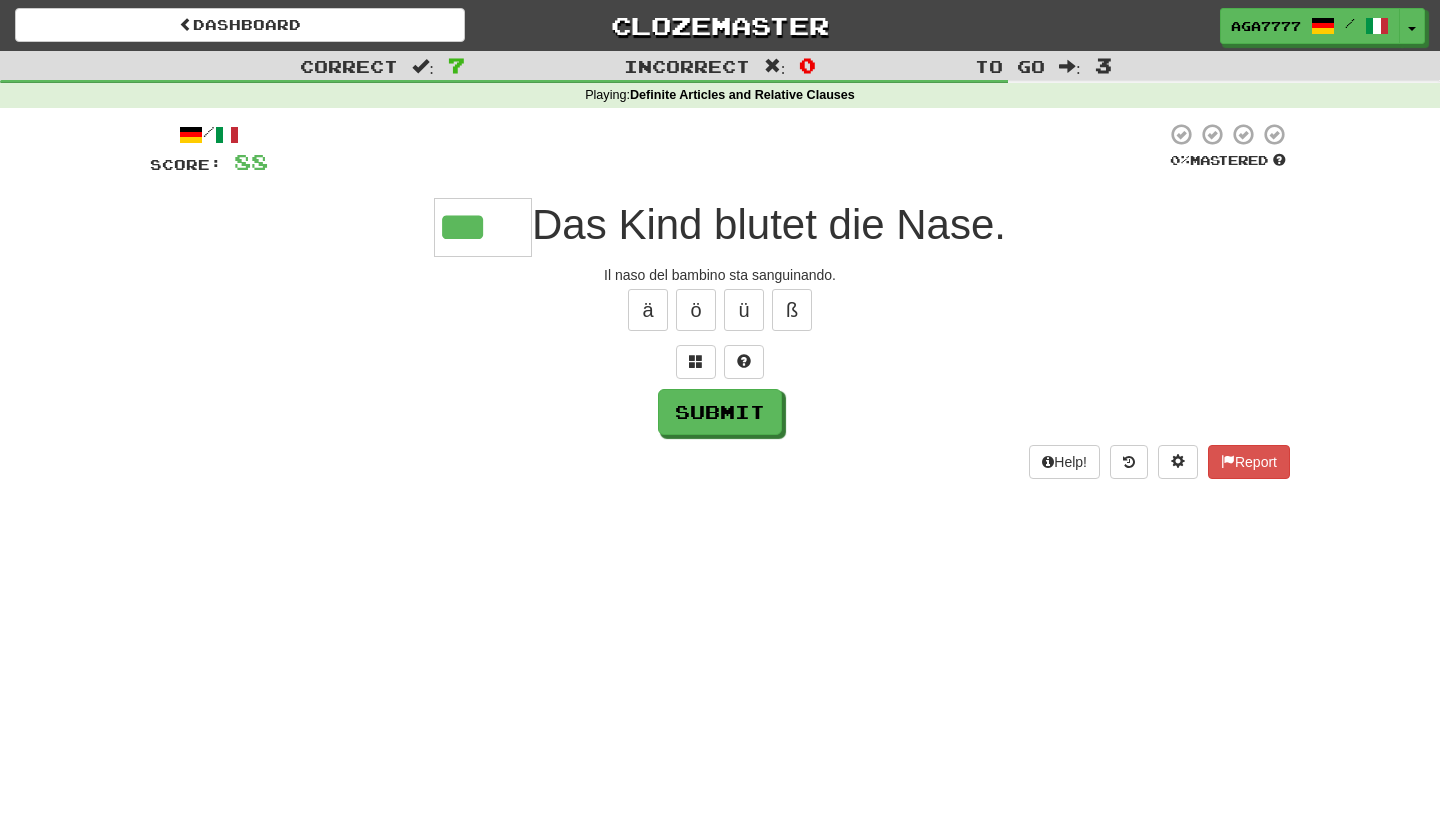 type on "***" 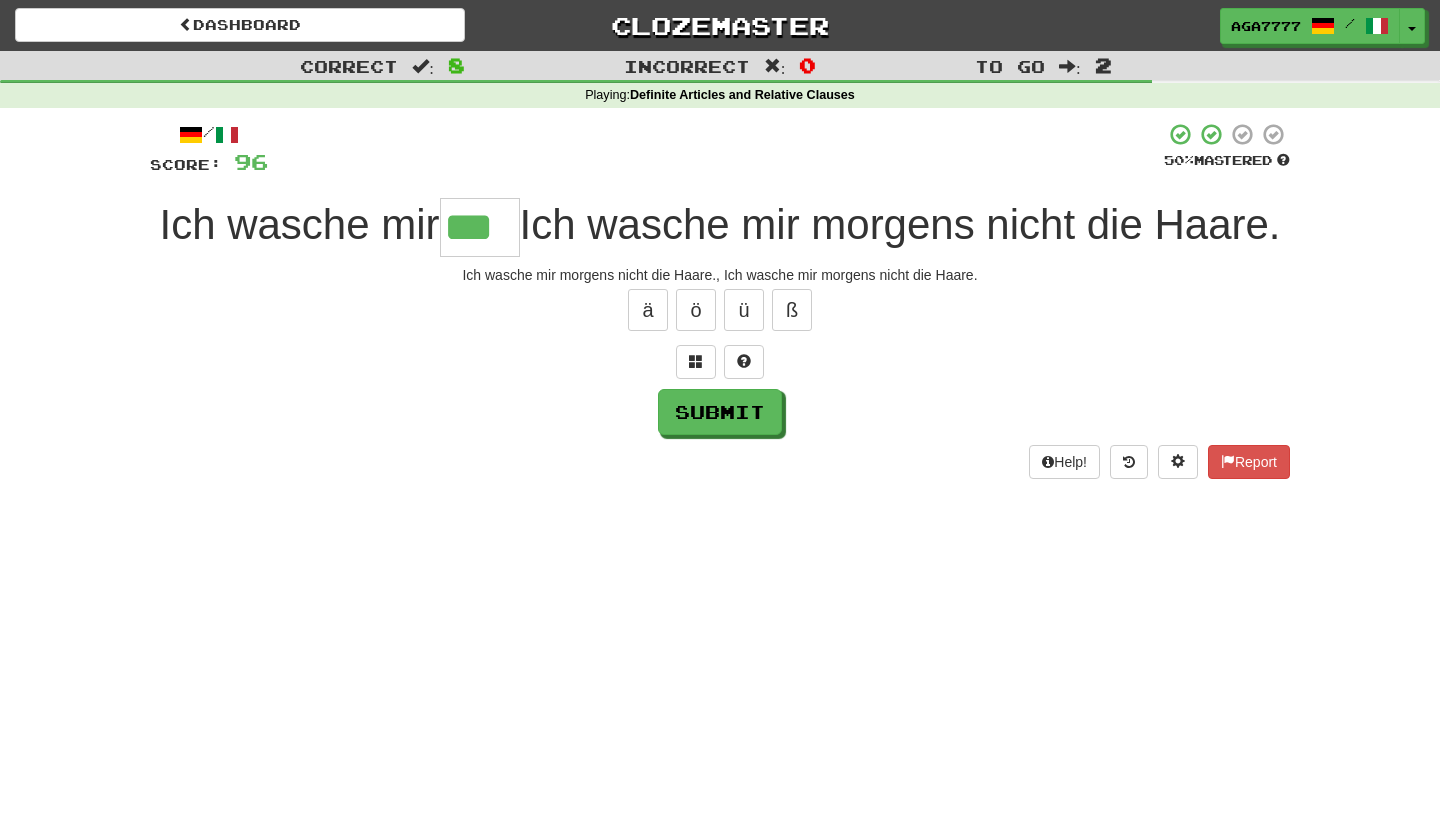 type on "***" 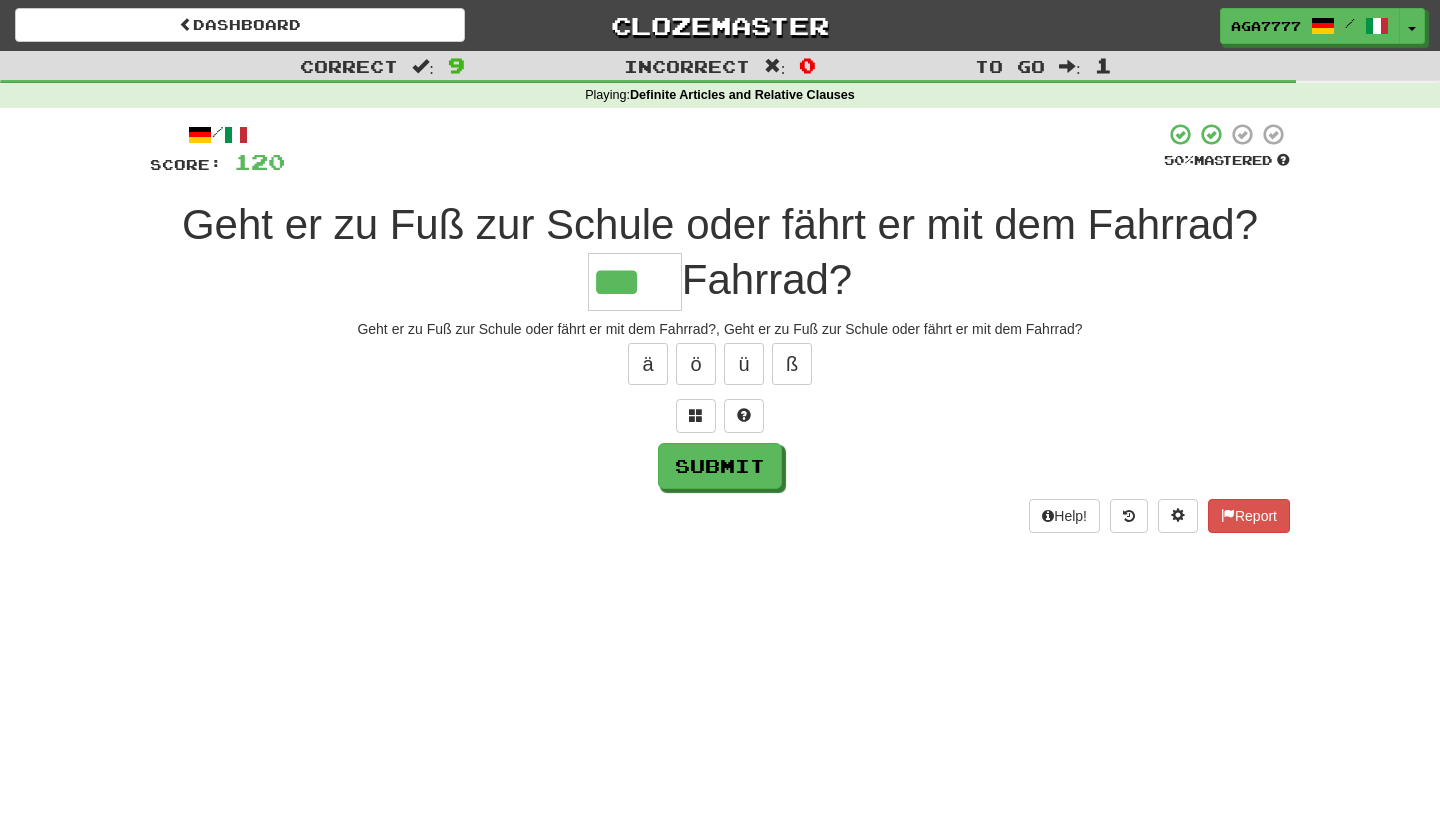 type on "***" 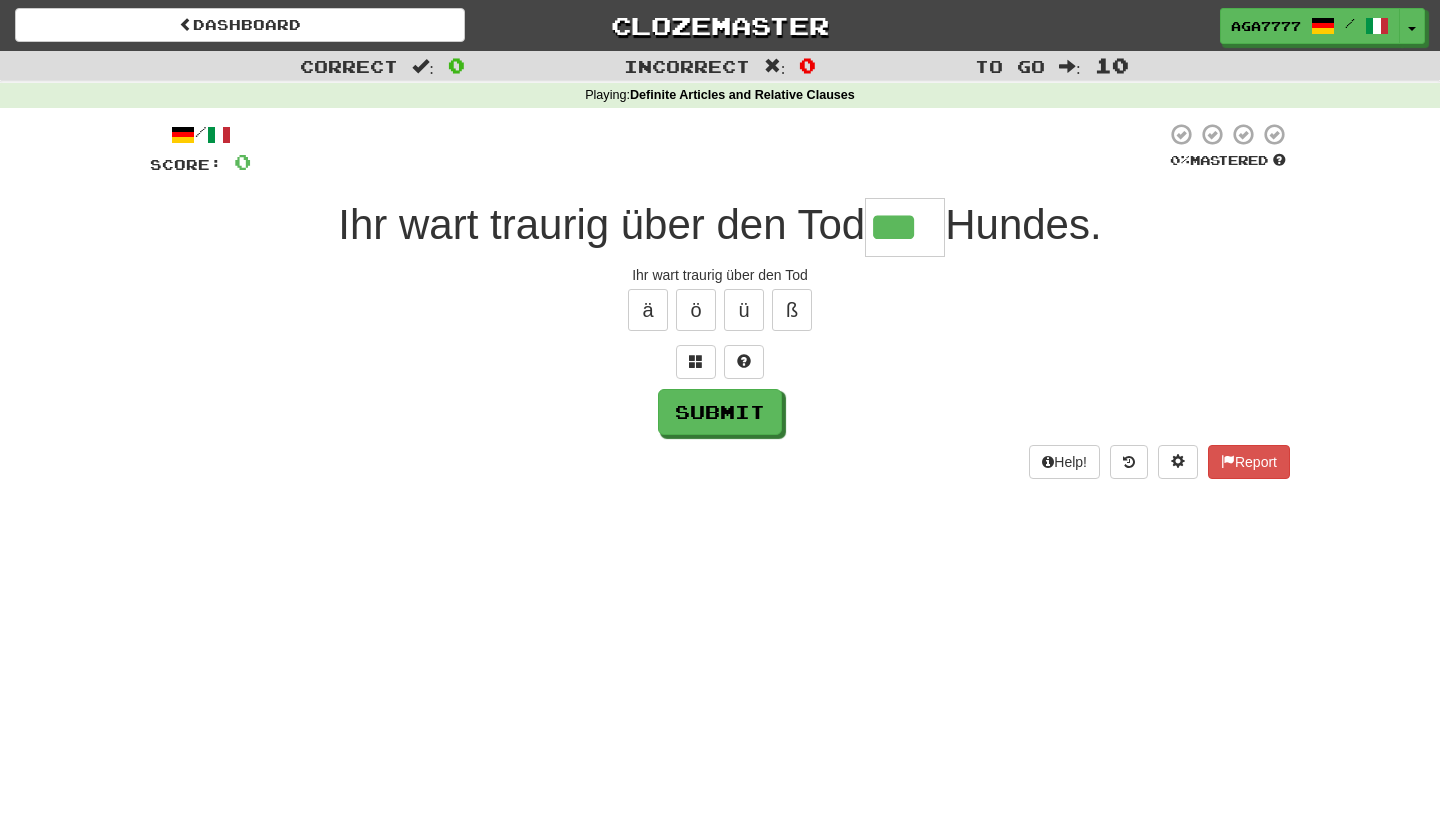 type on "***" 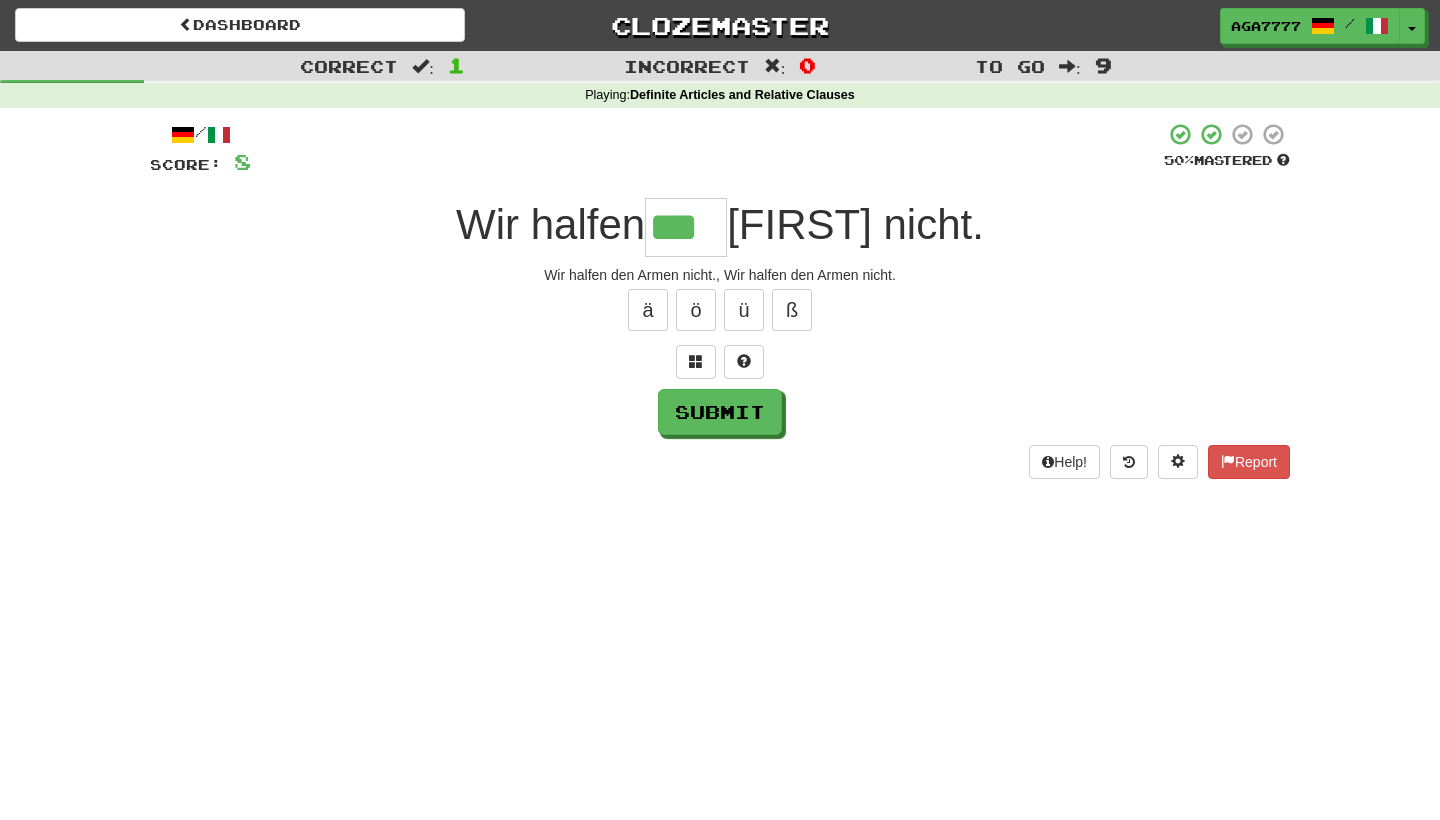 type on "***" 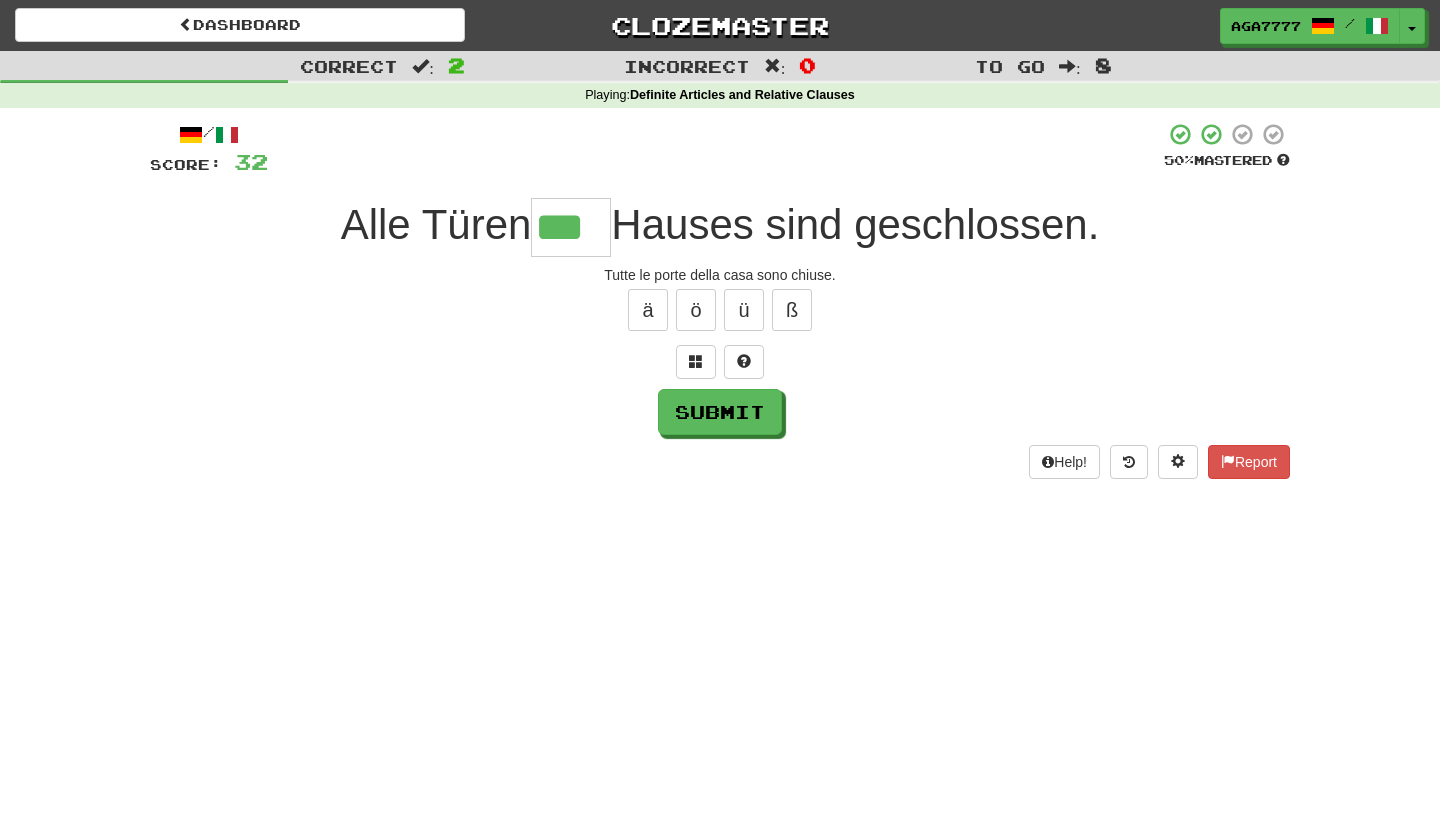 type on "***" 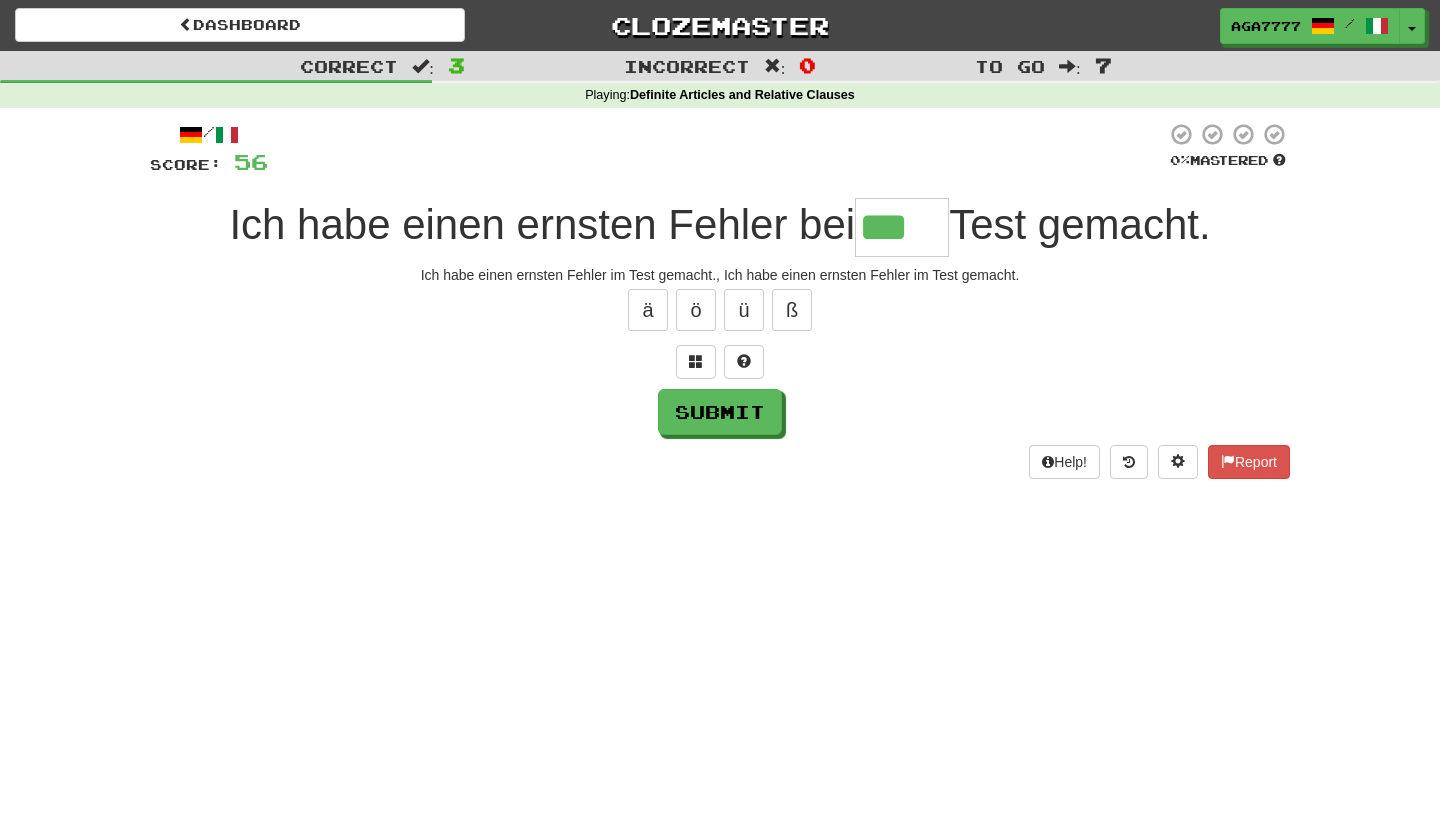 type on "***" 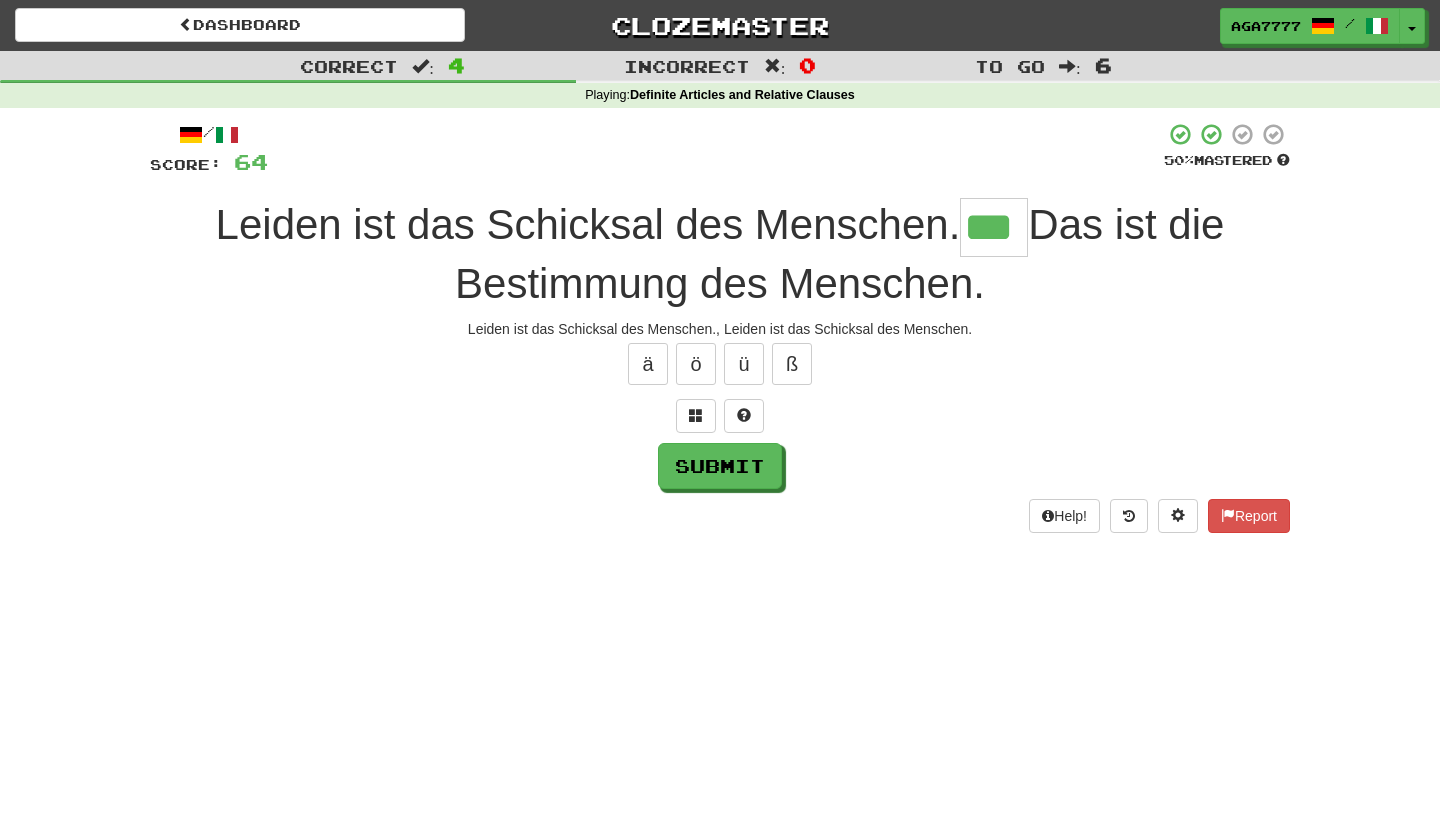 type on "***" 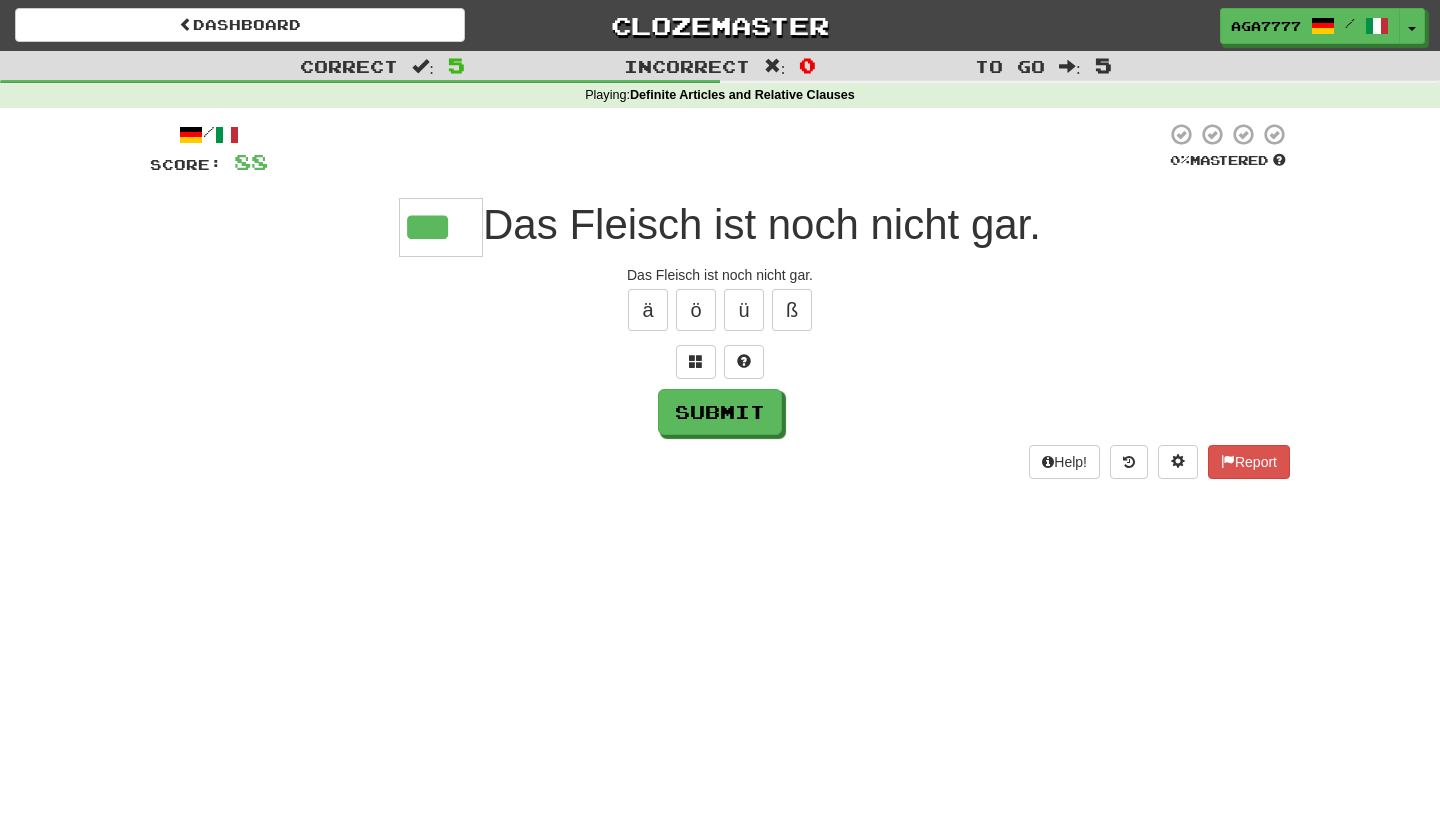 type on "***" 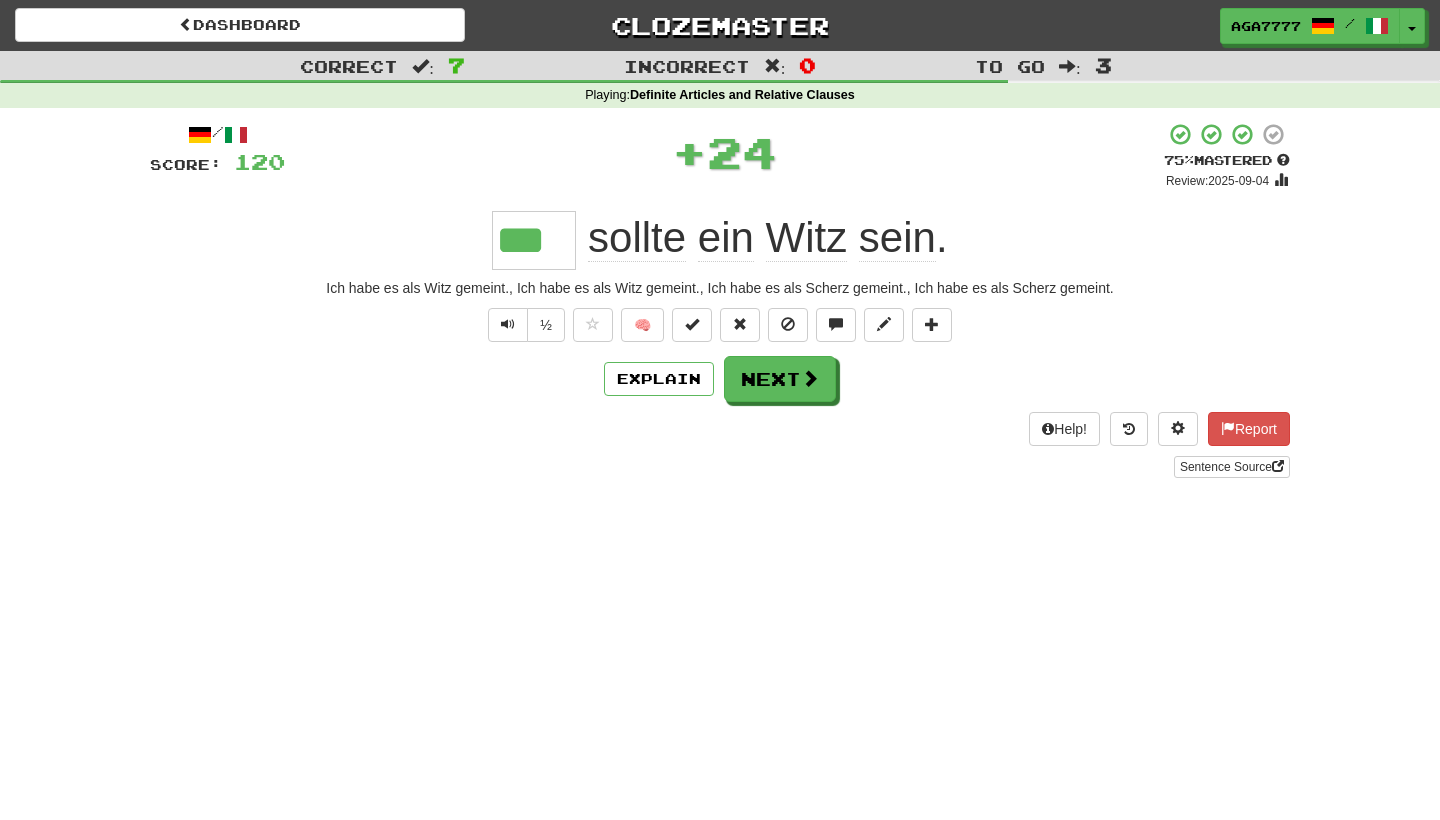 type on "***" 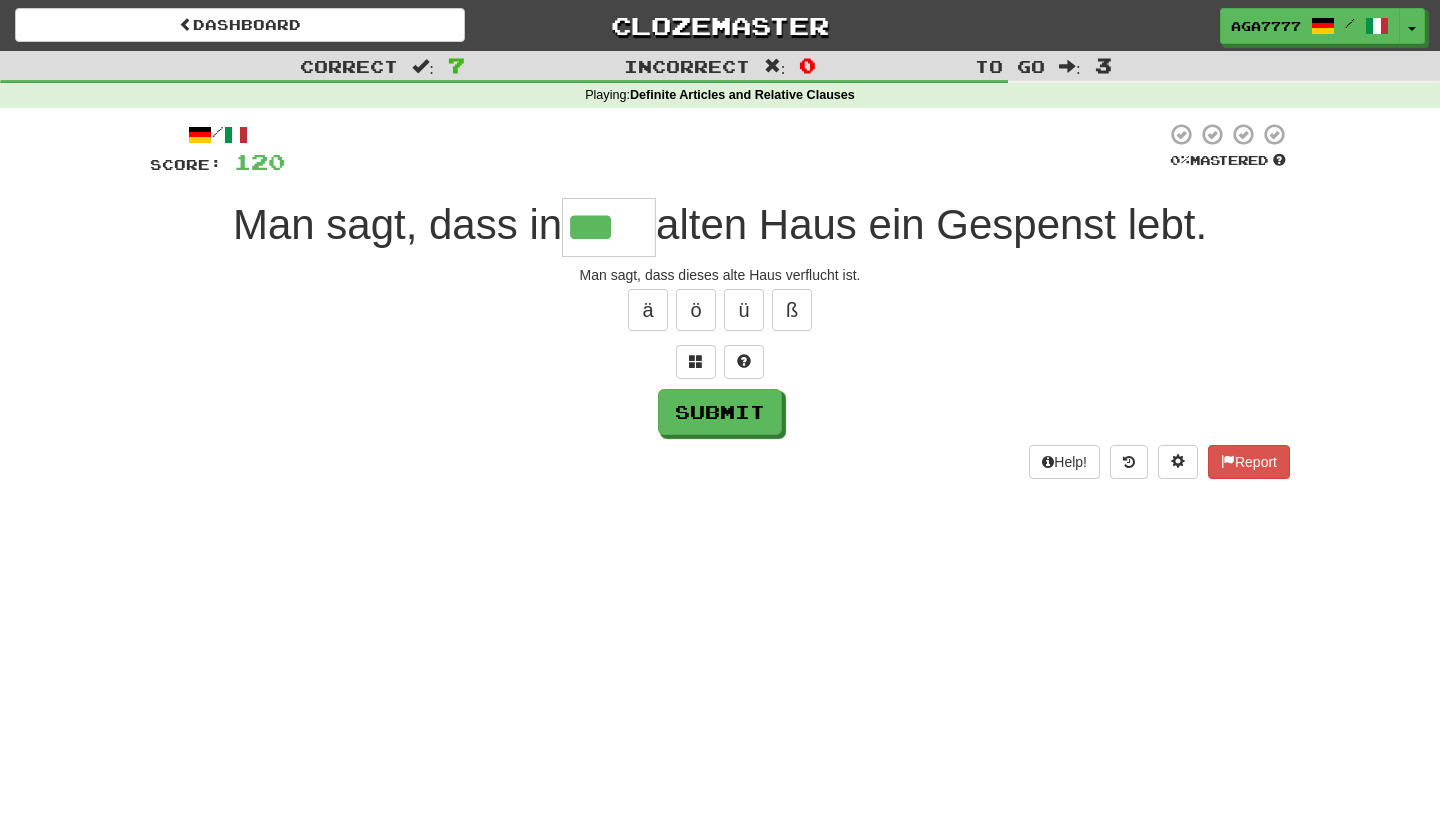 type on "***" 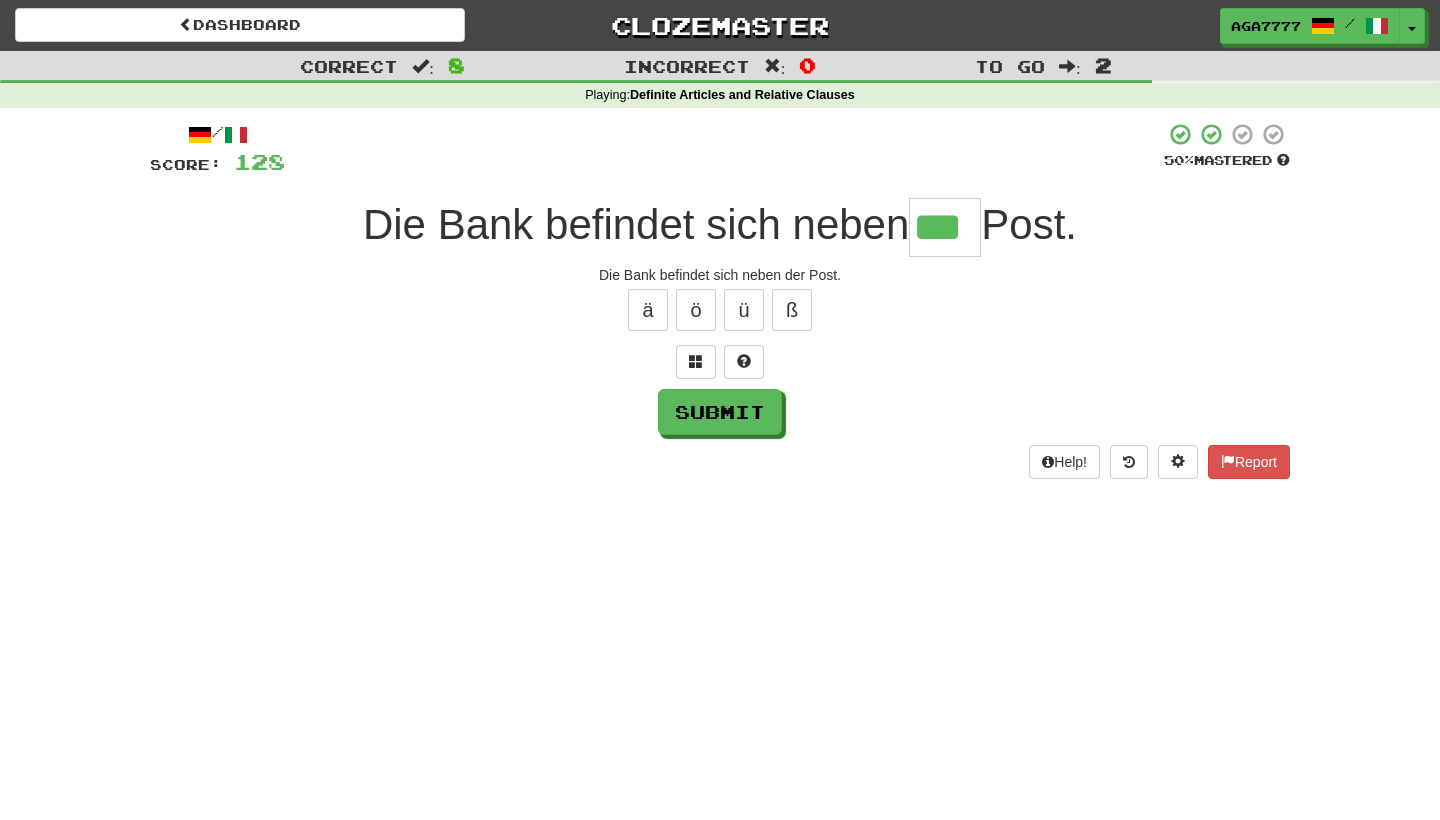 type on "***" 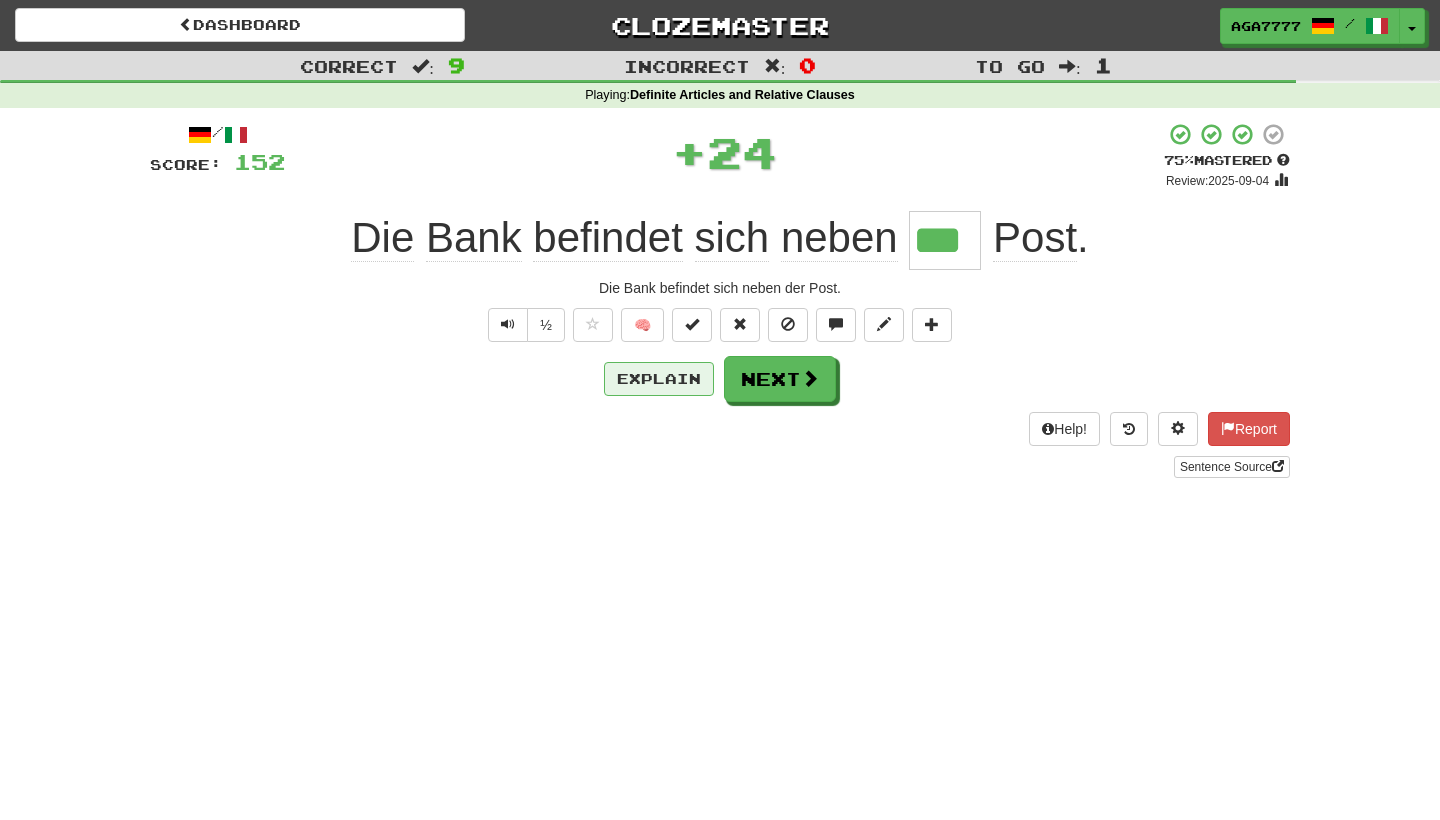 click on "Explain" at bounding box center [659, 379] 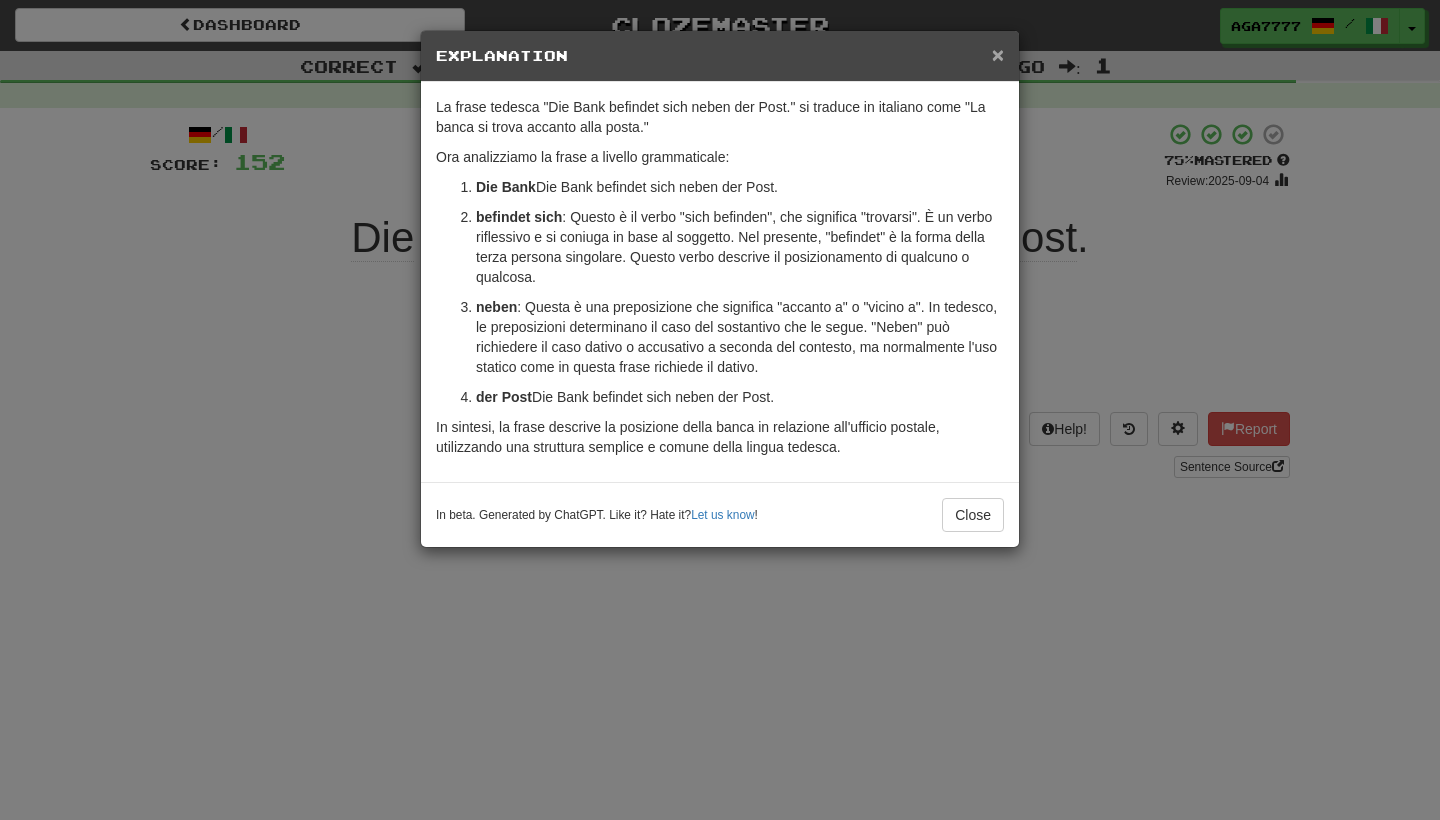 click on "×" at bounding box center (998, 54) 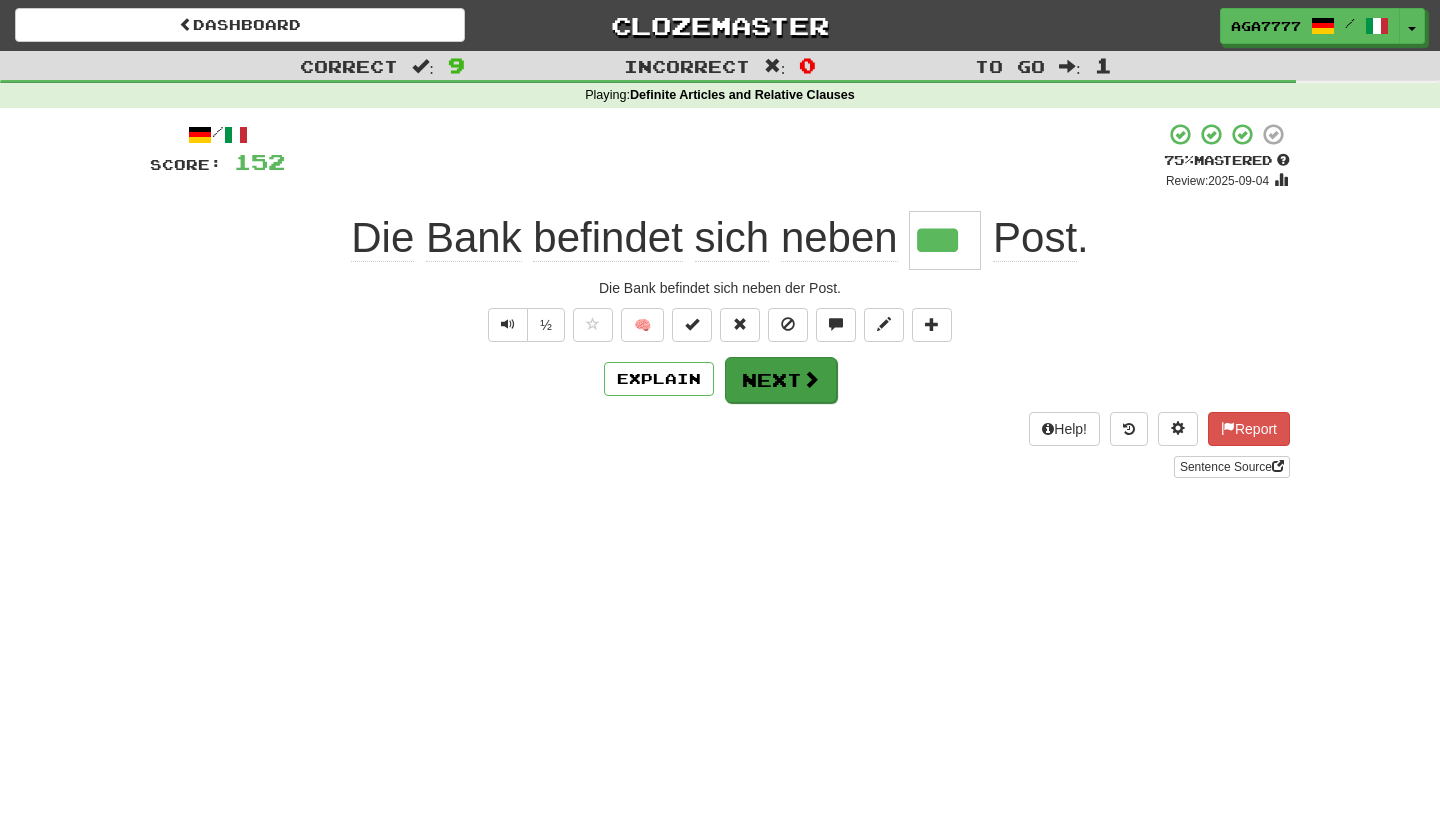click on "Next" at bounding box center (781, 380) 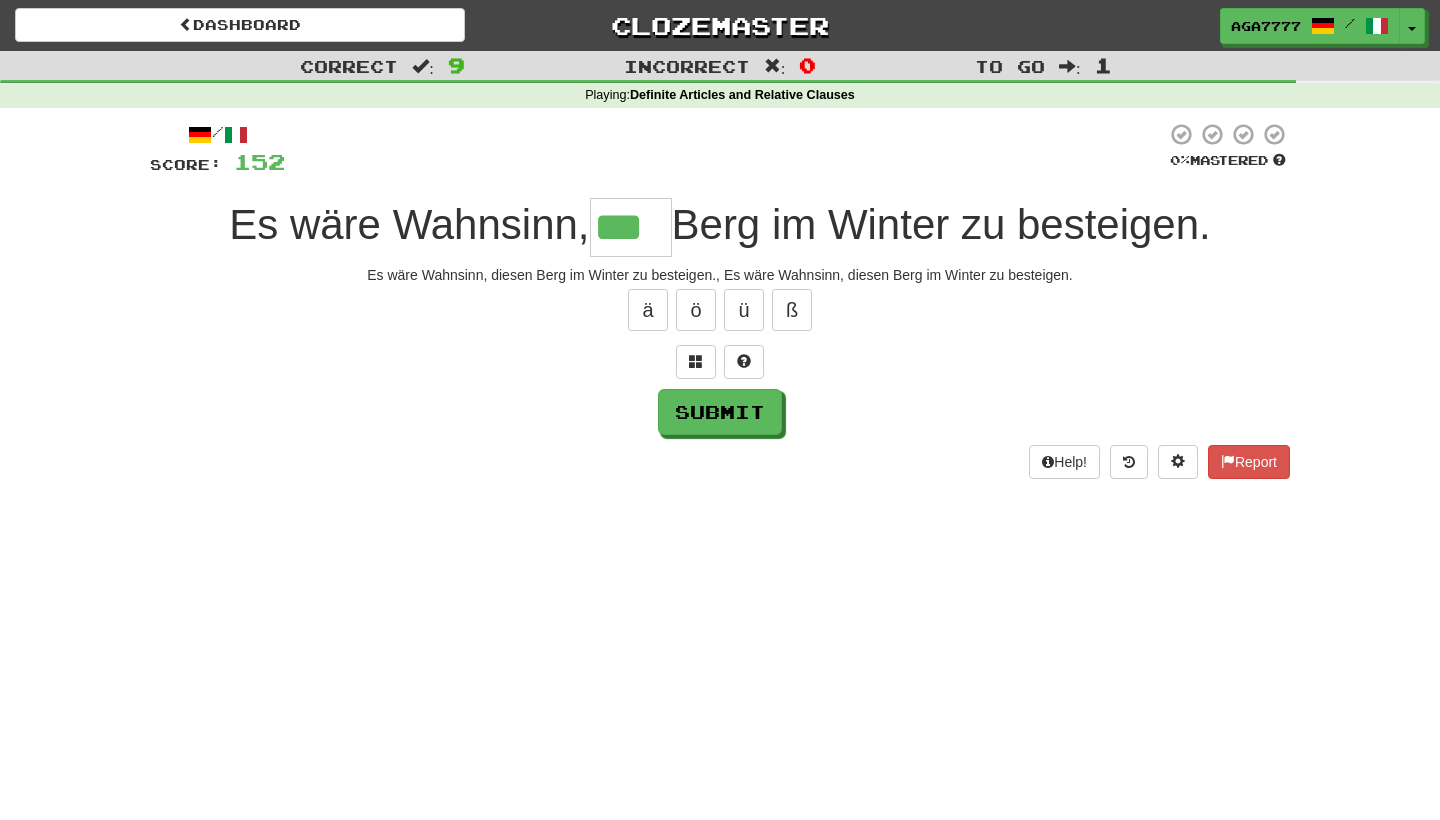 type on "***" 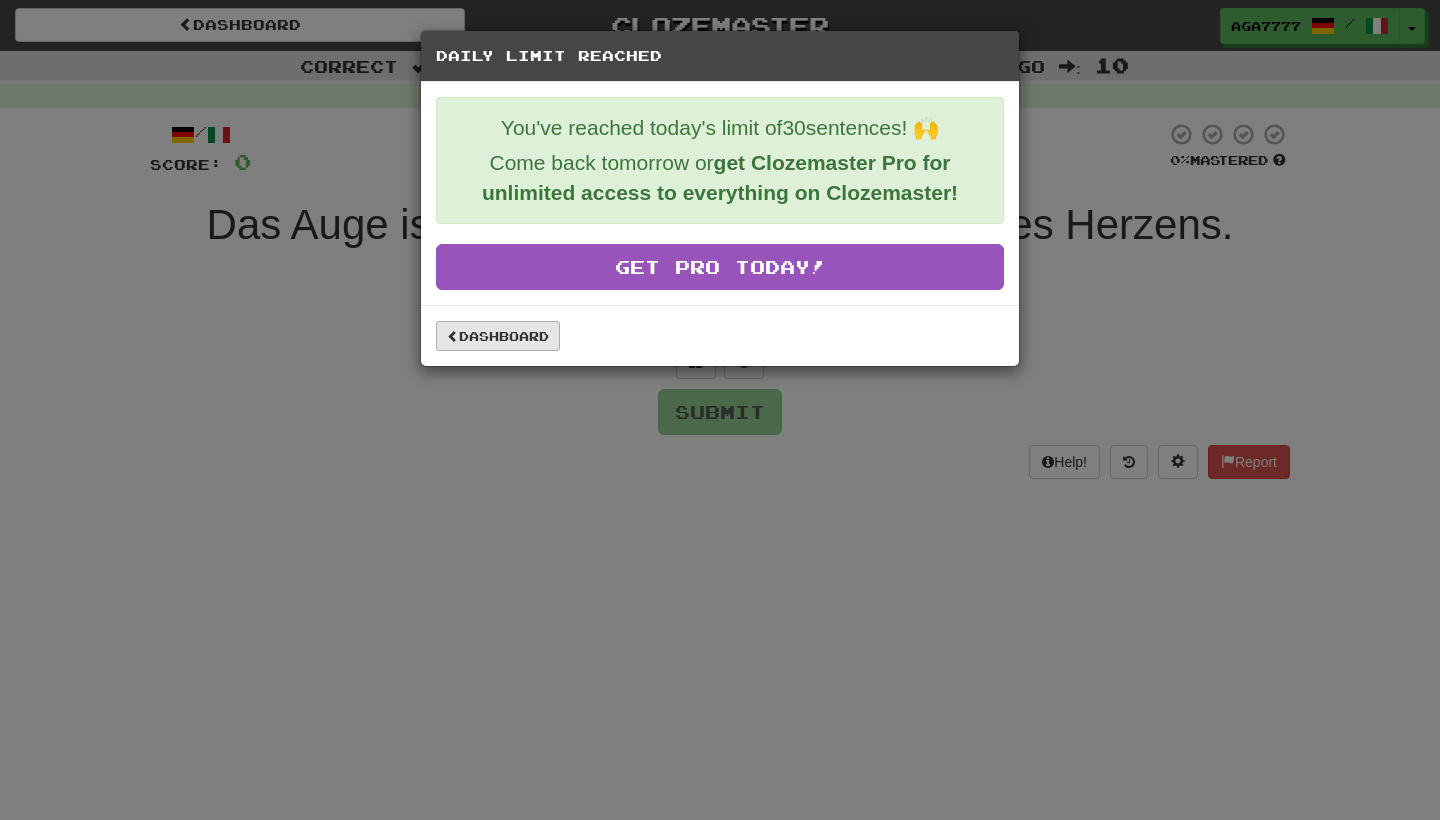 click on "Dashboard" at bounding box center (498, 336) 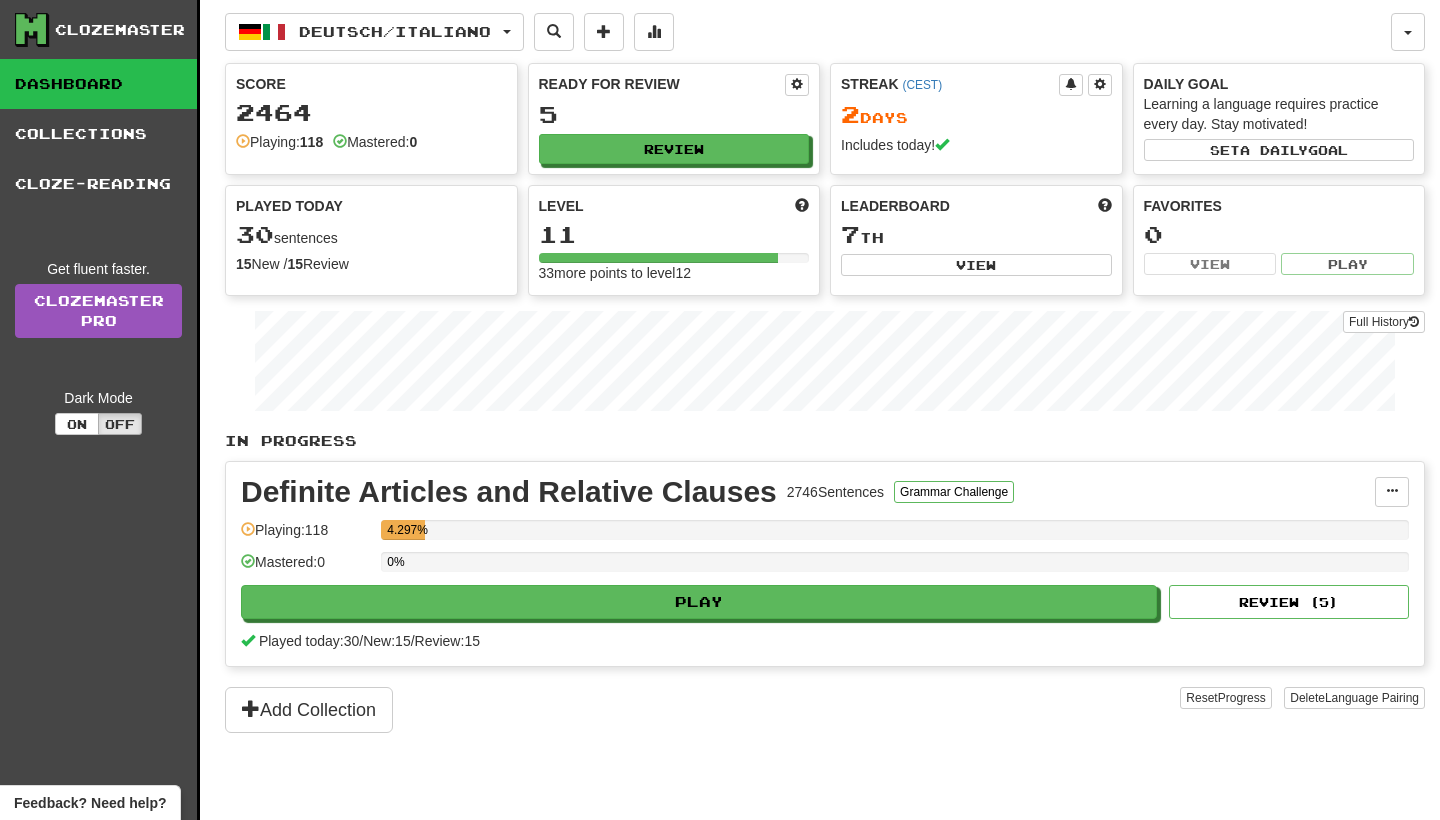 scroll, scrollTop: 0, scrollLeft: 0, axis: both 